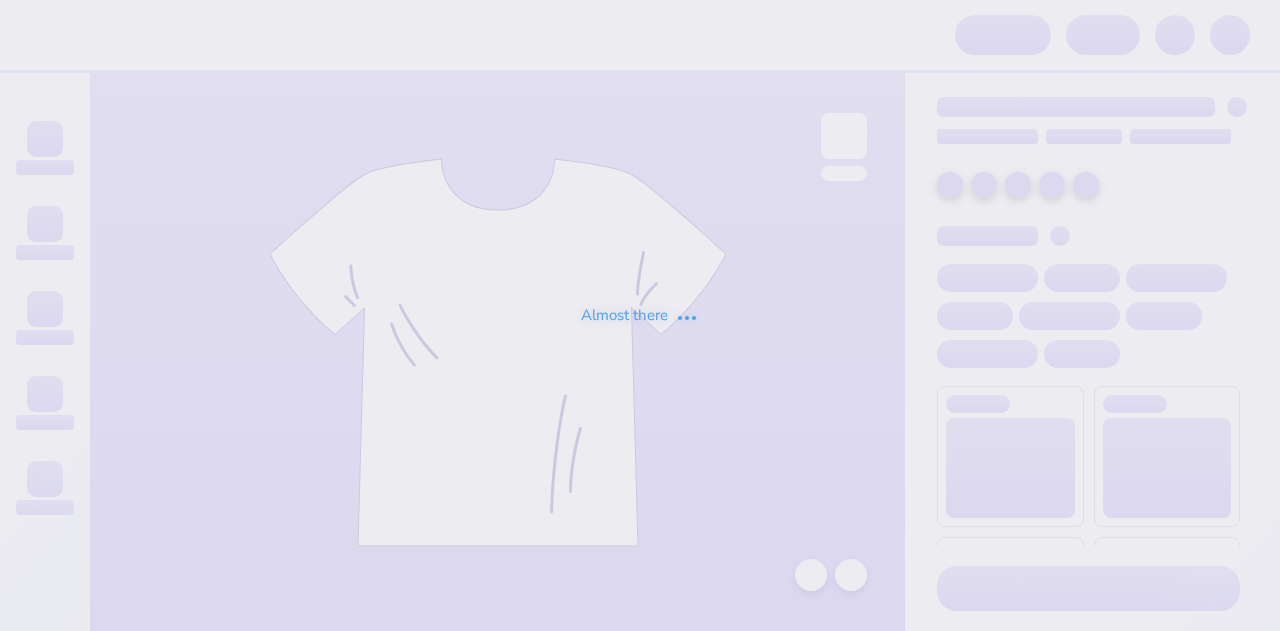 scroll, scrollTop: 0, scrollLeft: 0, axis: both 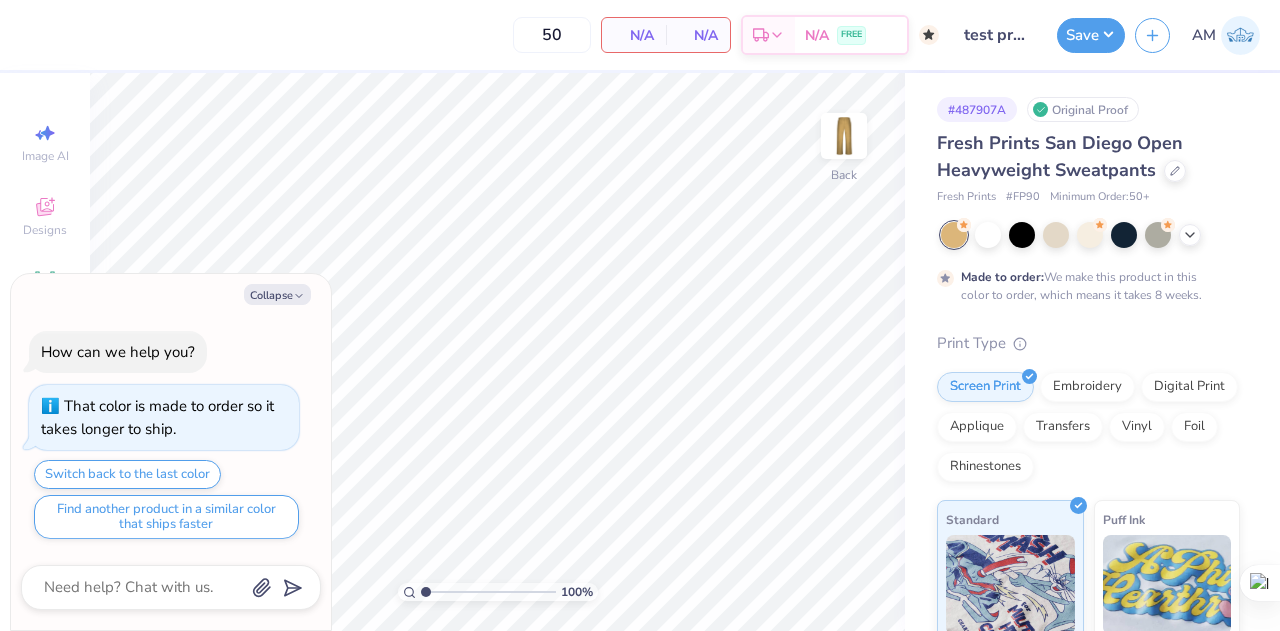 click on "Switch back to the last color Find another product in a similar color that ships faster" at bounding box center (164, 499) 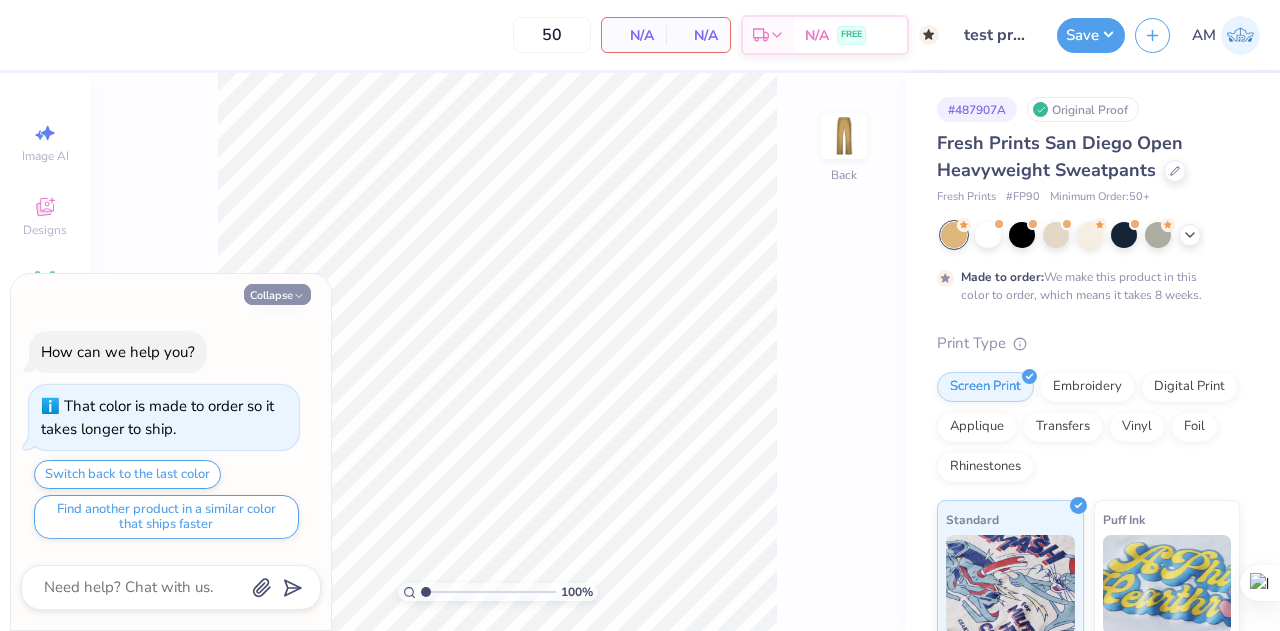 click on "Collapse" at bounding box center (277, 294) 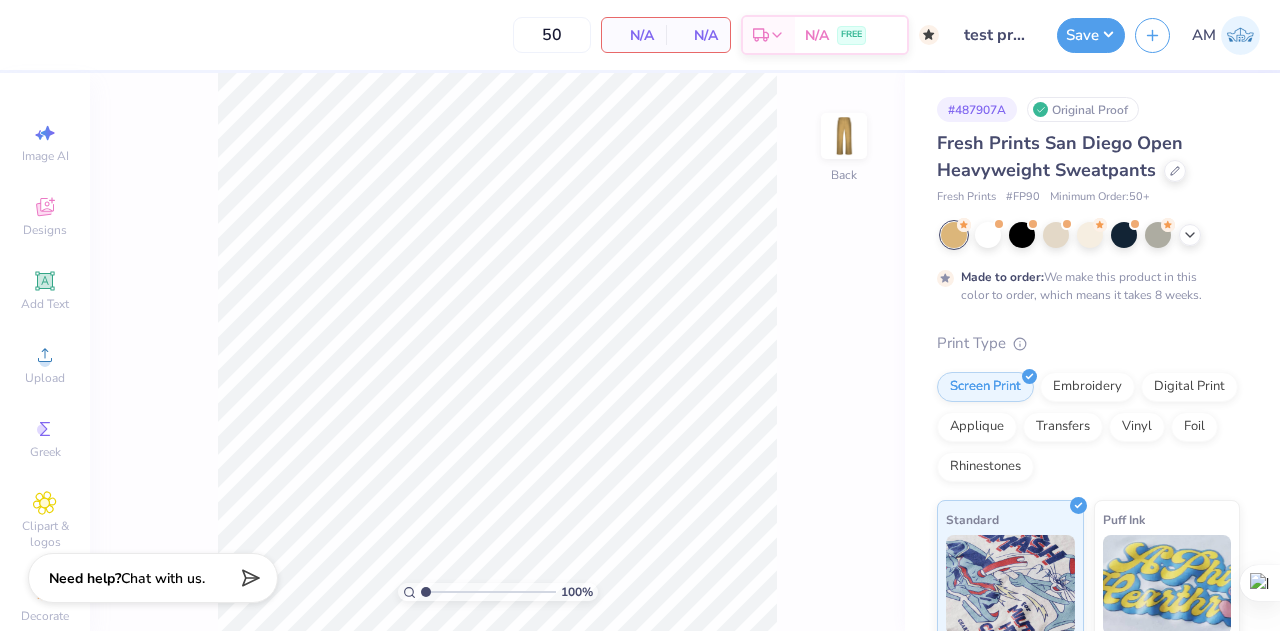 type on "x" 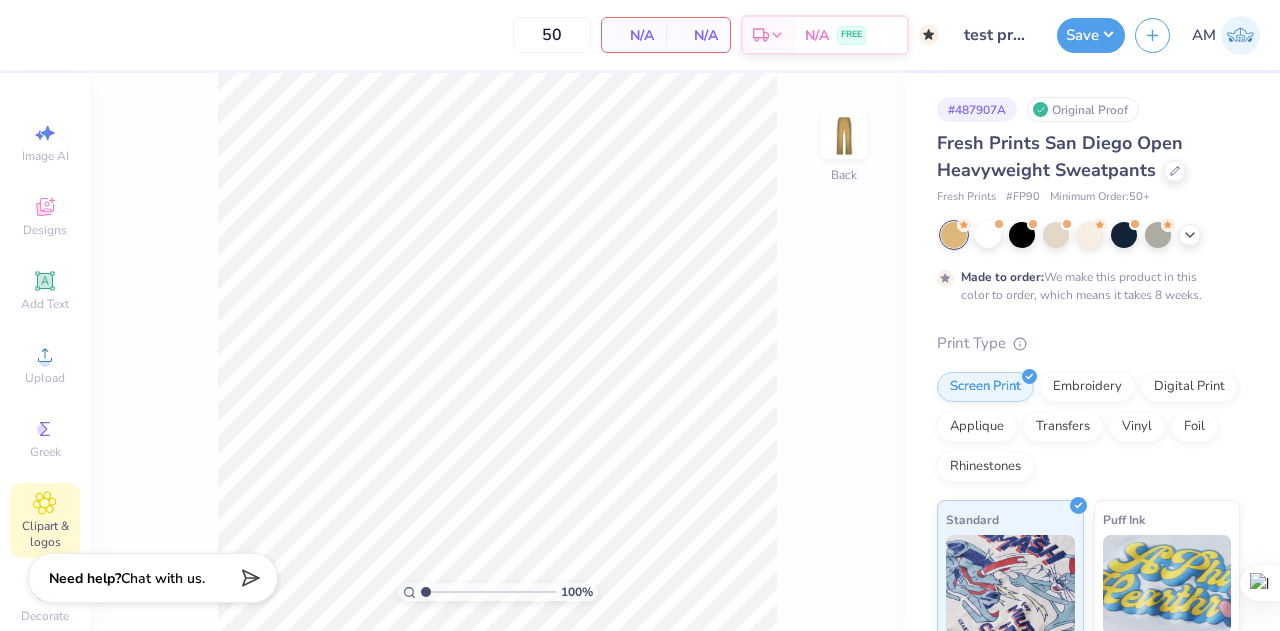 click on "Clipart & logos" at bounding box center (45, 534) 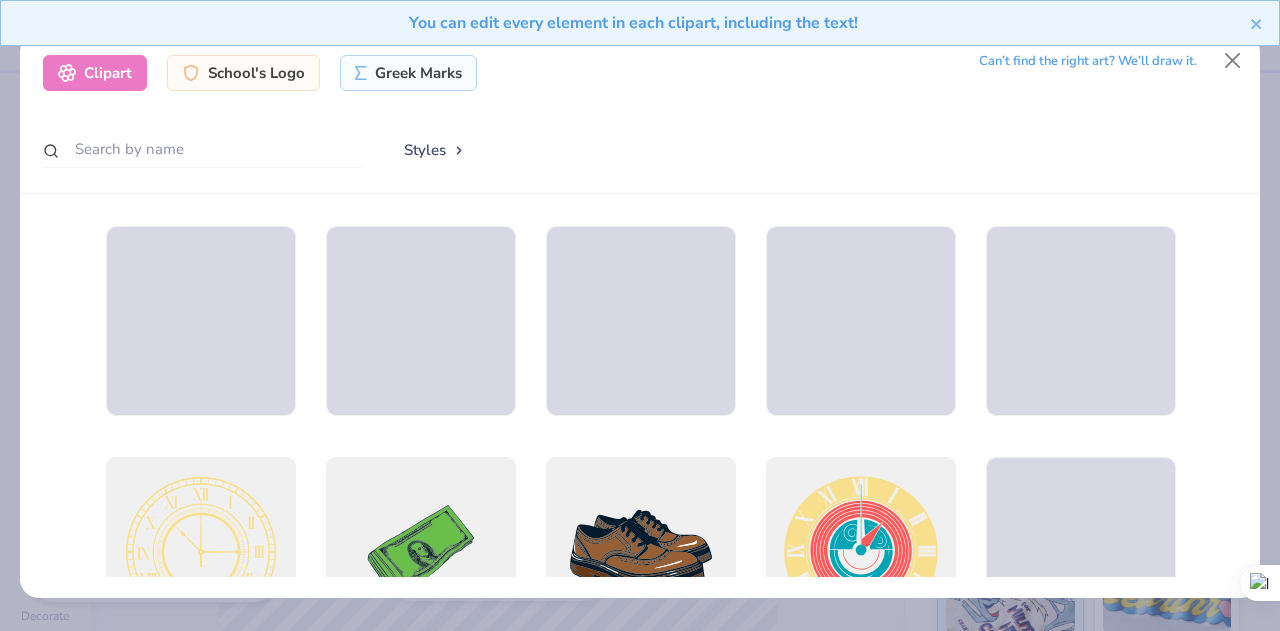 scroll, scrollTop: 210, scrollLeft: 0, axis: vertical 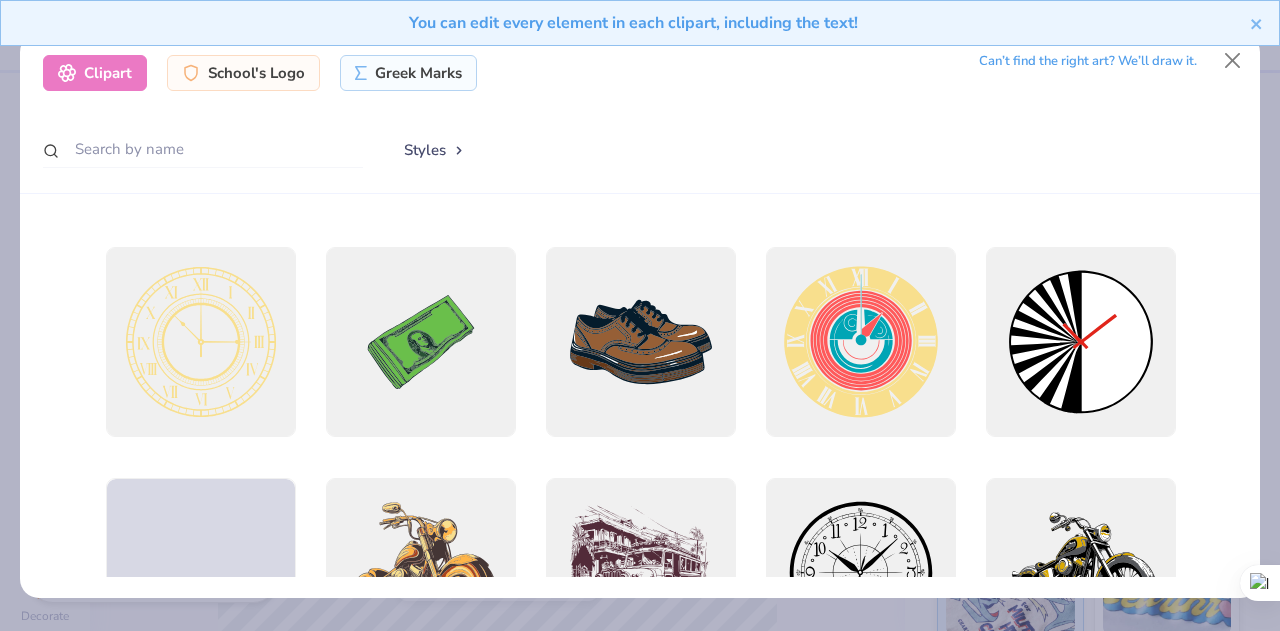 click at bounding box center (640, 342) 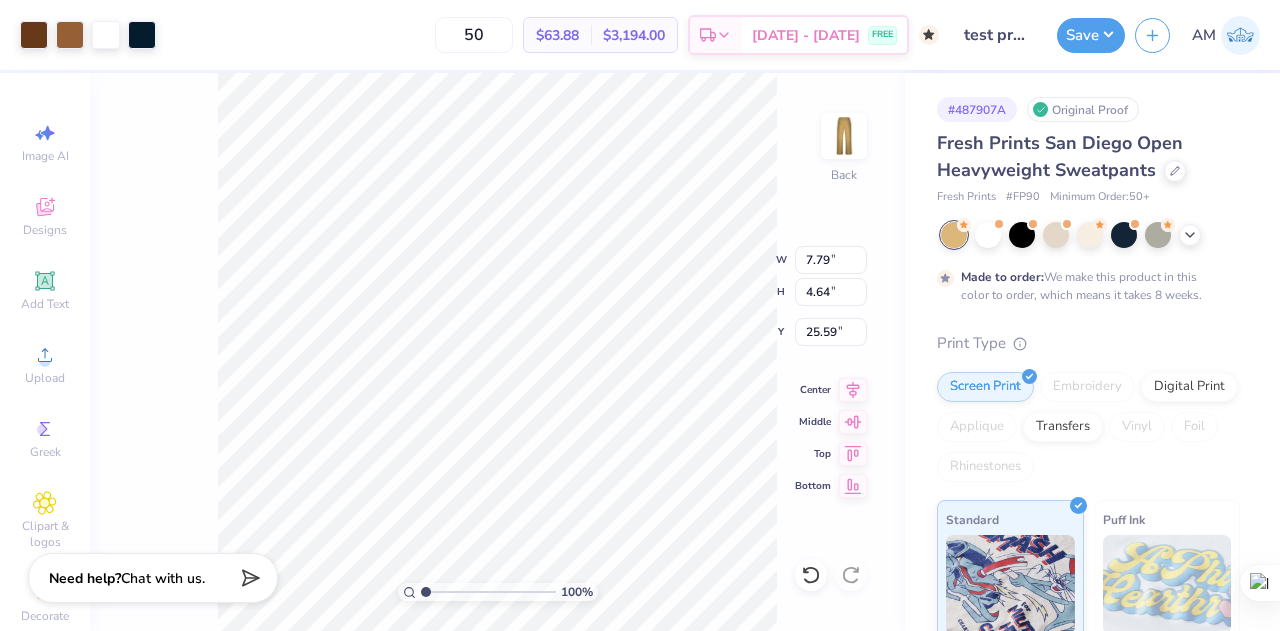 type on "7.79" 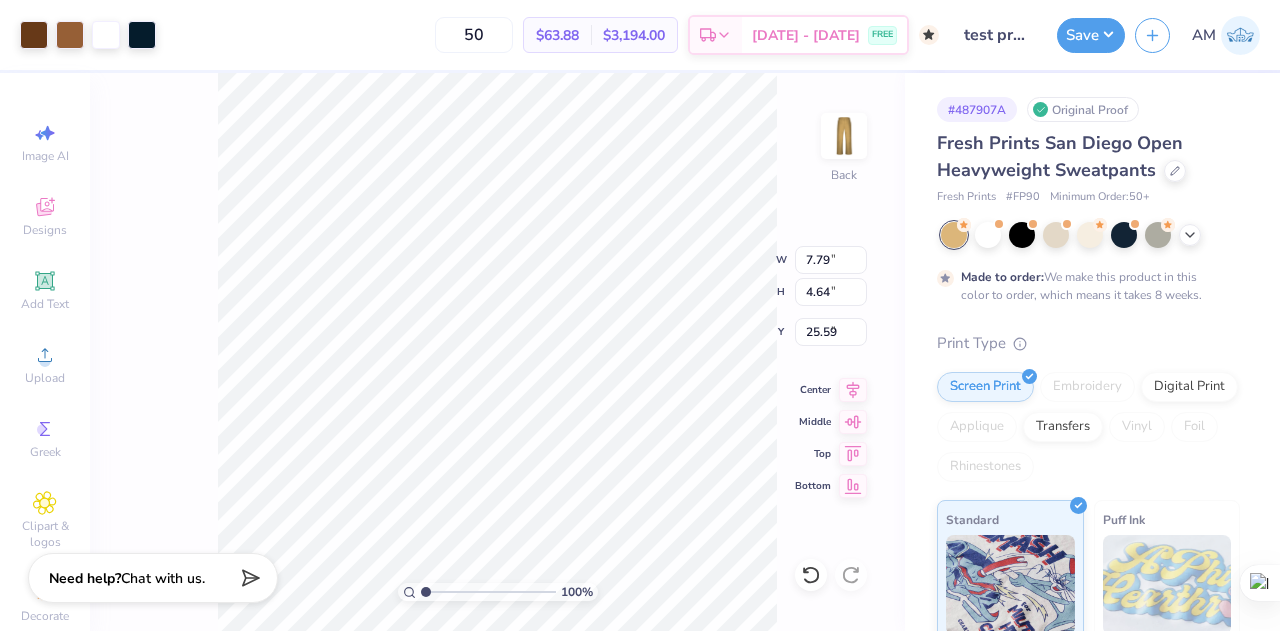 type on "3.03" 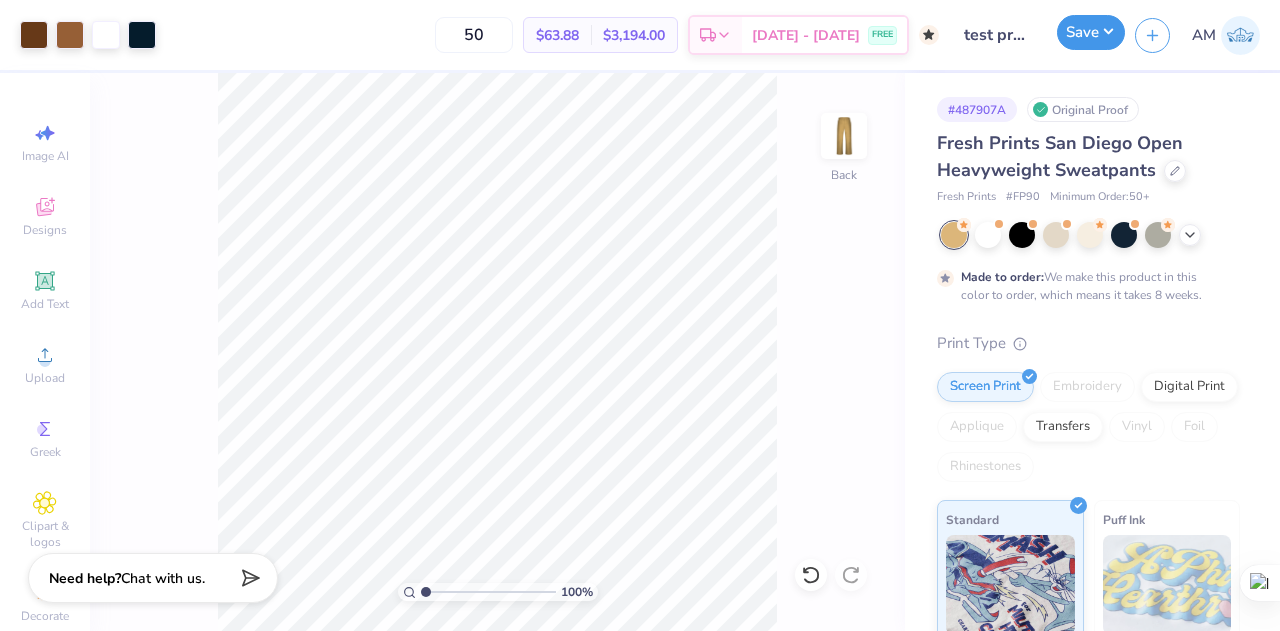 click on "Save" at bounding box center [1091, 32] 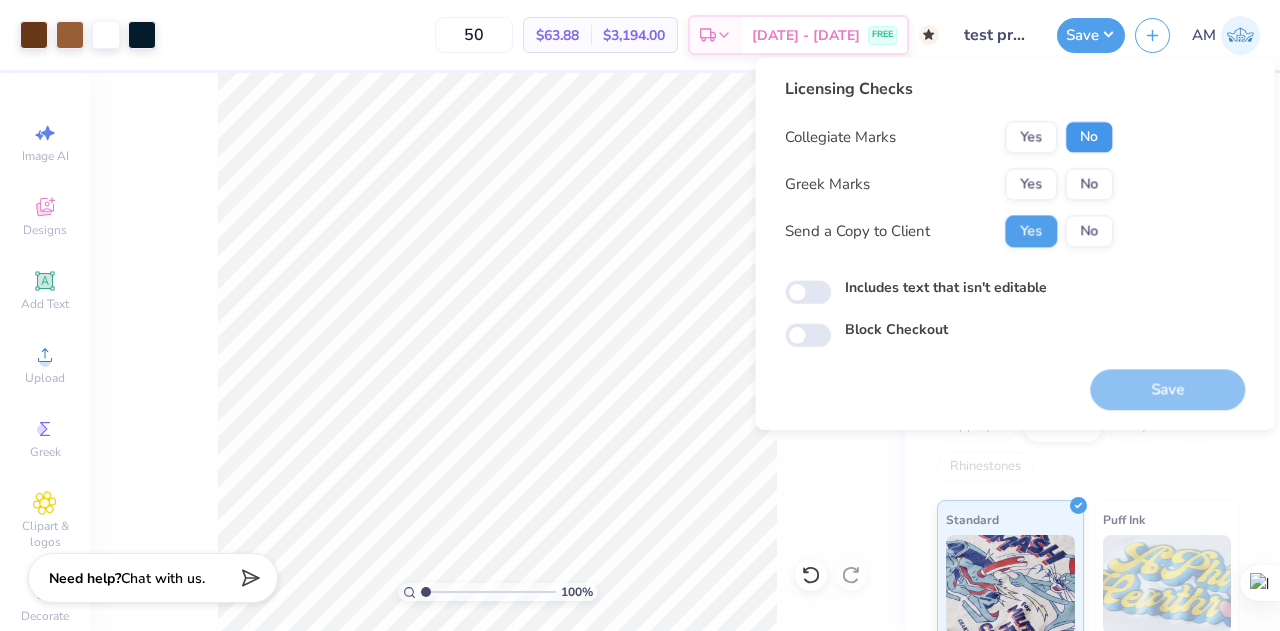 click on "No" at bounding box center [1089, 137] 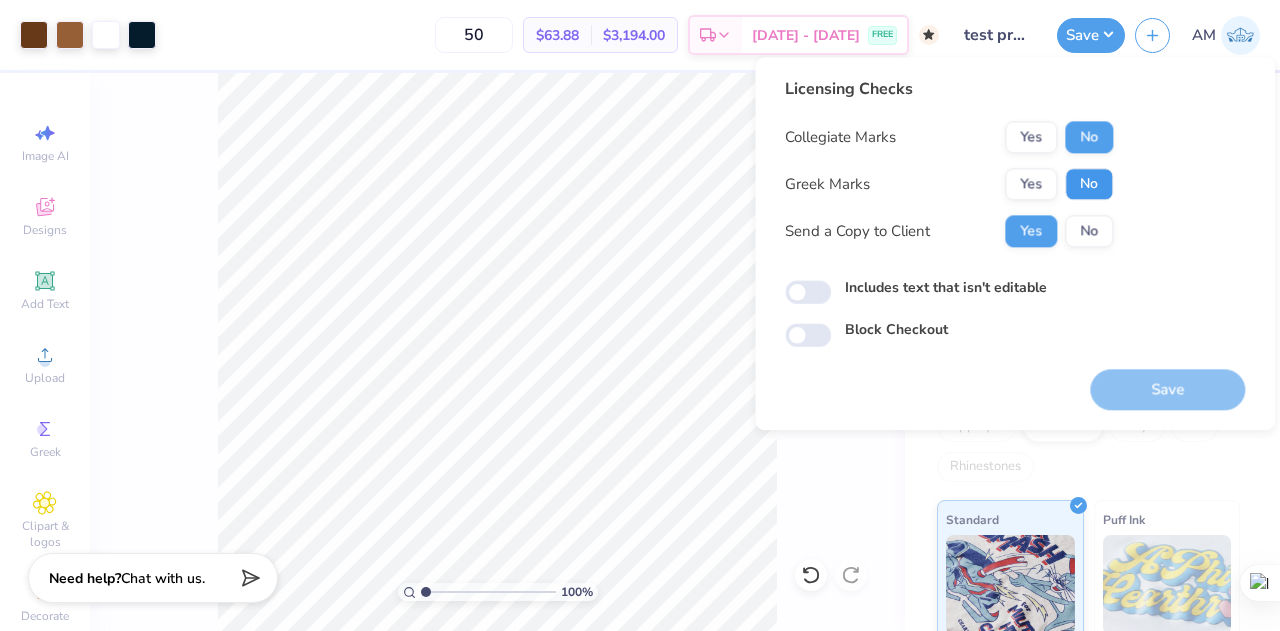 click on "No" at bounding box center (1089, 184) 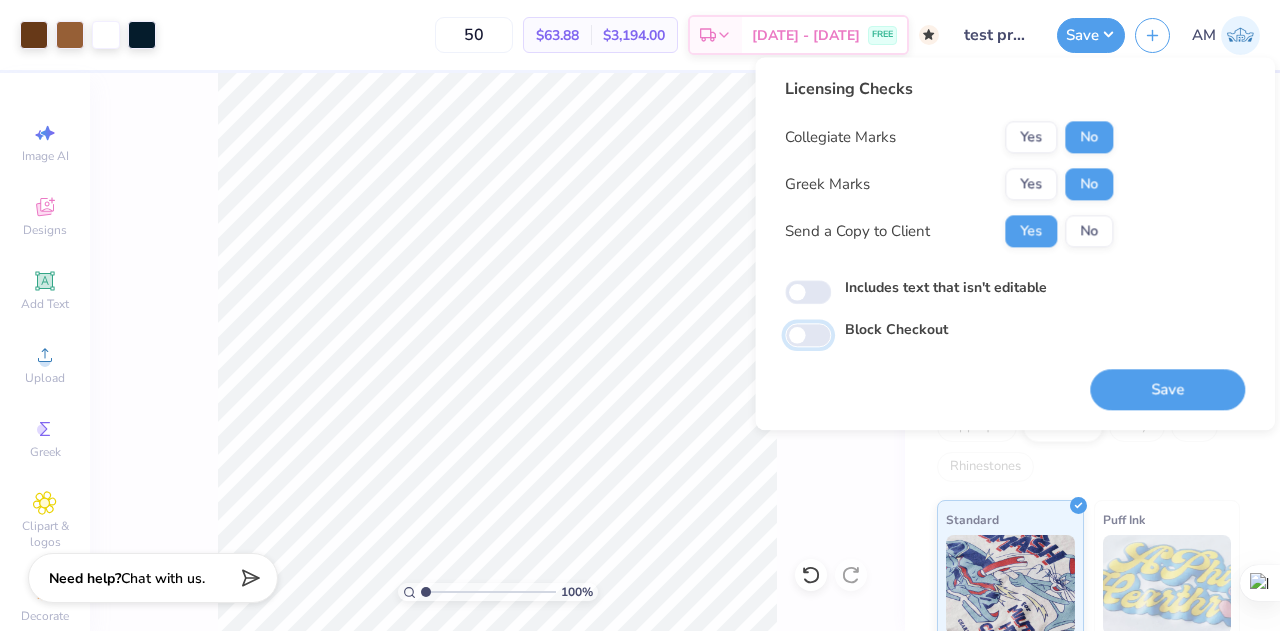 click on "Block Checkout" at bounding box center (808, 335) 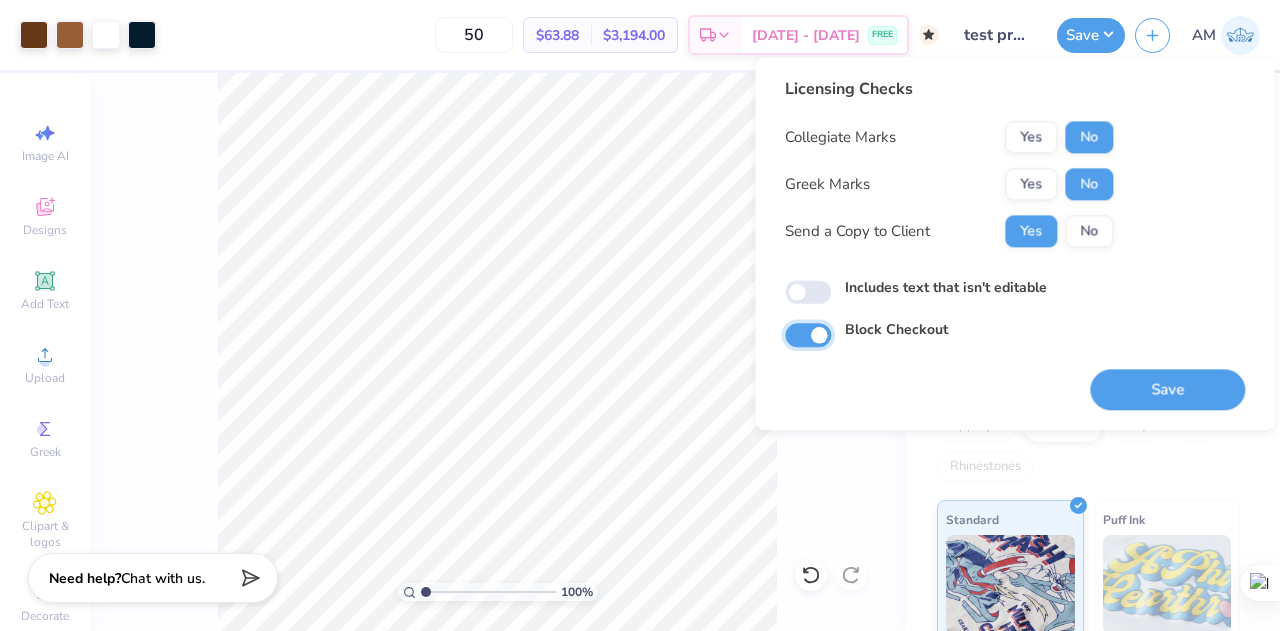 click on "Block Checkout" at bounding box center (808, 335) 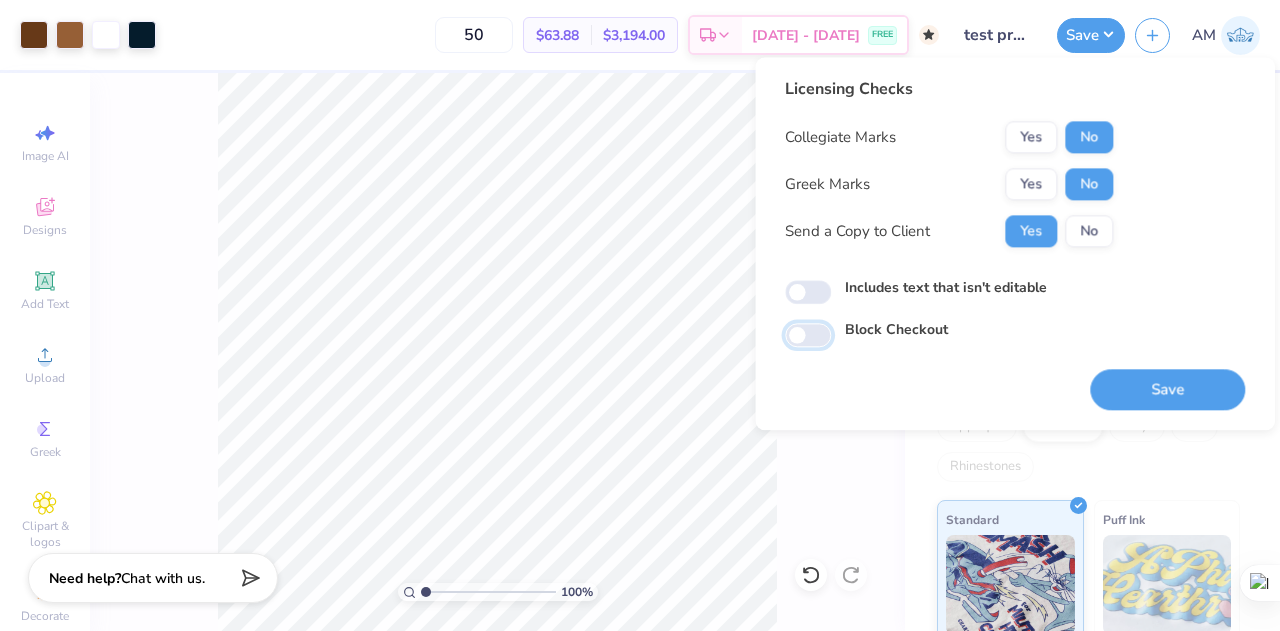checkbox on "false" 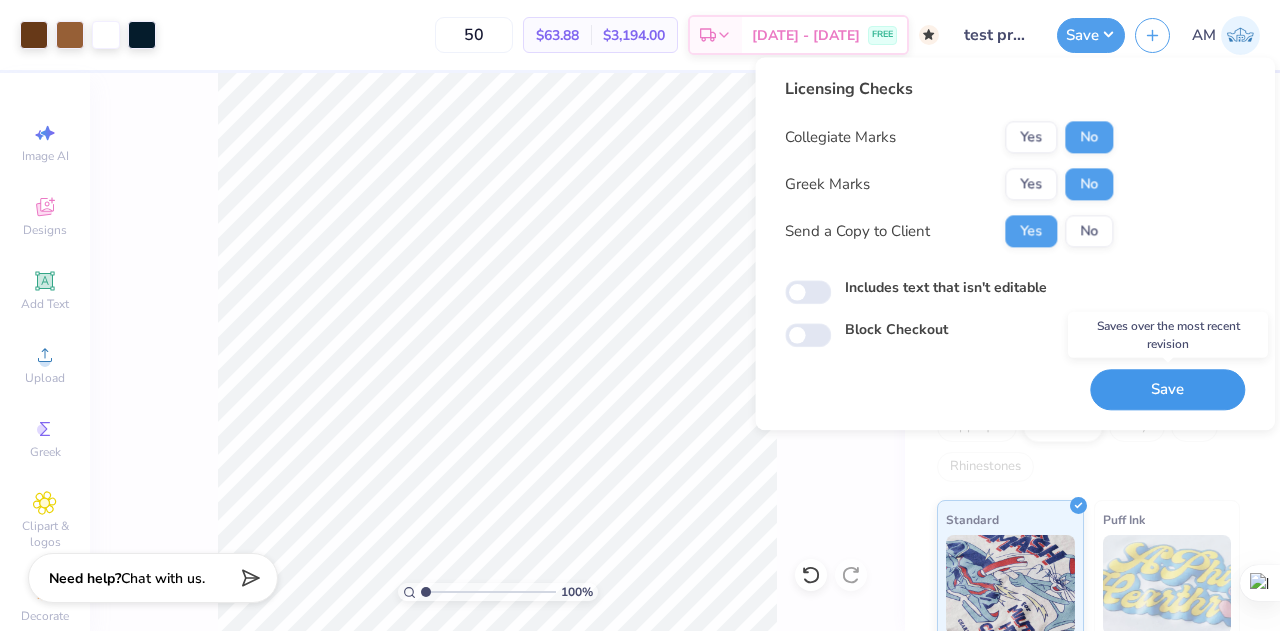 click on "Save" at bounding box center [1167, 389] 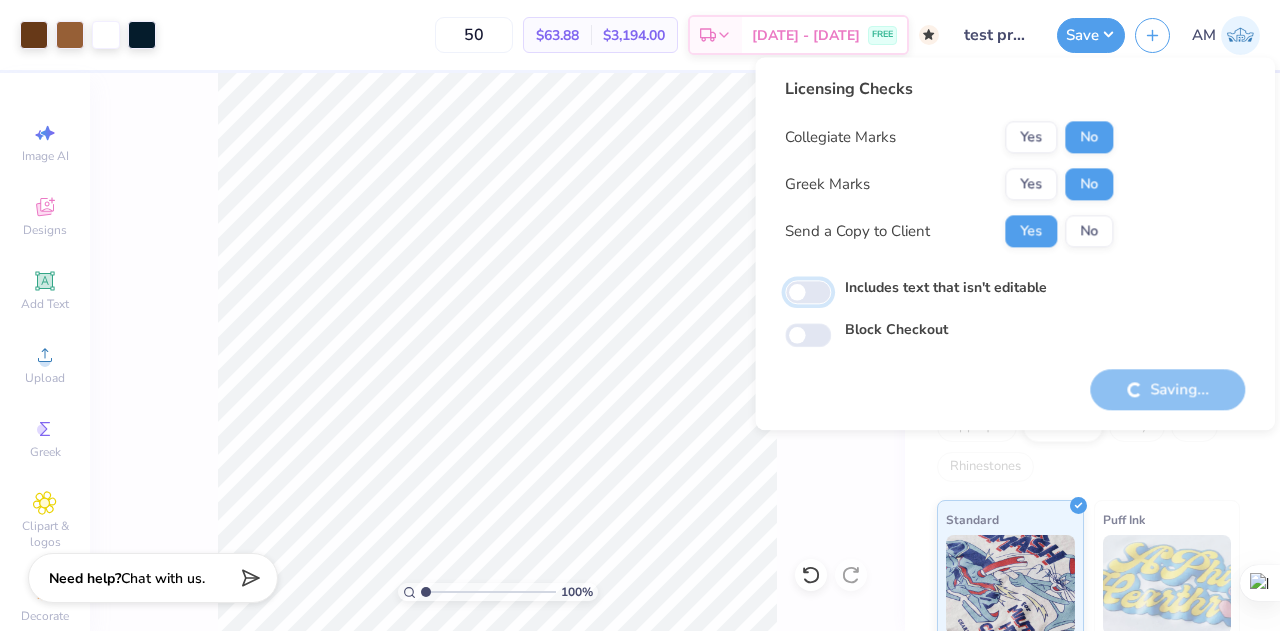 click on "Includes text that isn't editable" at bounding box center [808, 293] 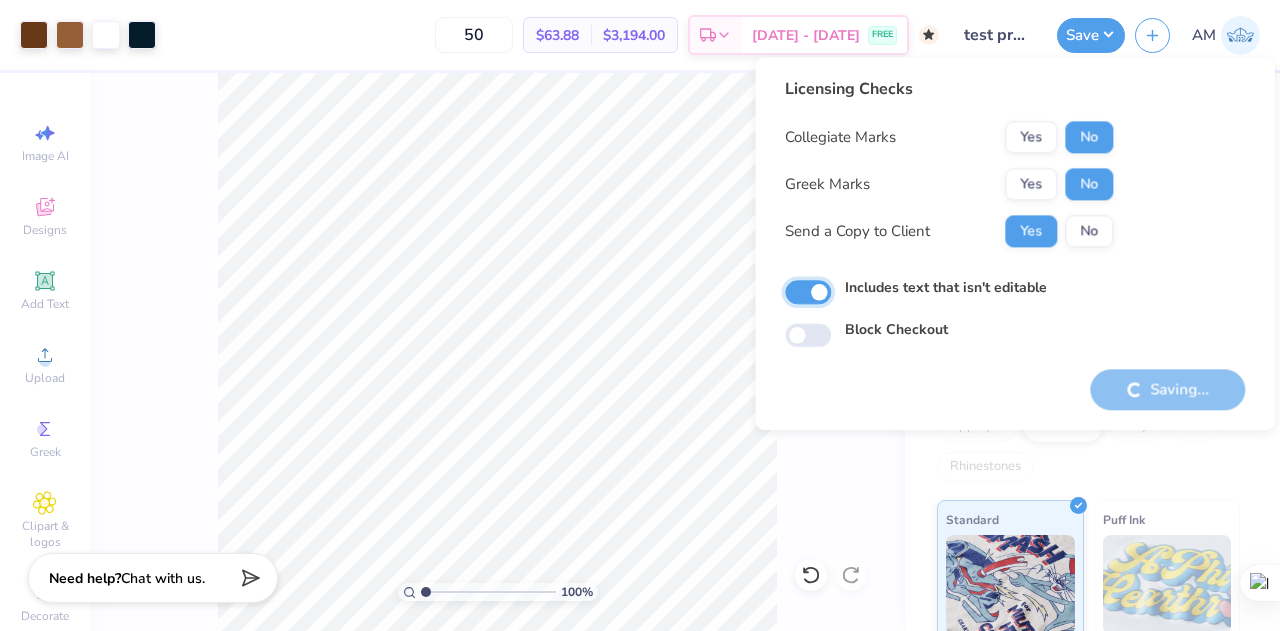 click on "Includes text that isn't editable" at bounding box center [808, 293] 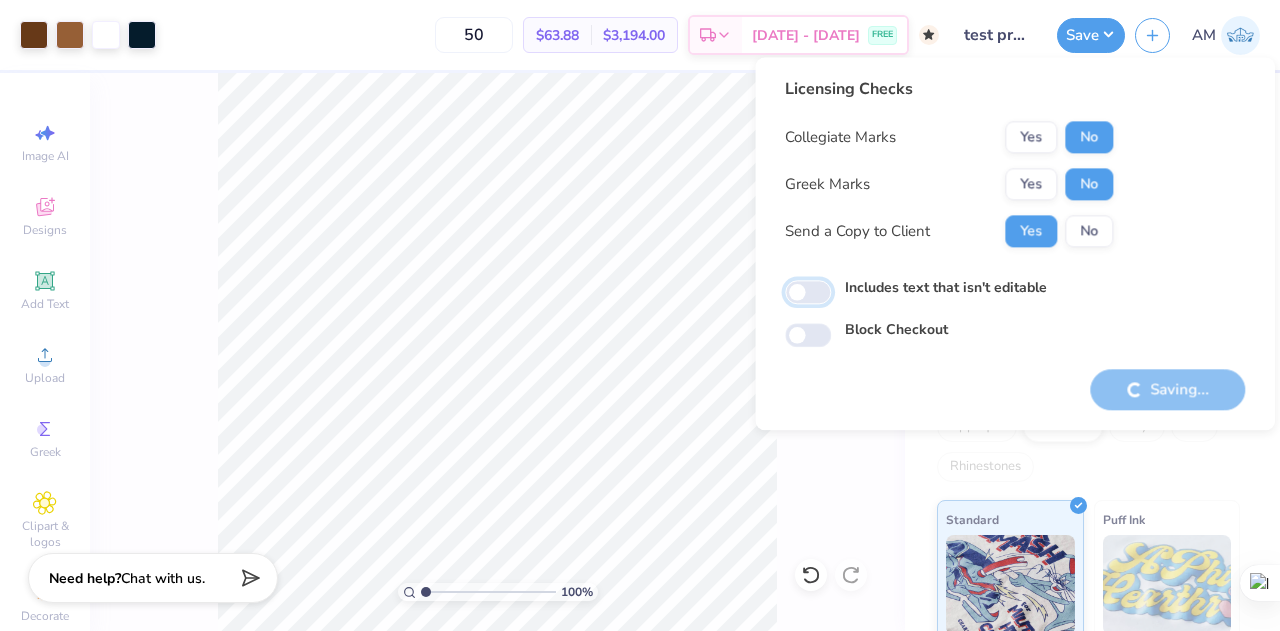 checkbox on "false" 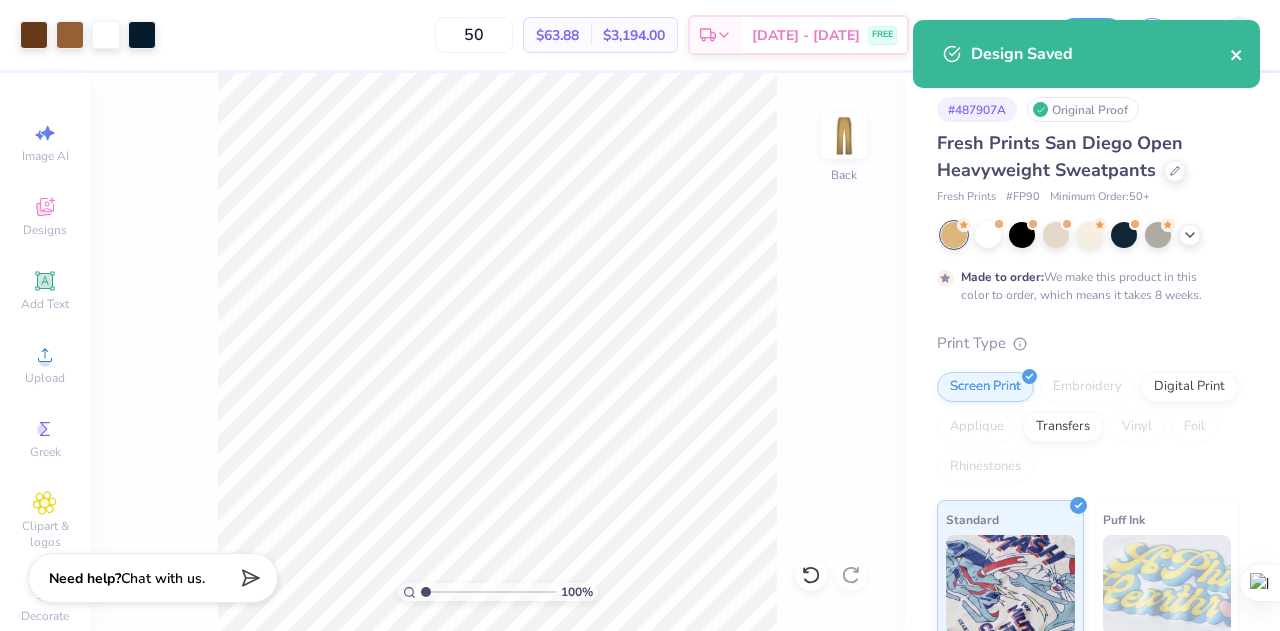 click 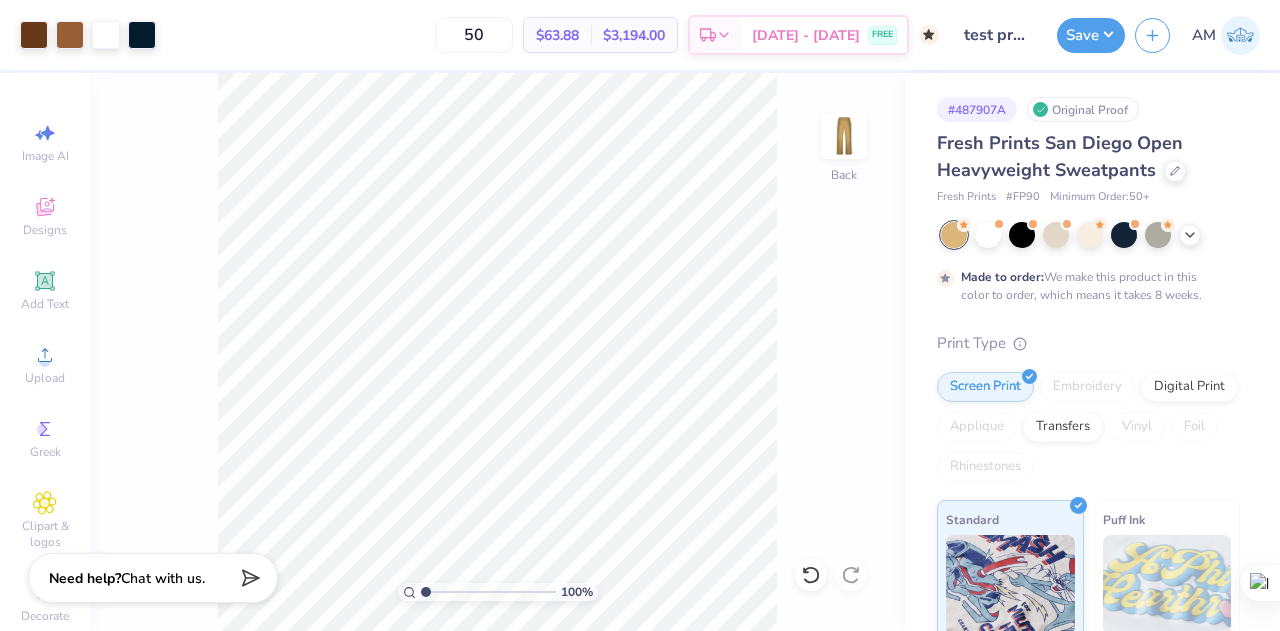 click on "Design Saved" at bounding box center (1086, 61) 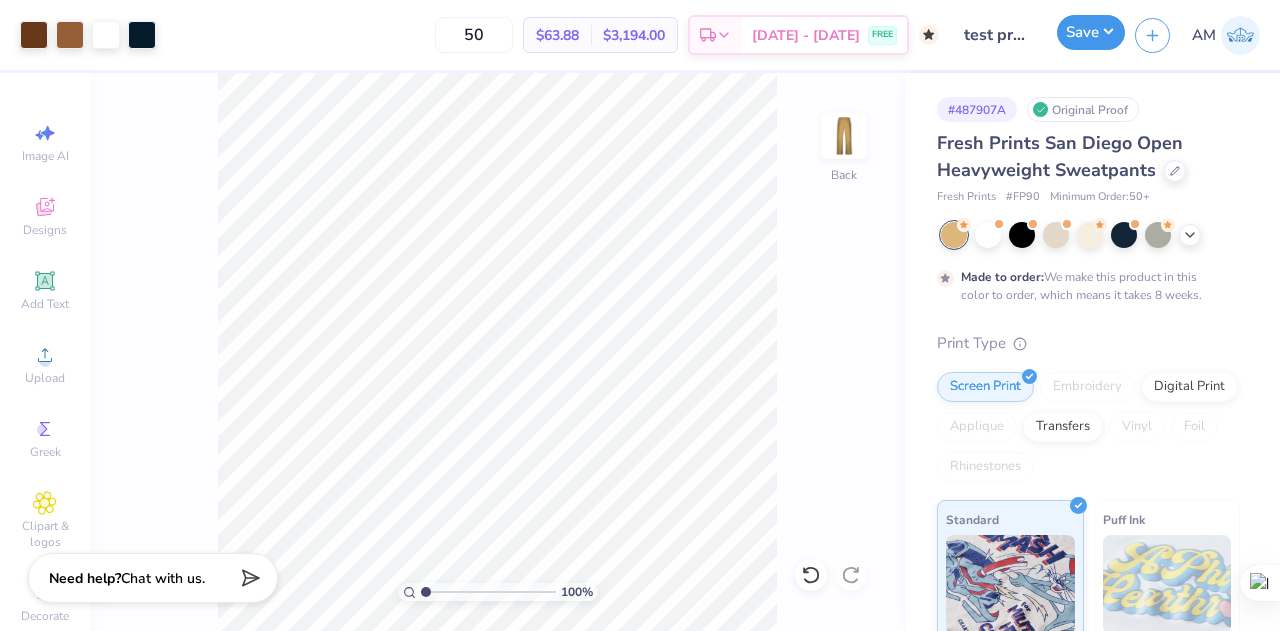 click on "Save" at bounding box center [1091, 32] 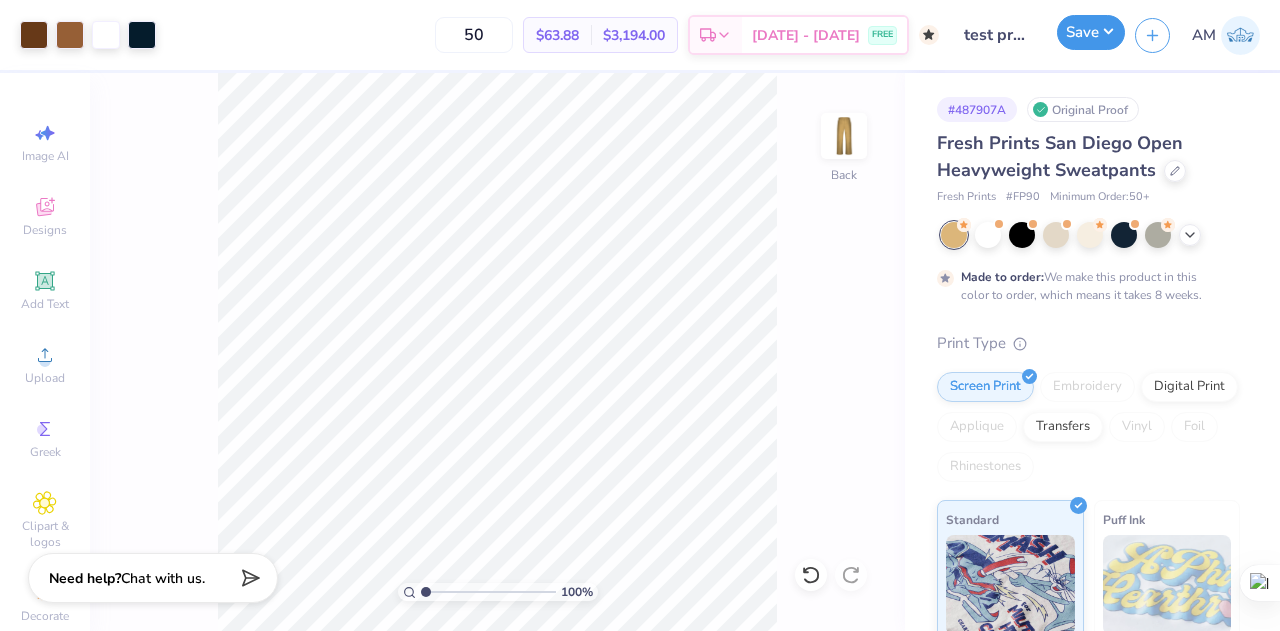click on "Save" at bounding box center [1091, 32] 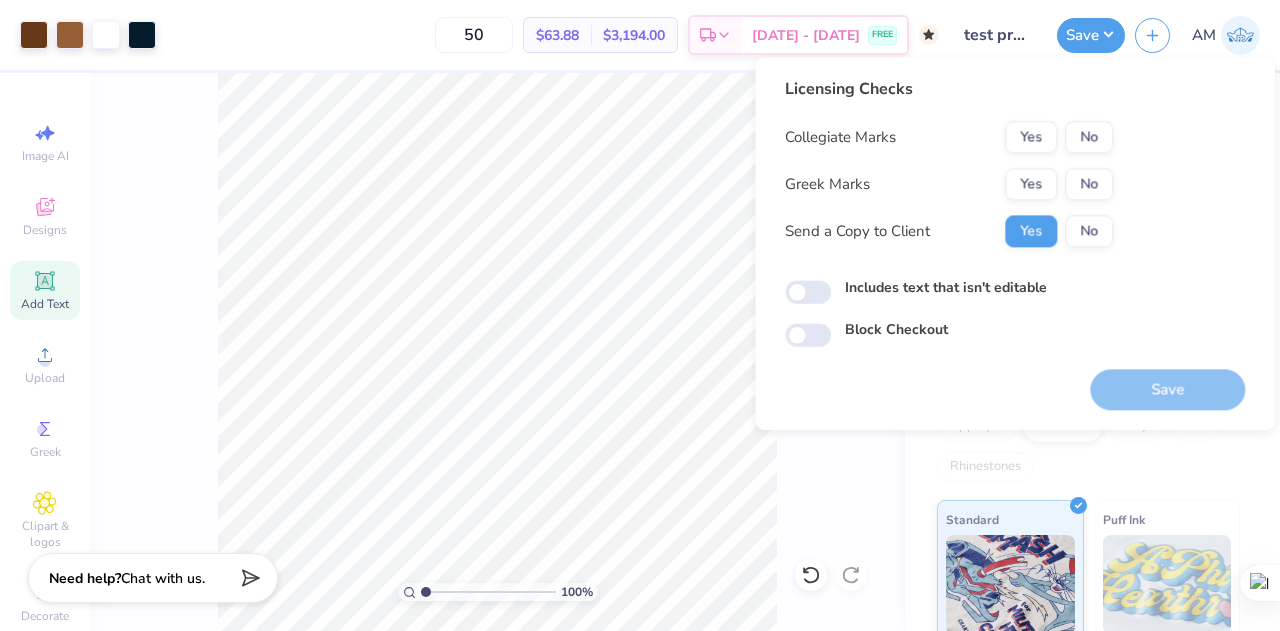 click 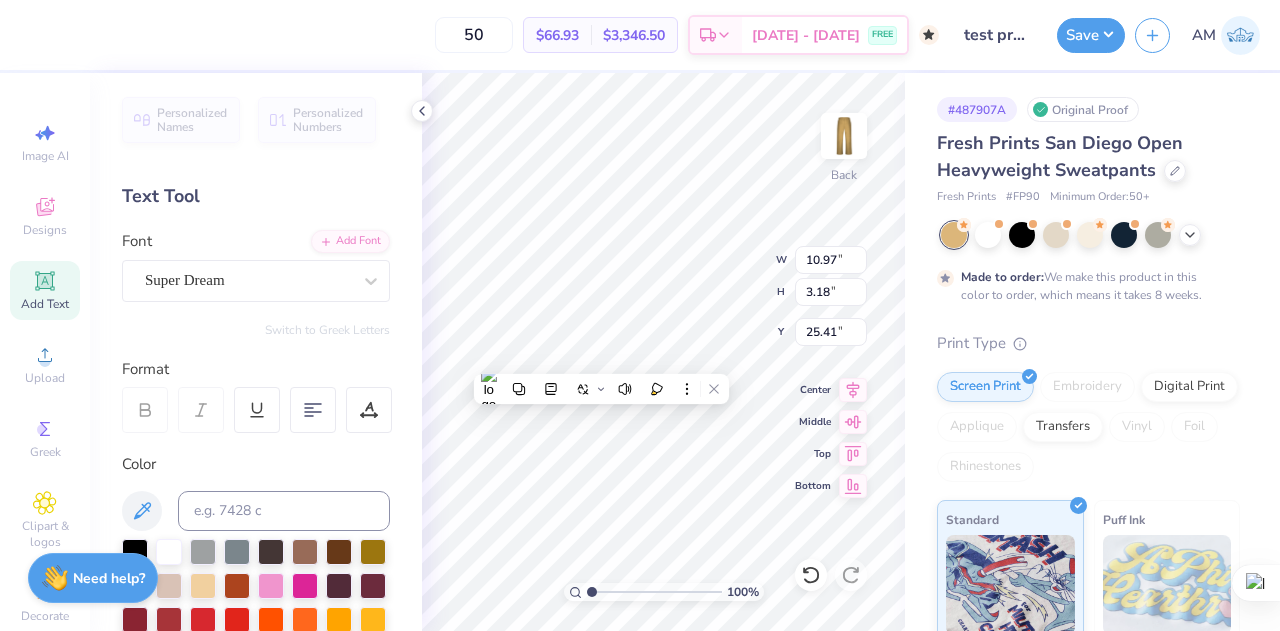 scroll, scrollTop: 16, scrollLeft: 2, axis: both 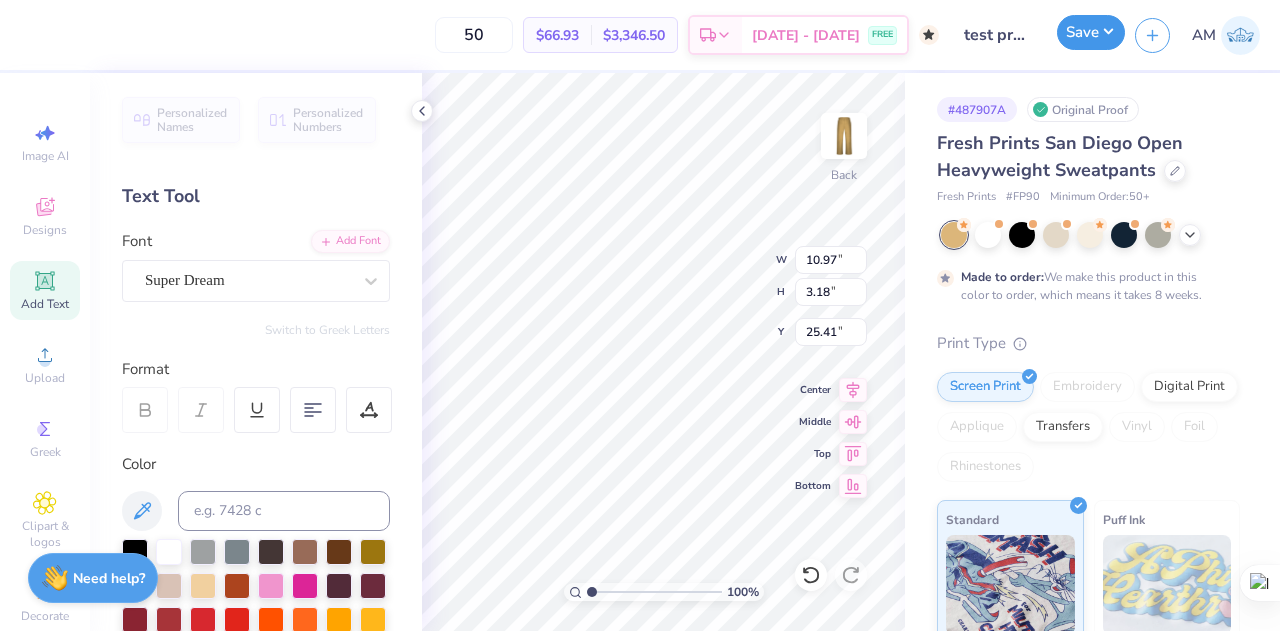 click on "Save" at bounding box center (1091, 32) 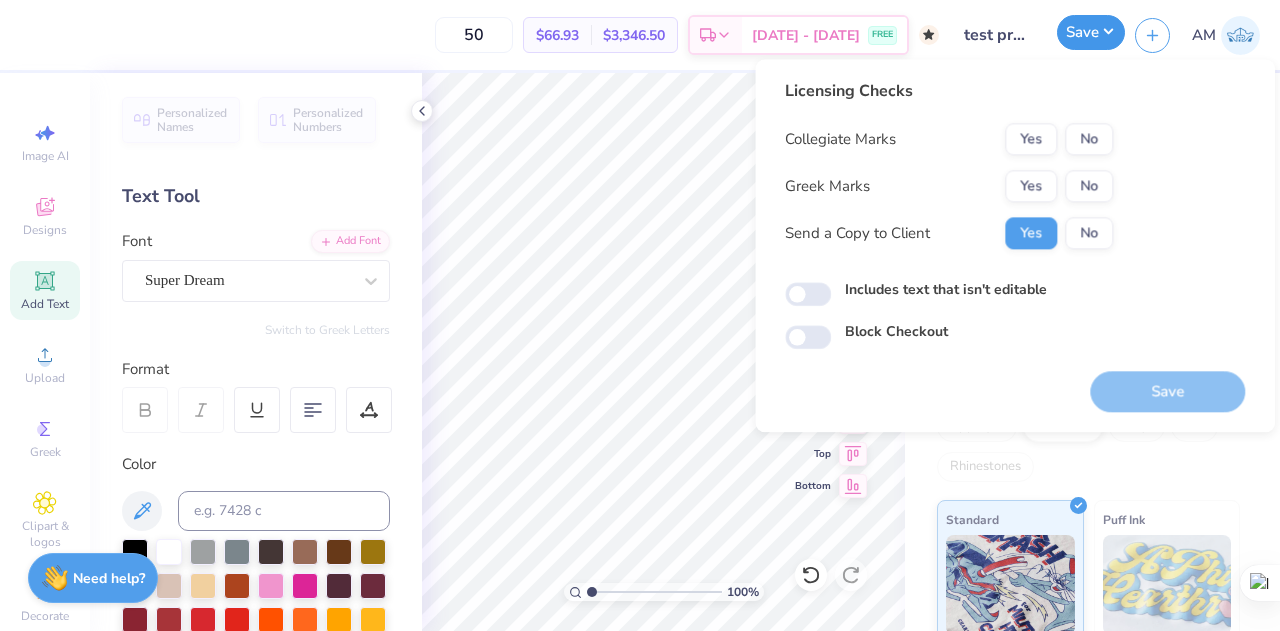 type on "9.05" 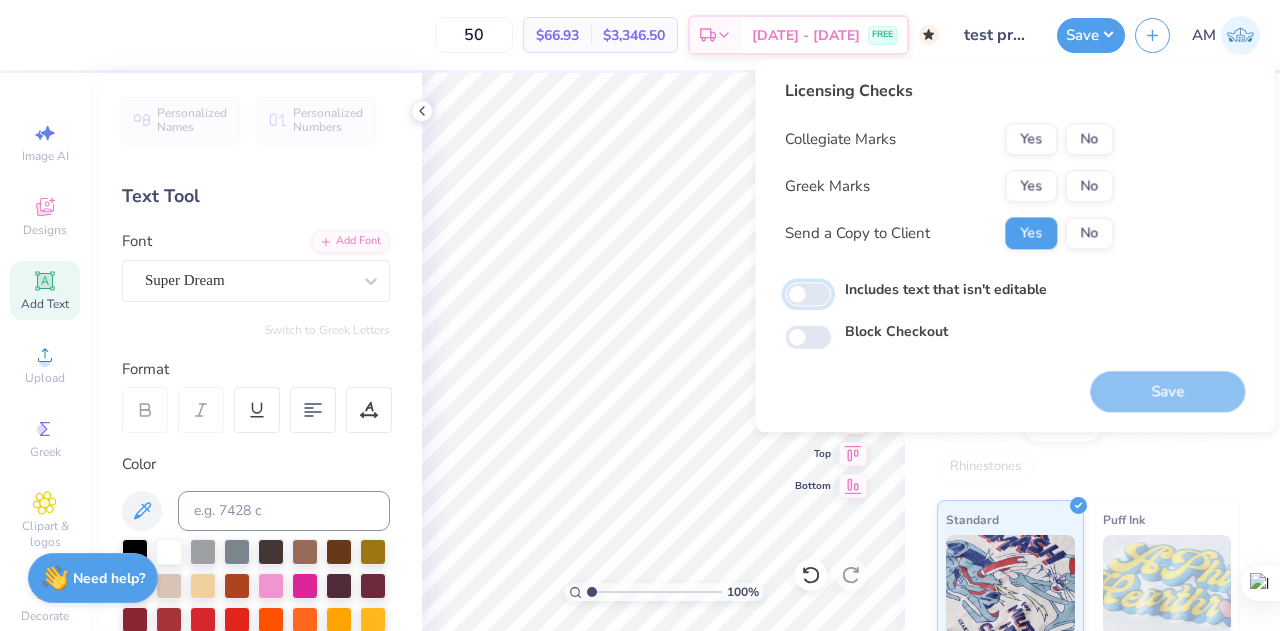 click on "Includes text that isn't editable" at bounding box center (808, 295) 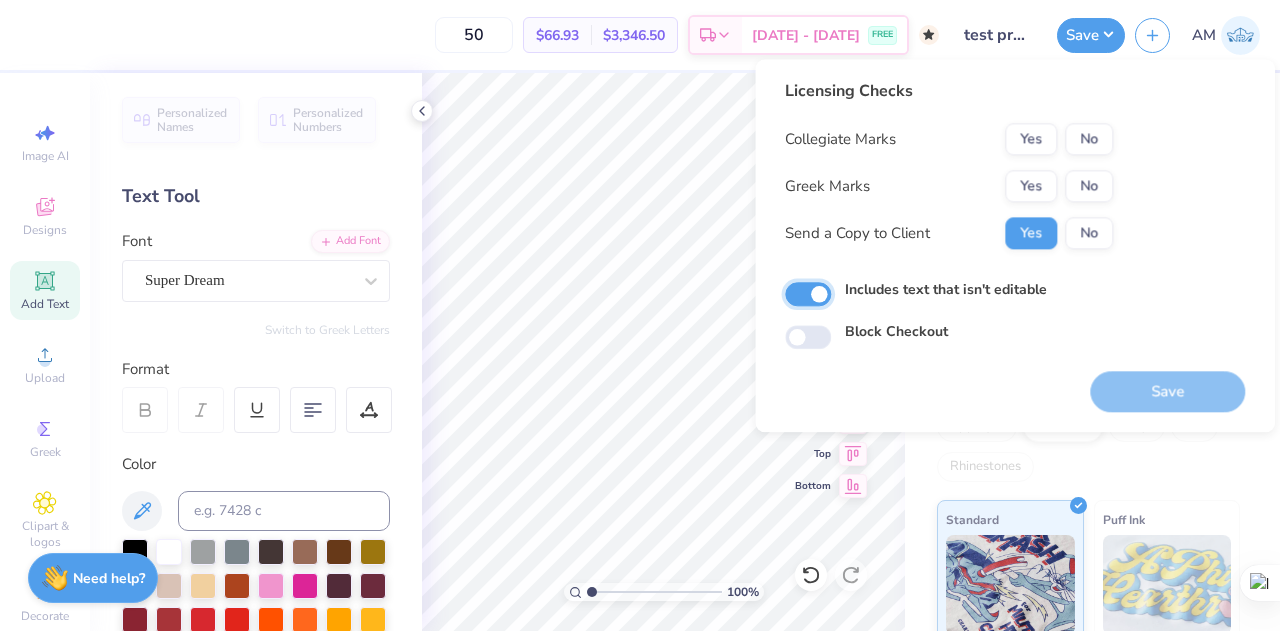checkbox on "true" 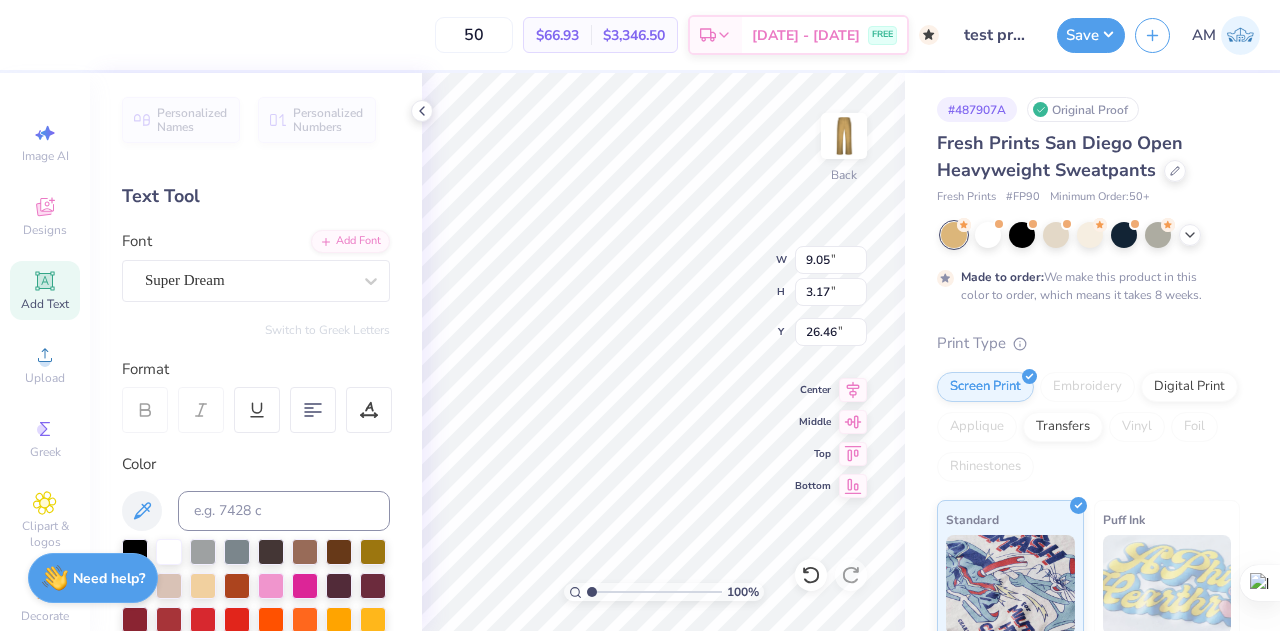 type on "6.06" 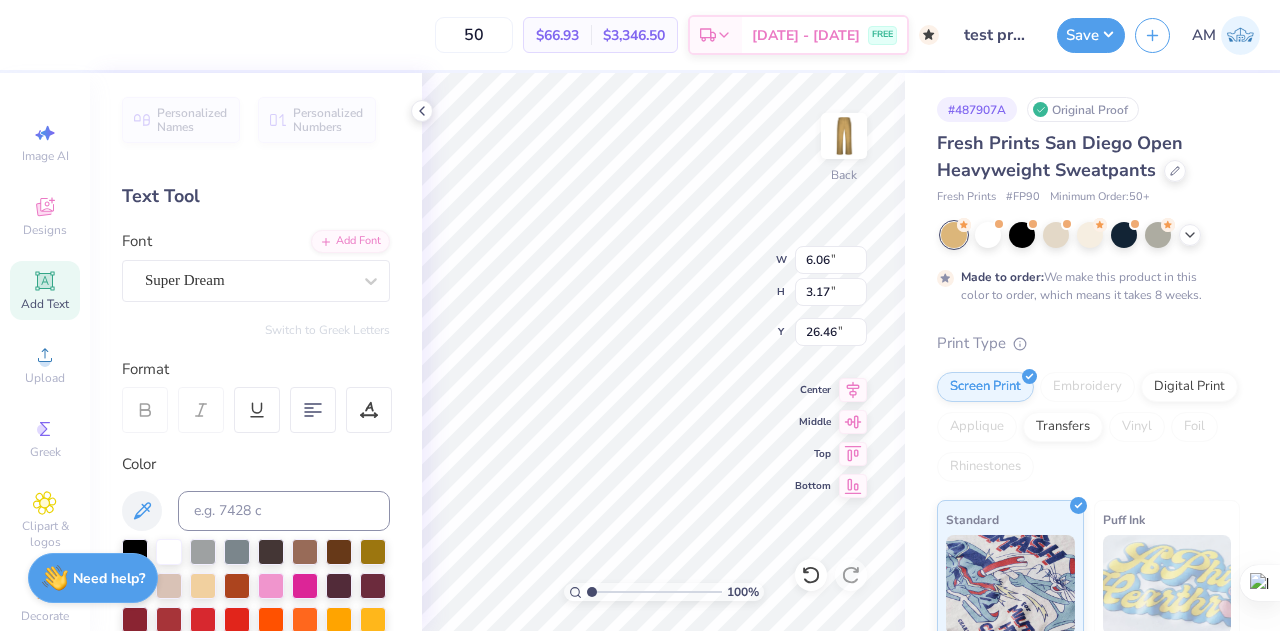 type on "2.12" 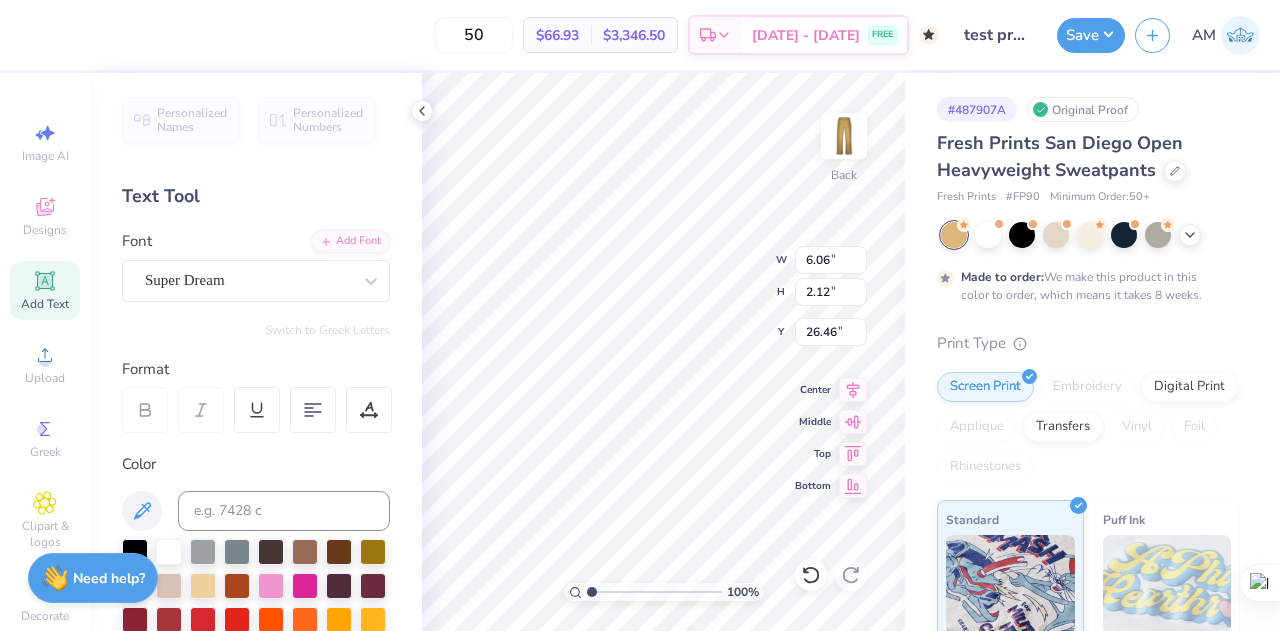 type on "23.13" 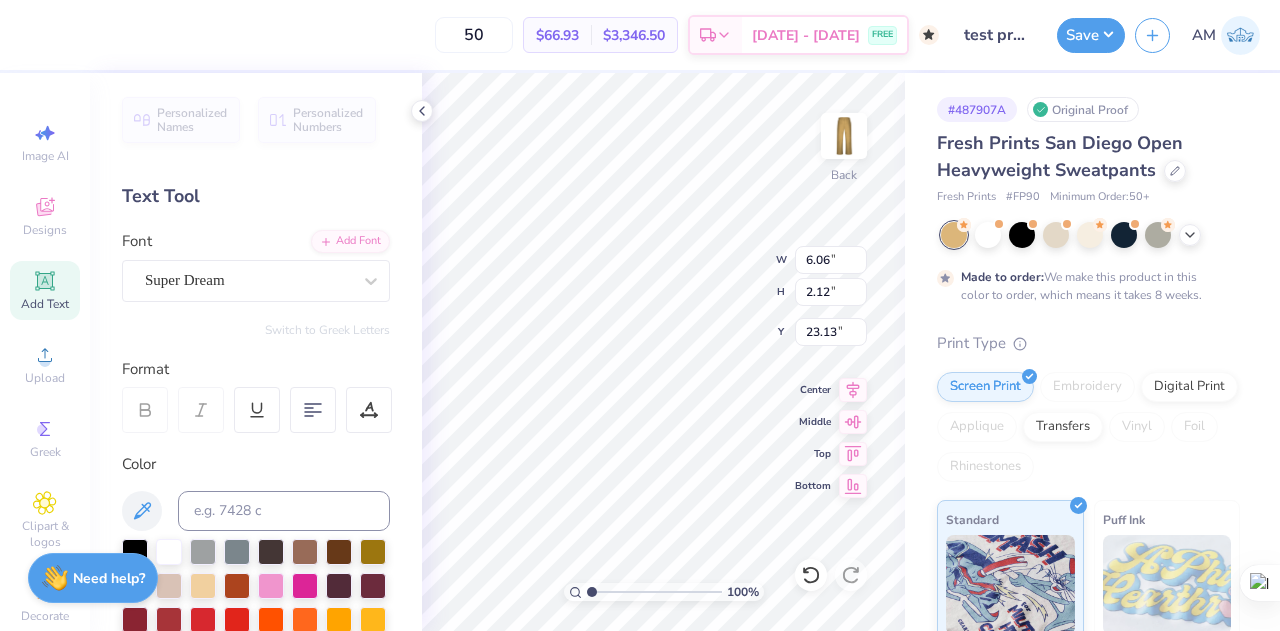type on "19.58" 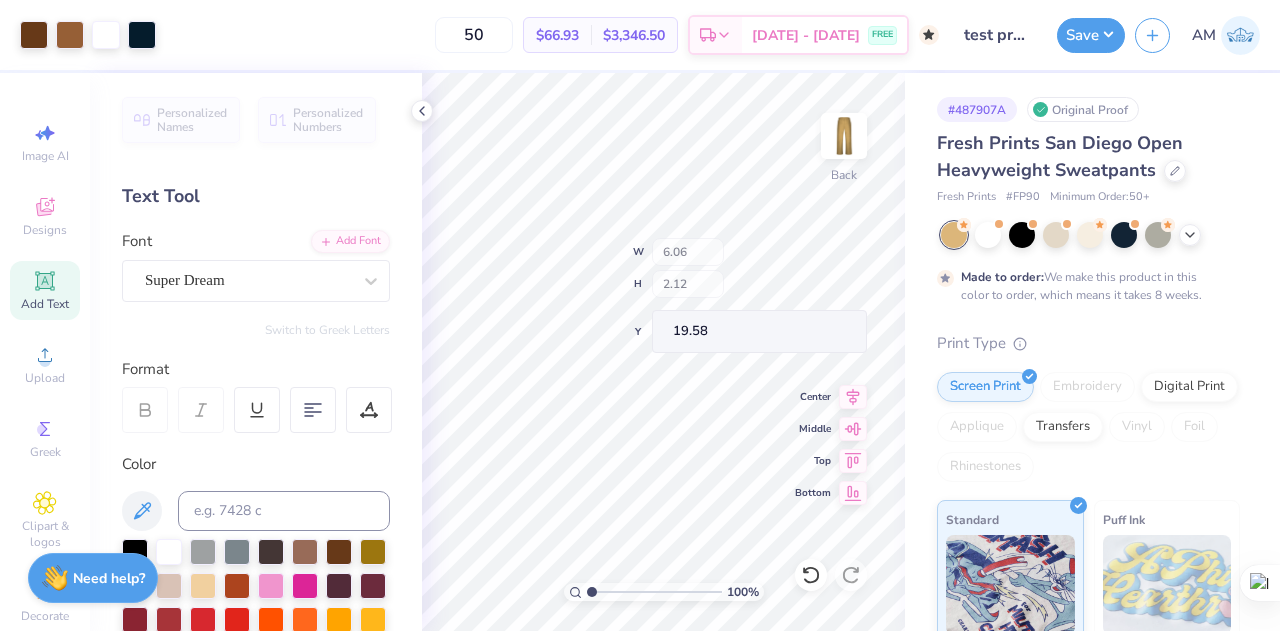 click on "100  % Back W 6.06 H 2.12 Y 19.58 Center Middle Top Bottom" at bounding box center (663, 352) 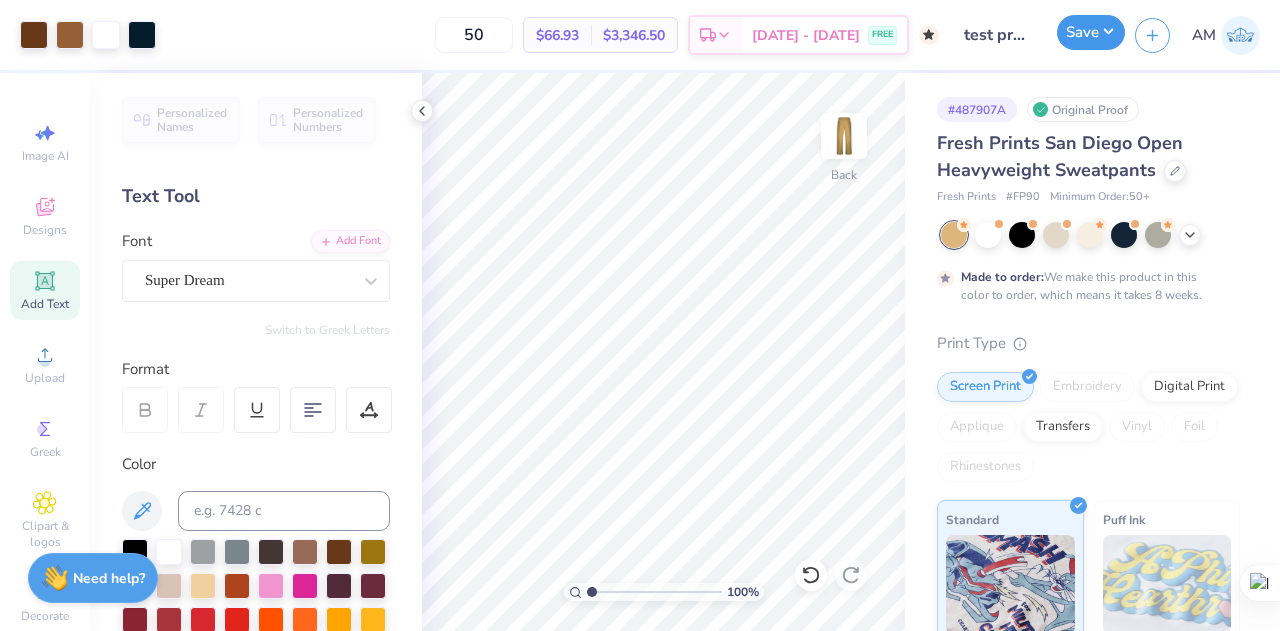 click on "Save" at bounding box center (1091, 32) 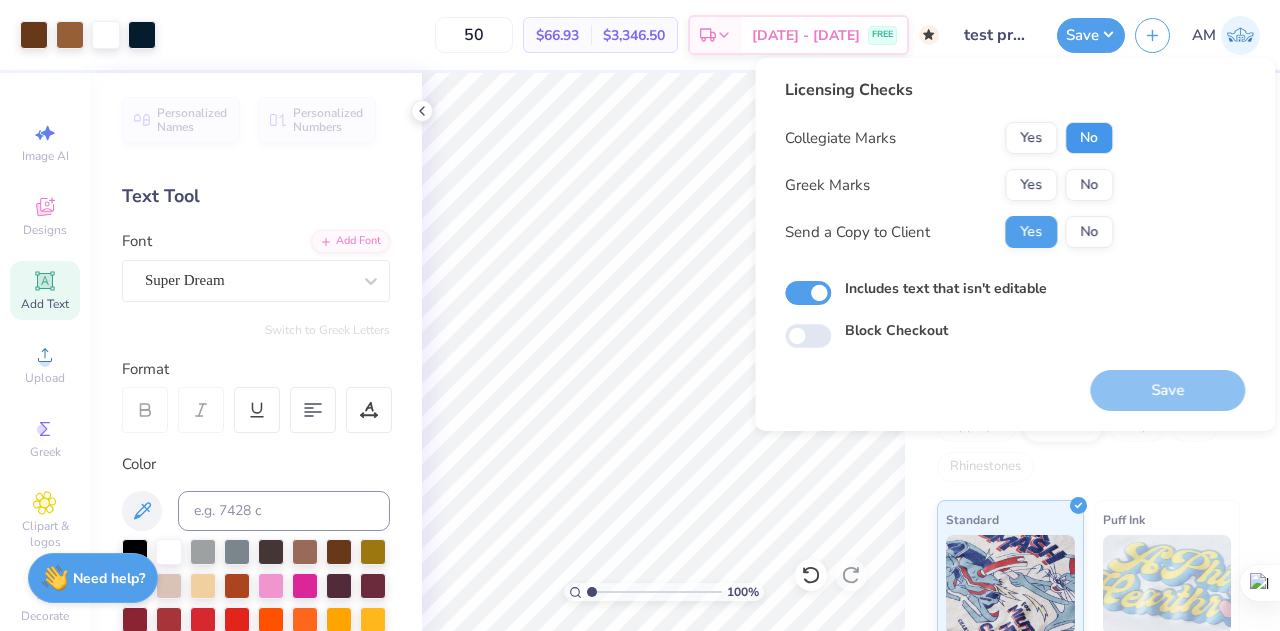 click on "No" at bounding box center [1089, 138] 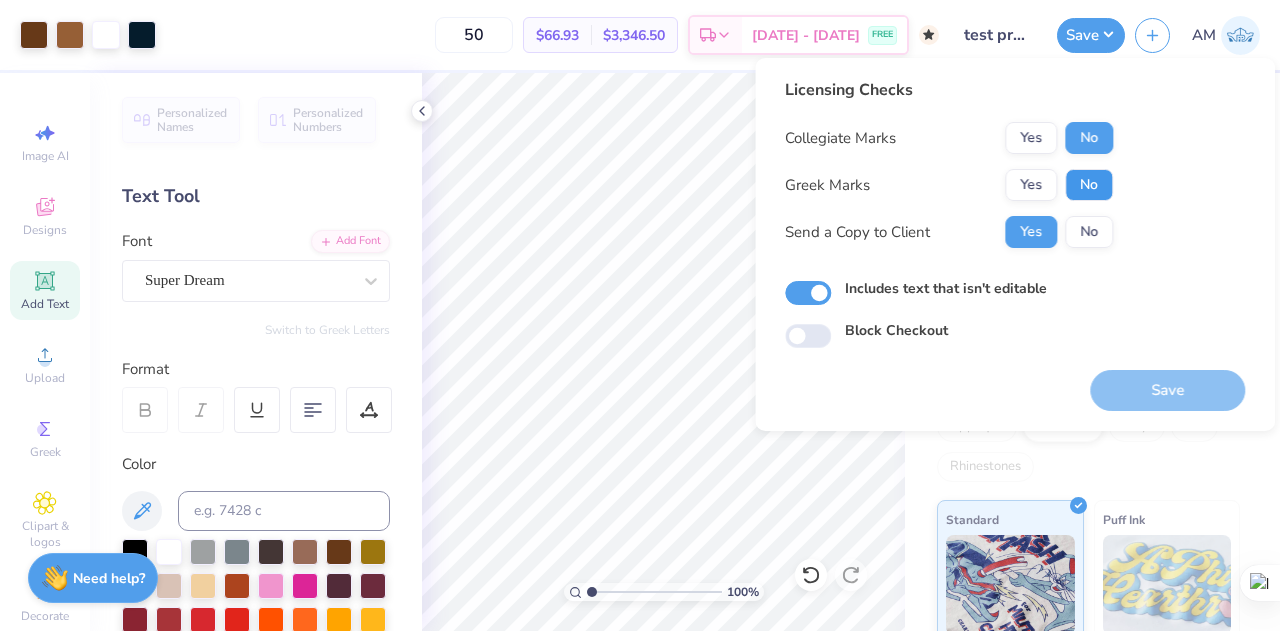 click on "No" at bounding box center (1089, 185) 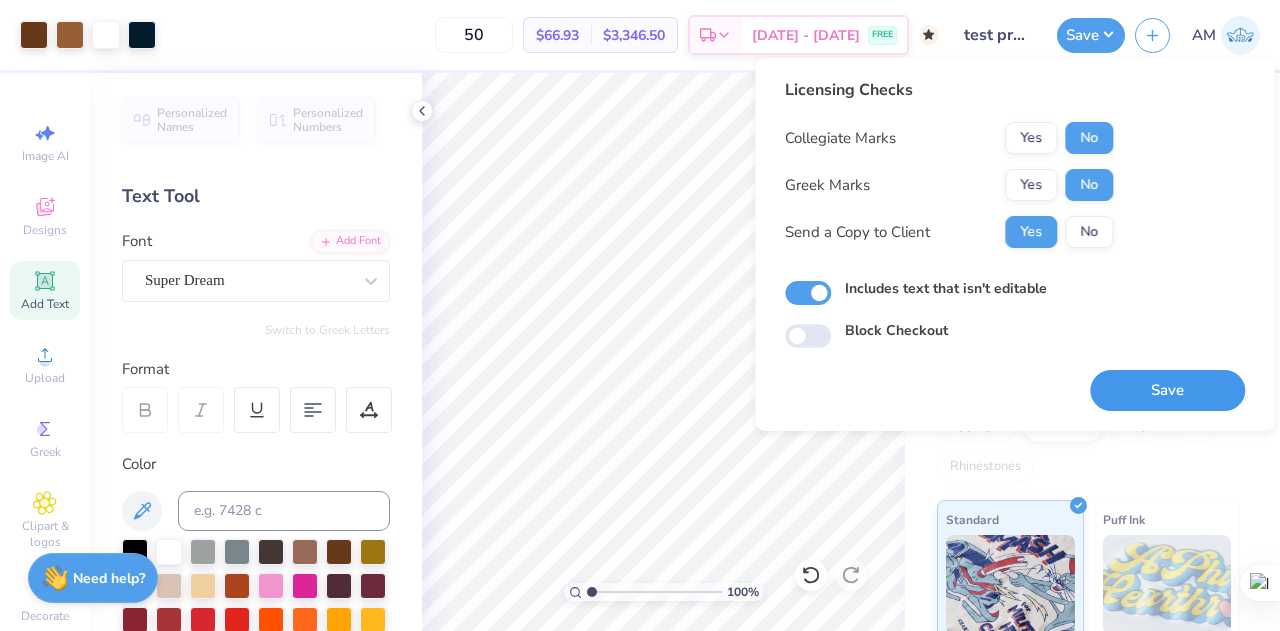 click on "Save" at bounding box center (1167, 390) 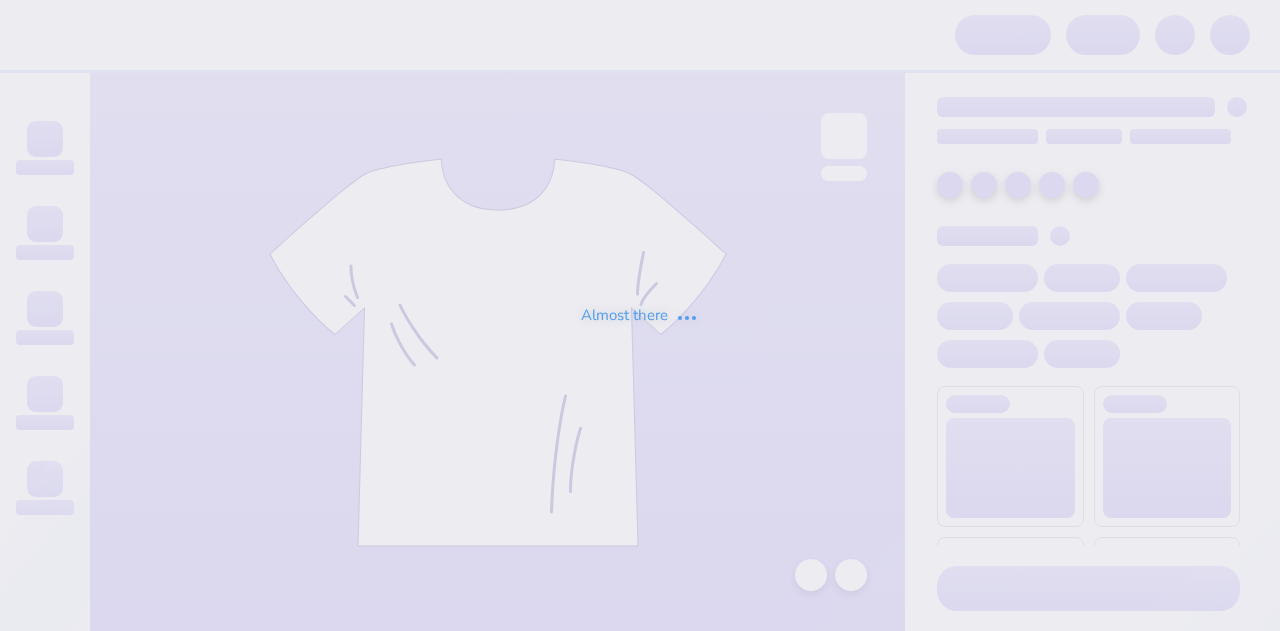 scroll, scrollTop: 0, scrollLeft: 0, axis: both 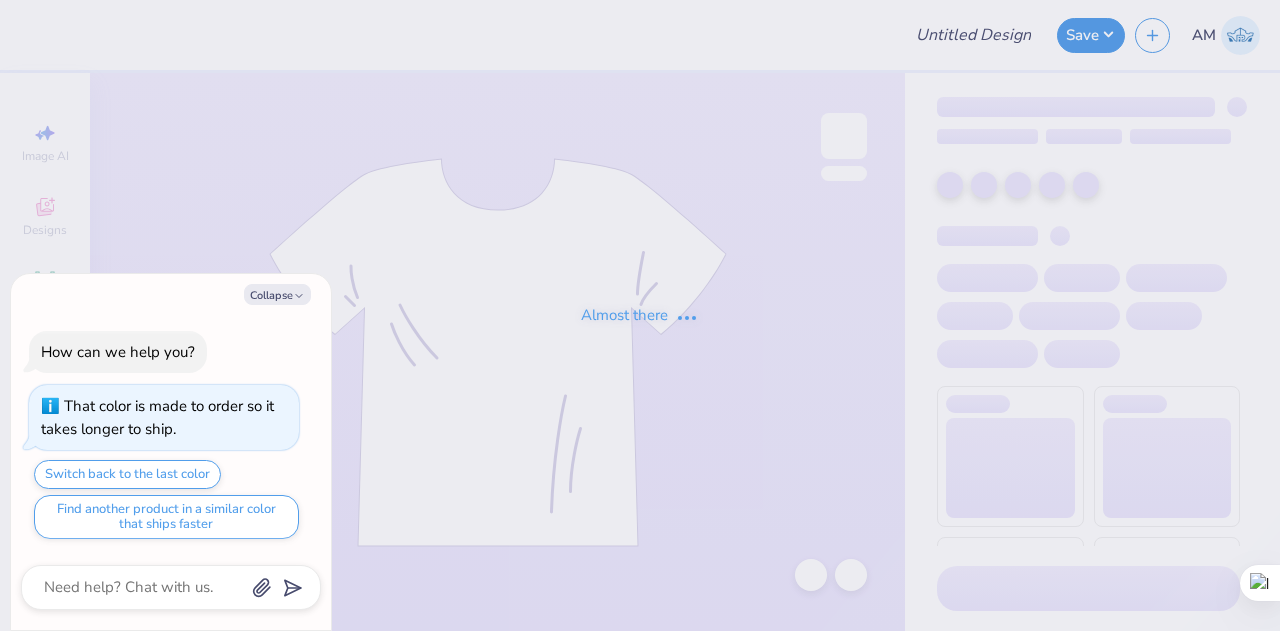 type on "x" 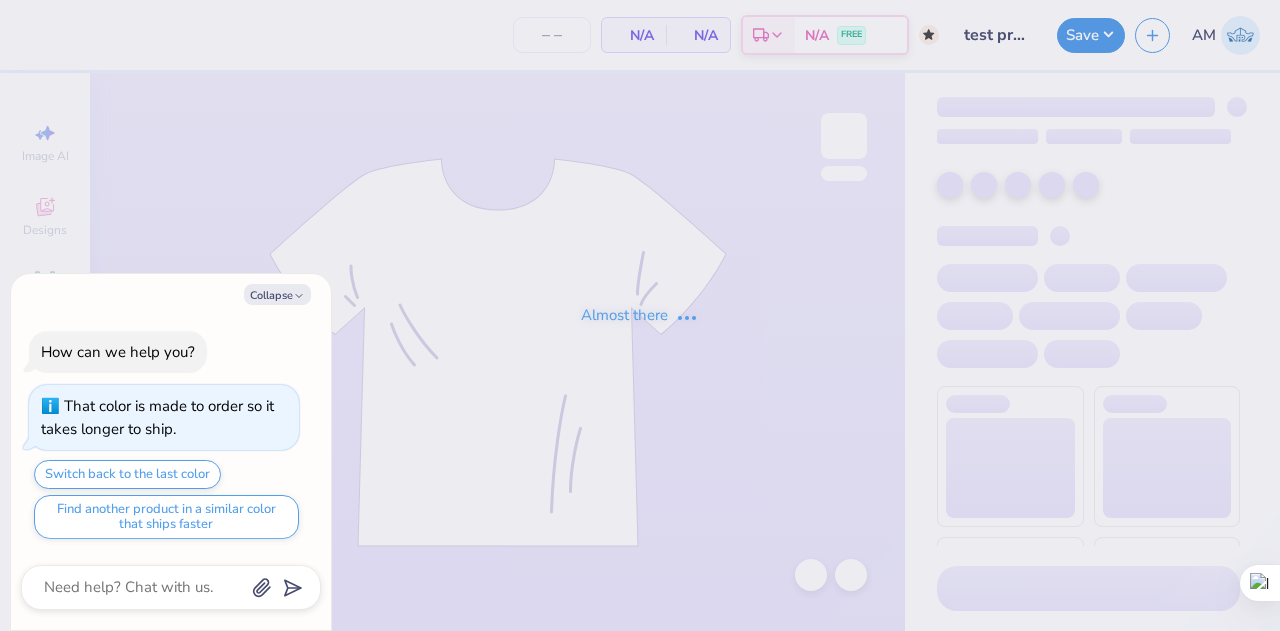 type on "50" 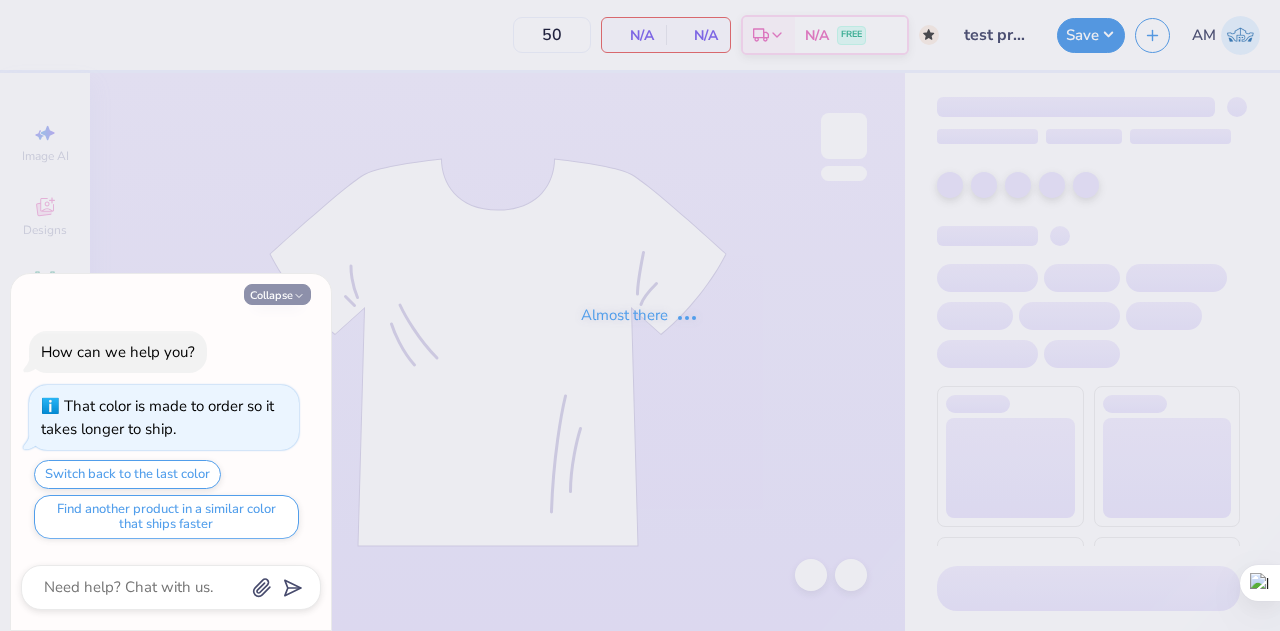 click 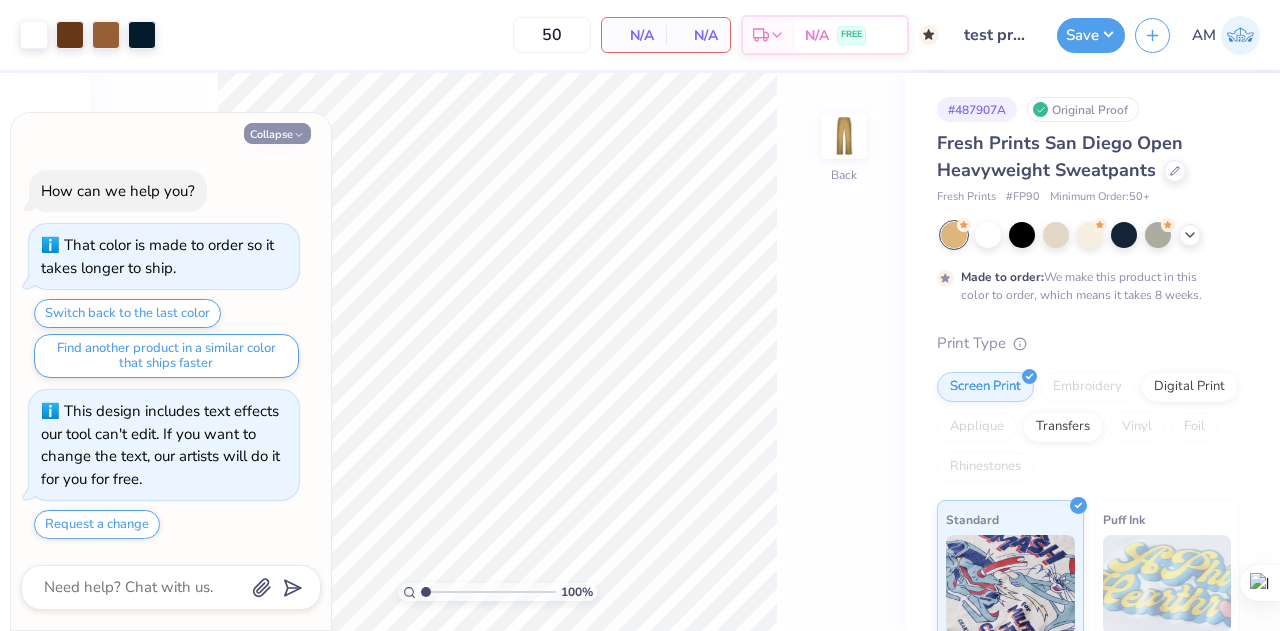 click on "Collapse" at bounding box center [277, 133] 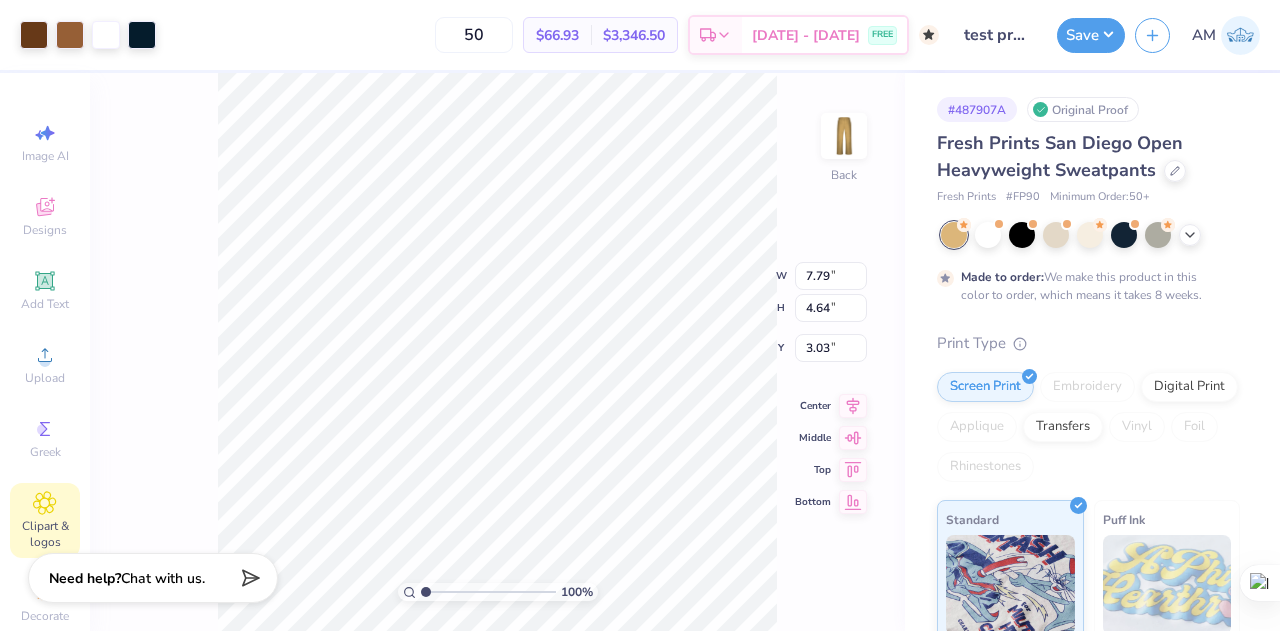 click on "Clipart & logos" at bounding box center (45, 520) 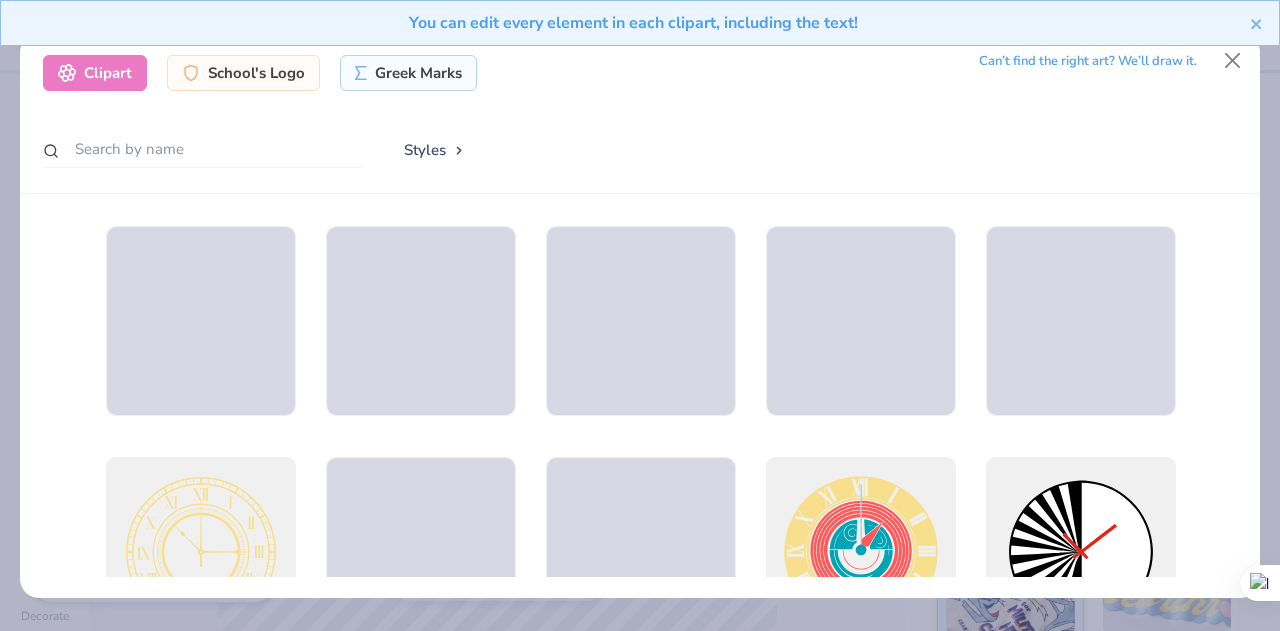 click 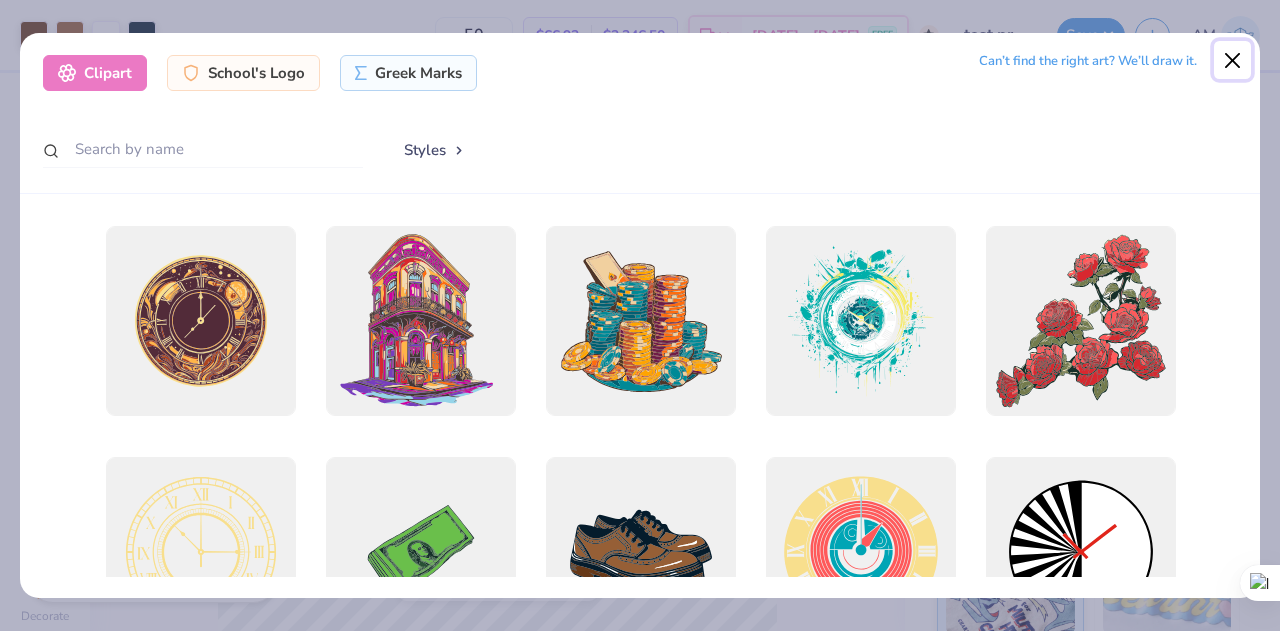 click at bounding box center [1233, 60] 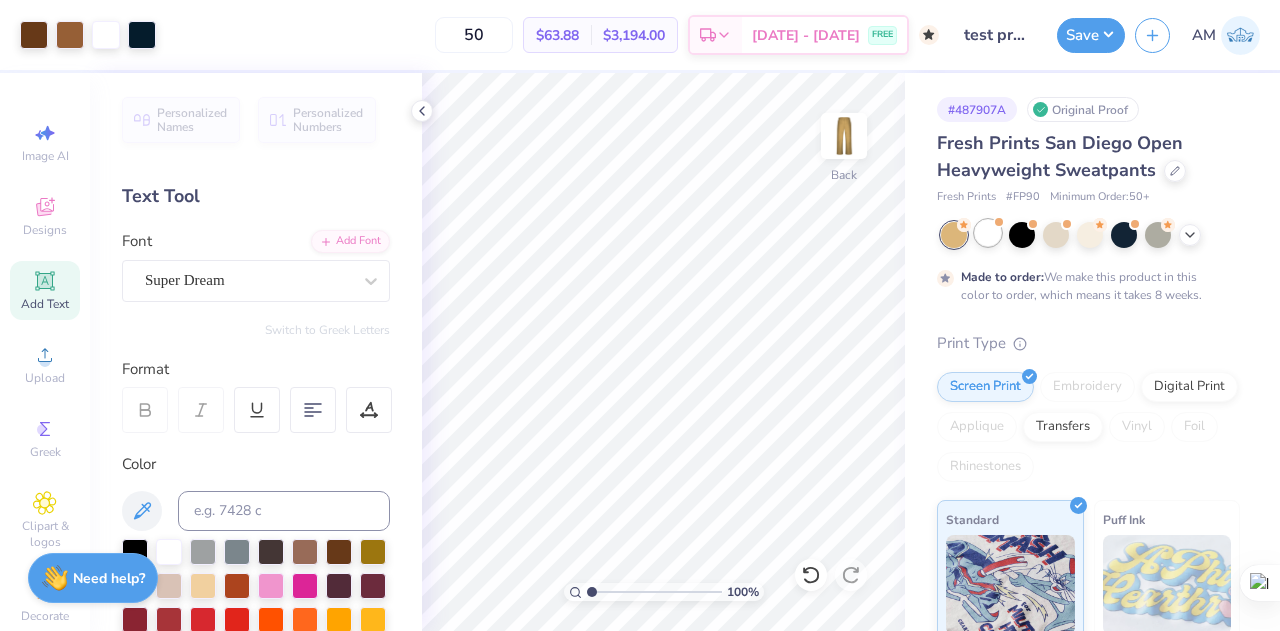 click at bounding box center (988, 233) 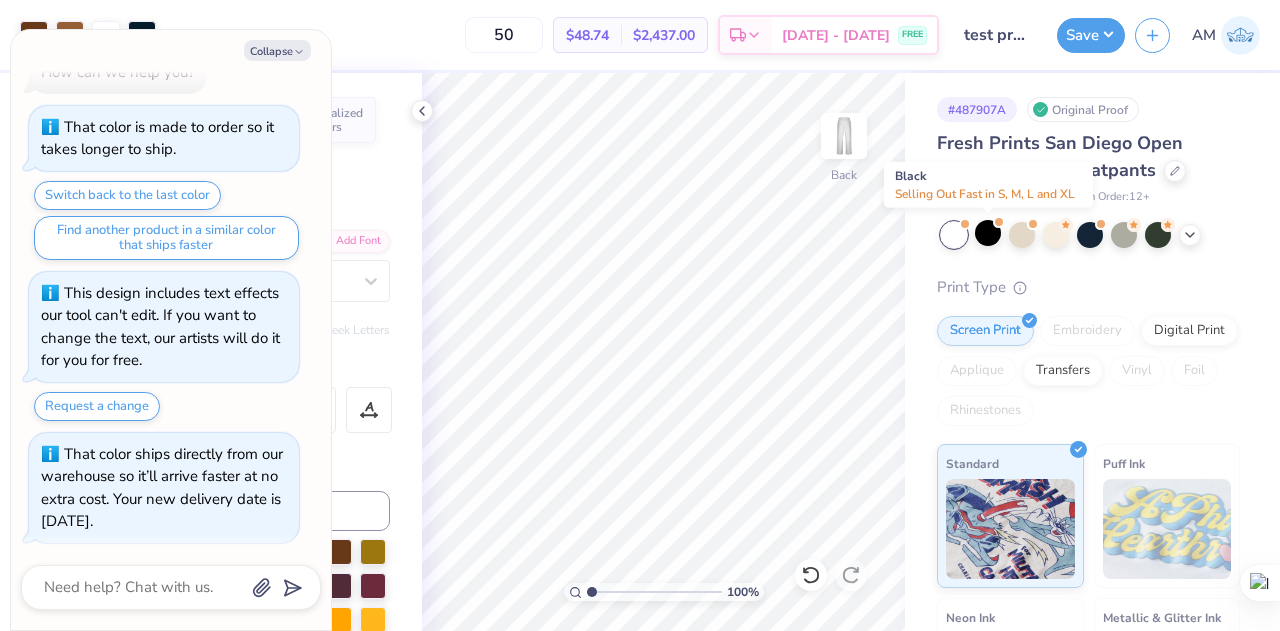 scroll, scrollTop: 646, scrollLeft: 0, axis: vertical 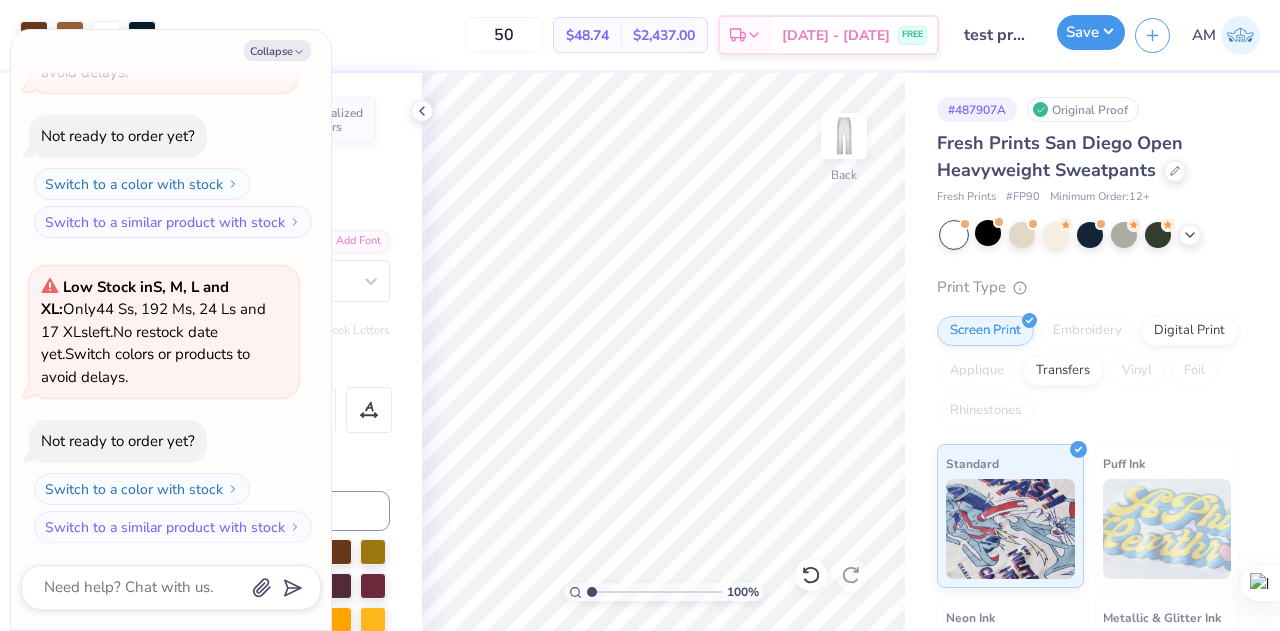 click on "Save" at bounding box center (1091, 32) 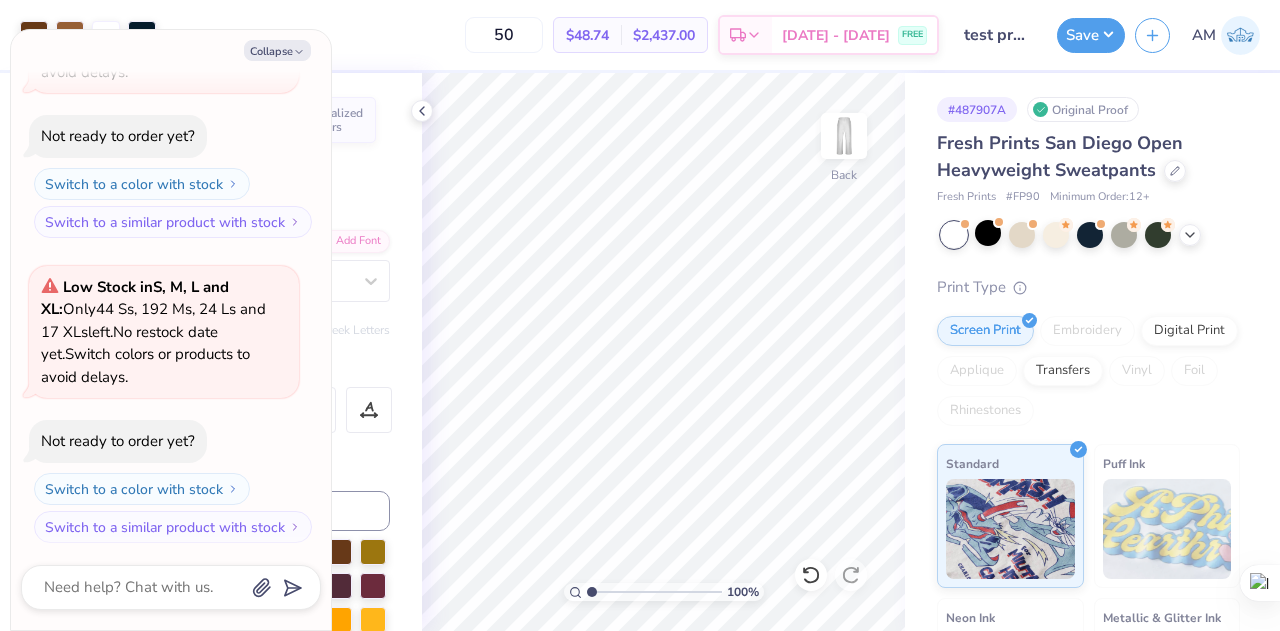 click on "Save AM" at bounding box center (1168, 35) 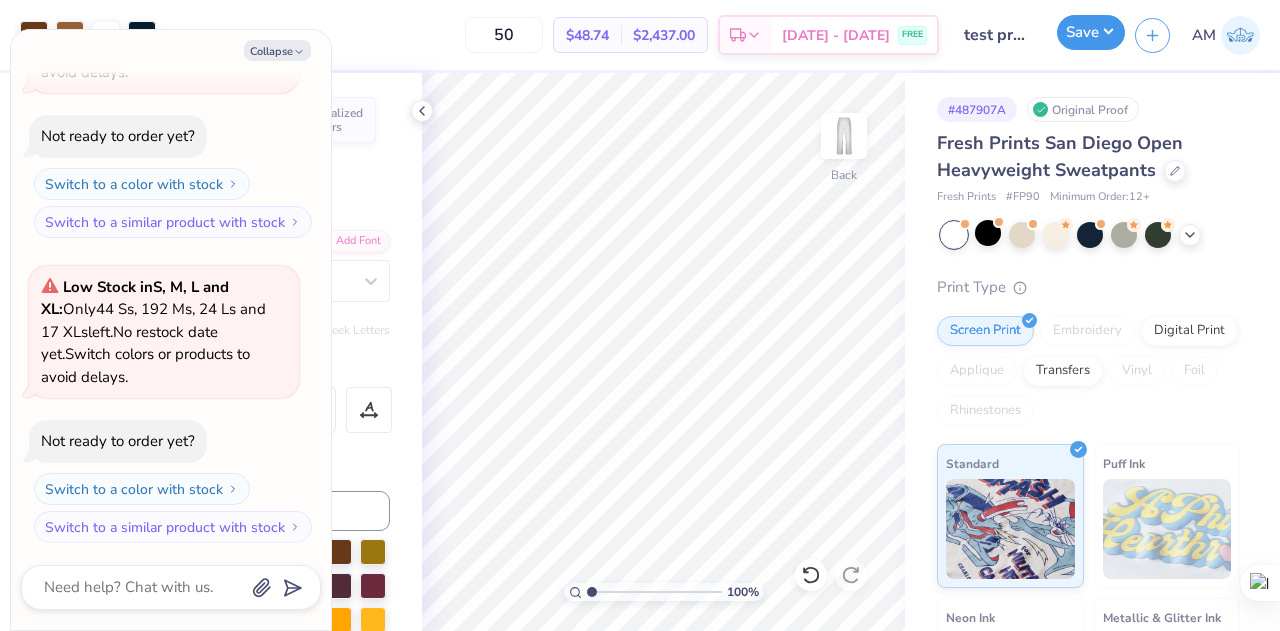 click on "Save" at bounding box center (1091, 32) 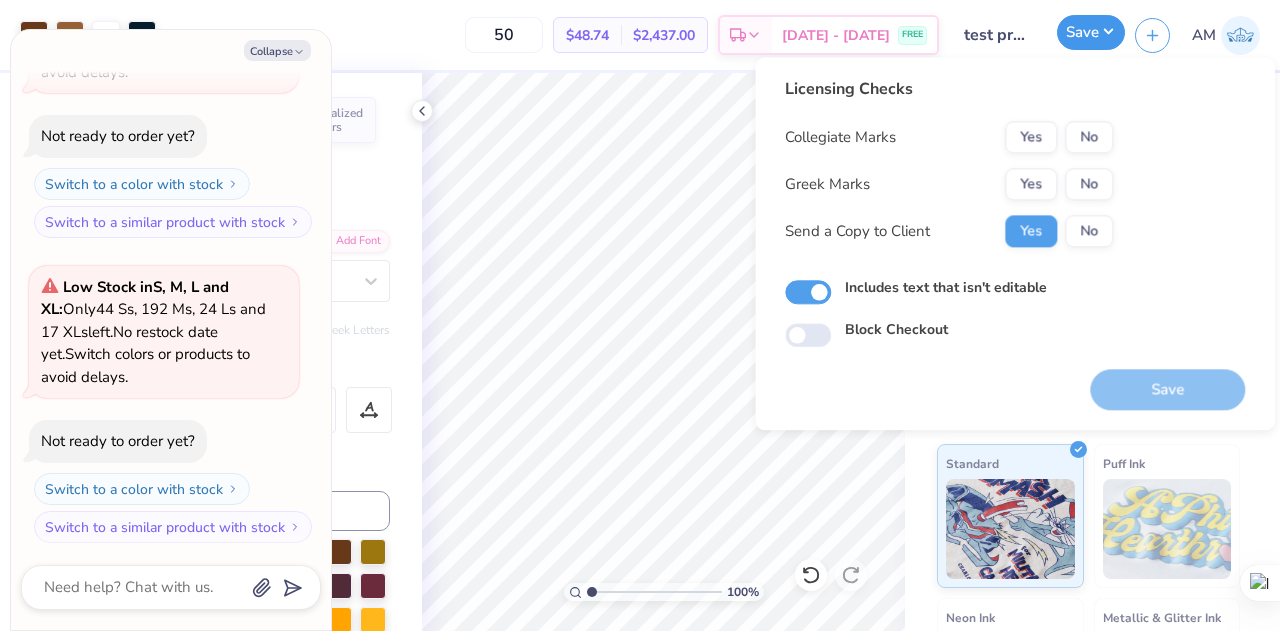type on "x" 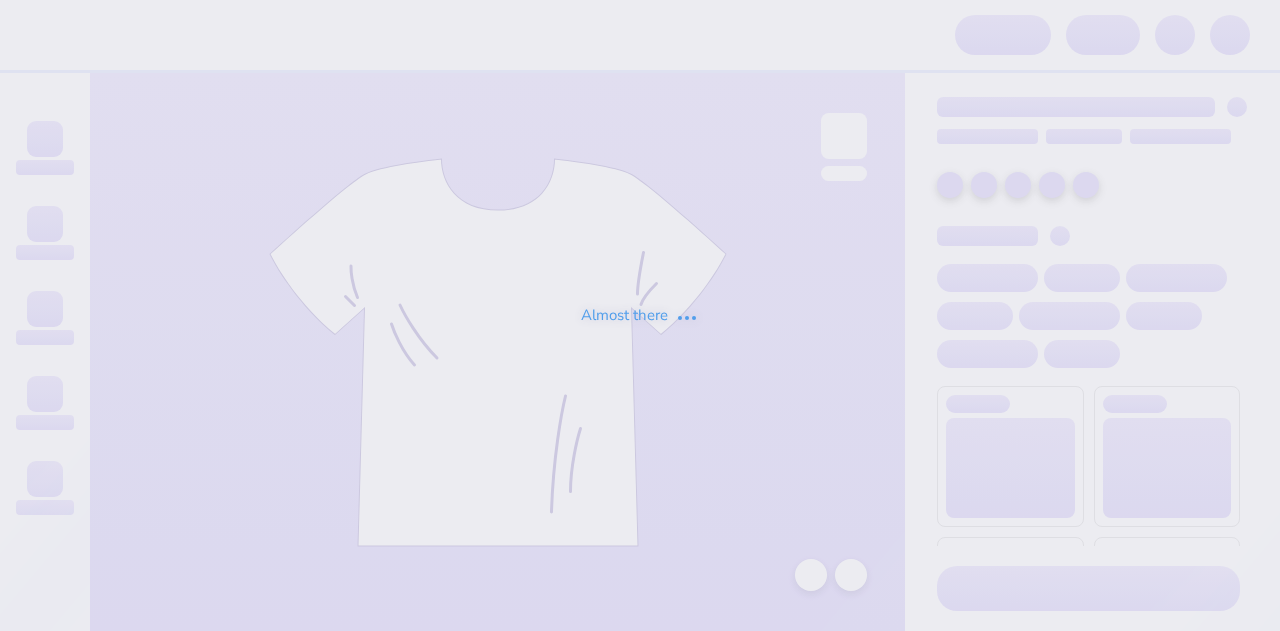 scroll, scrollTop: 0, scrollLeft: 0, axis: both 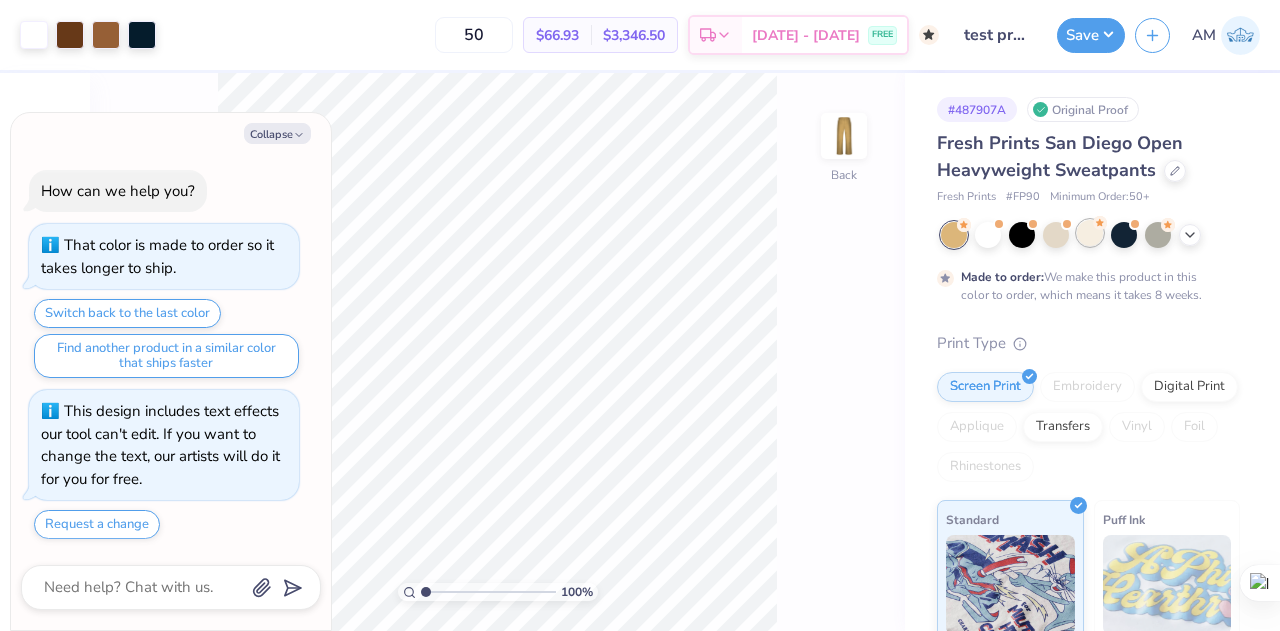 click at bounding box center (1090, 233) 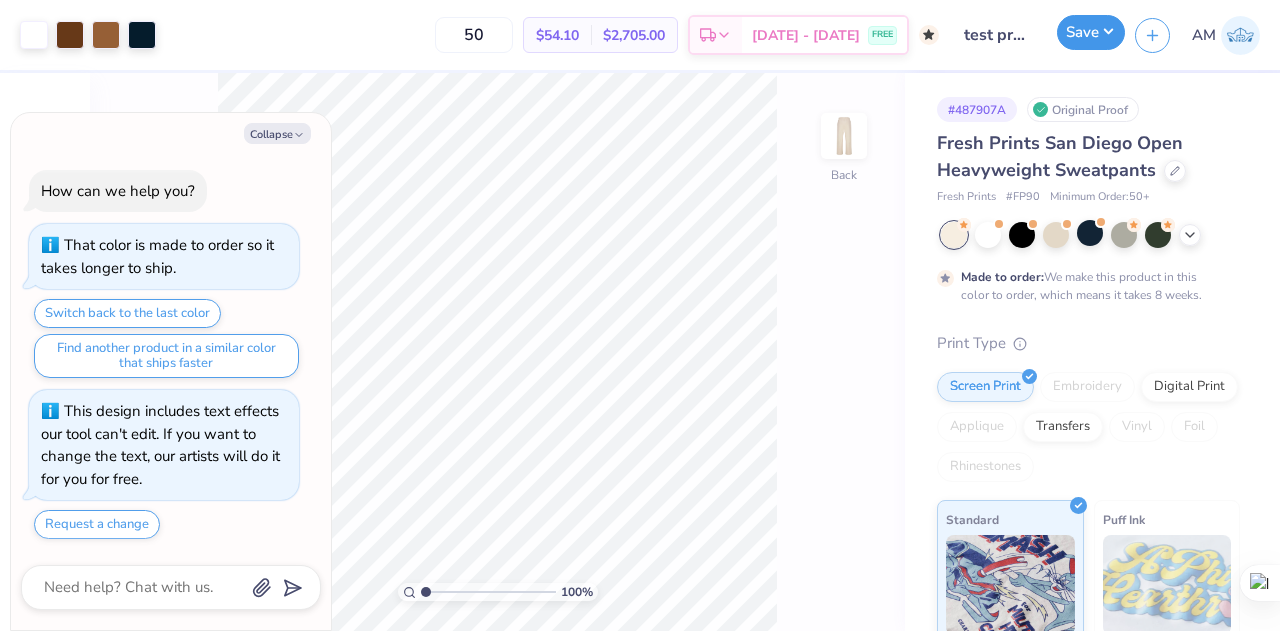 click on "Save" at bounding box center [1091, 32] 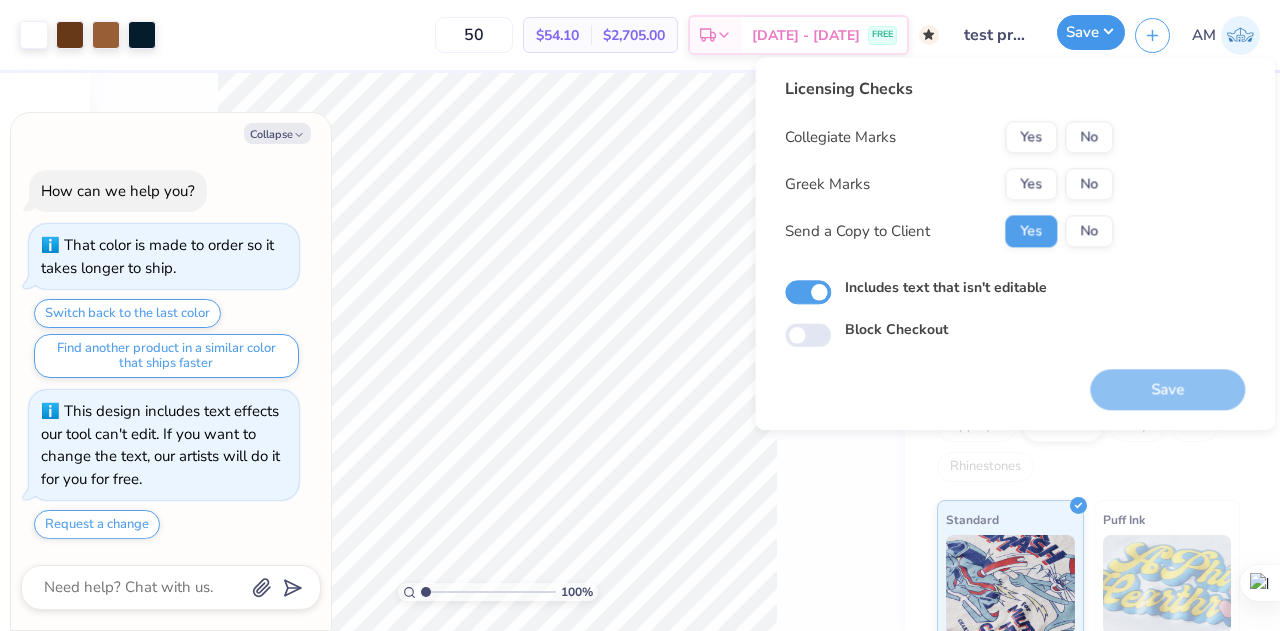 type on "x" 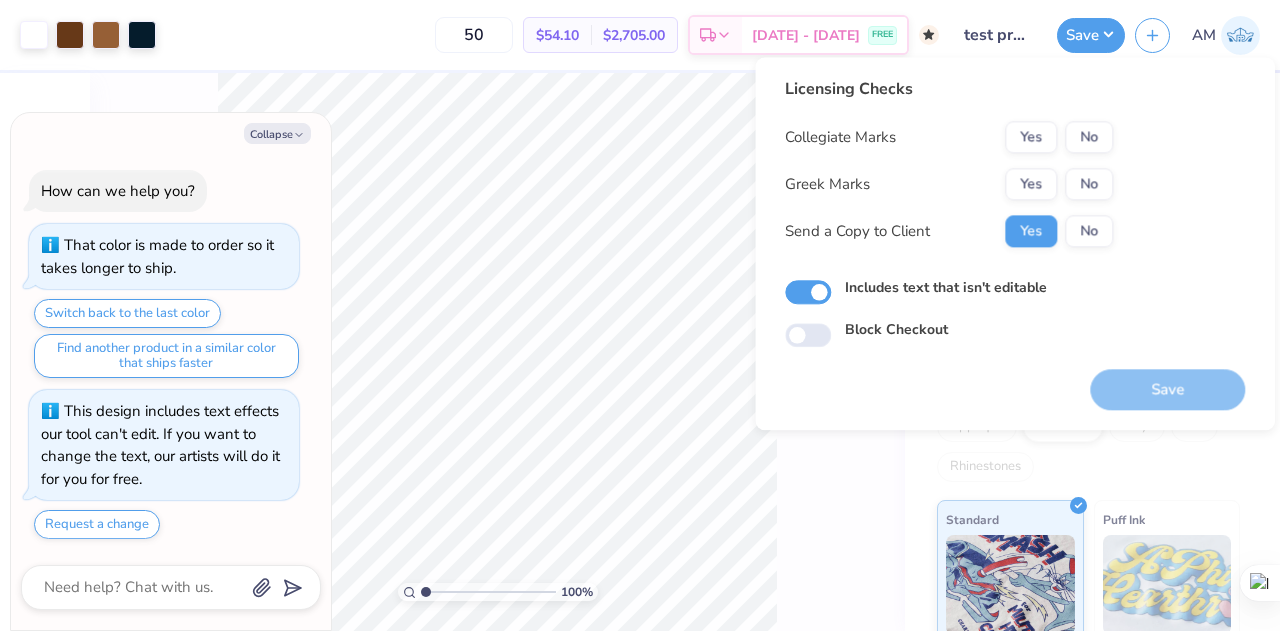 type 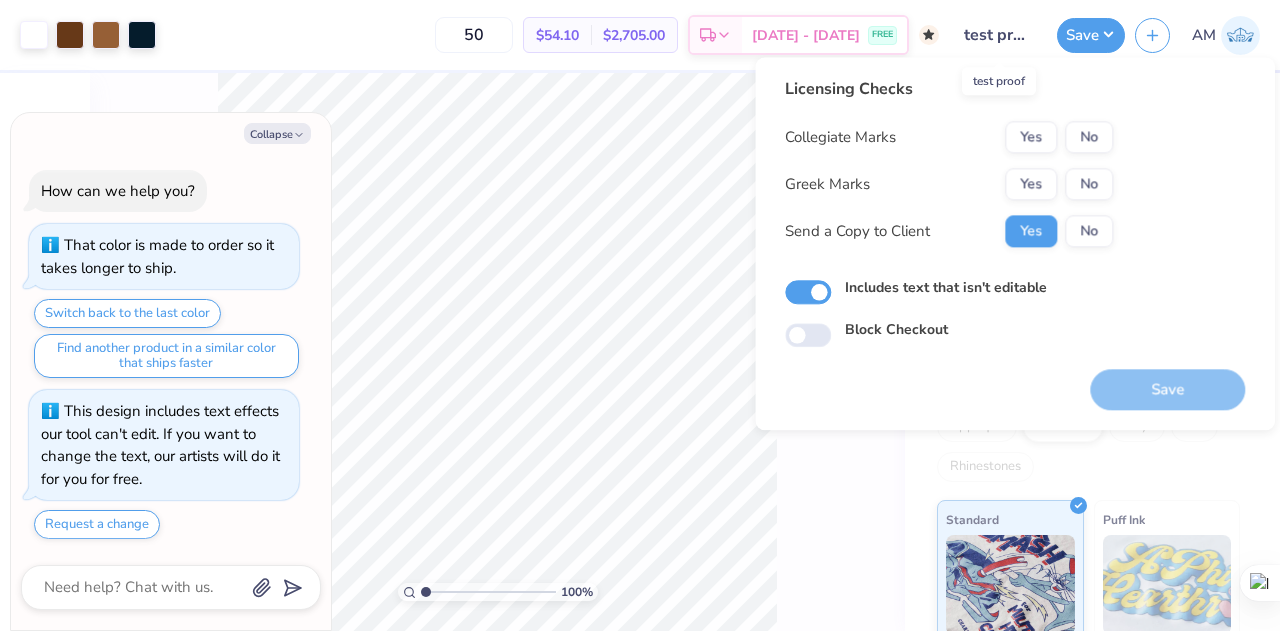 click on "test proof" at bounding box center (998, 35) 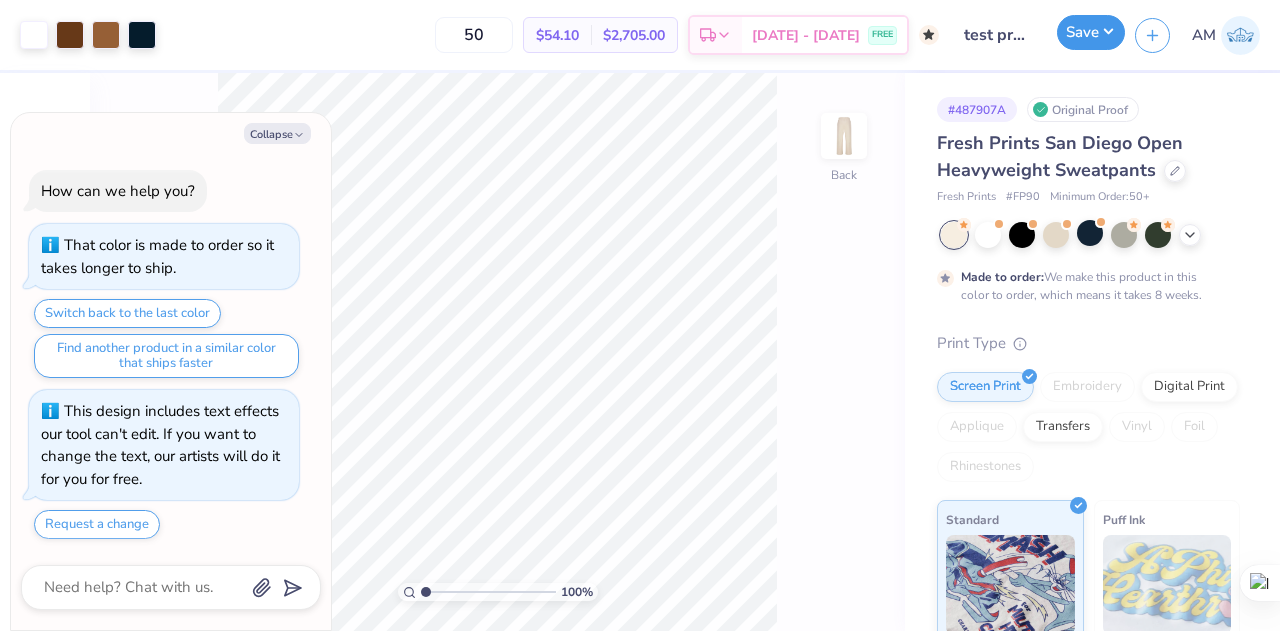 click on "Save" at bounding box center [1091, 32] 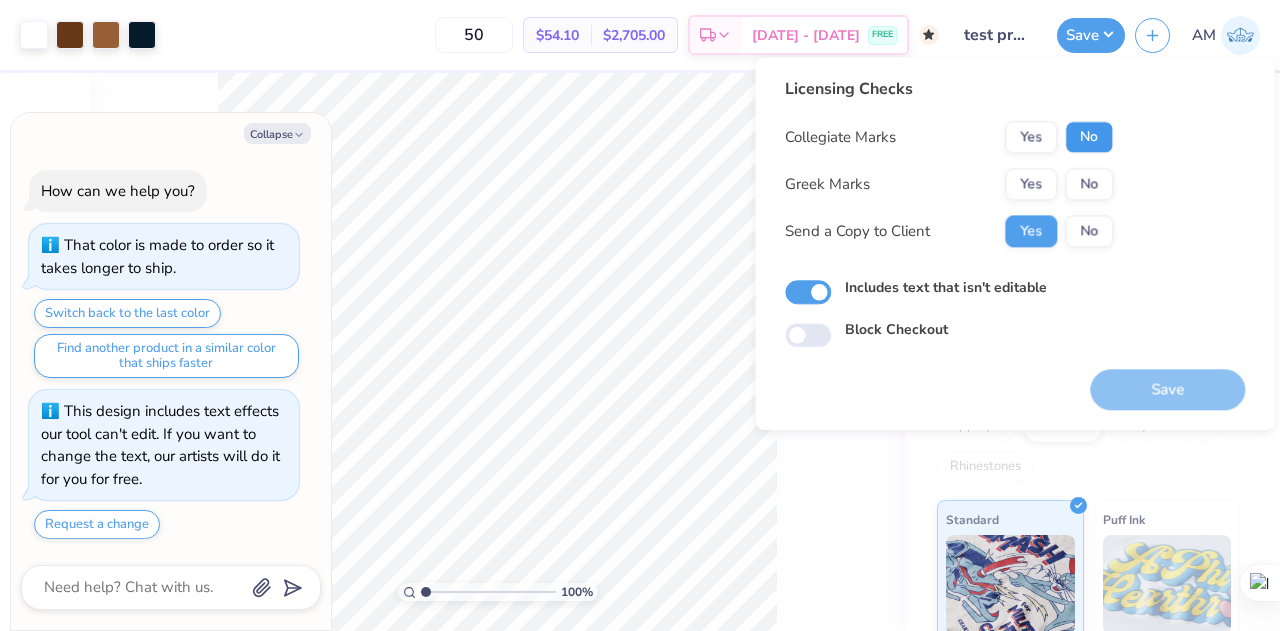 click on "No" at bounding box center [1089, 137] 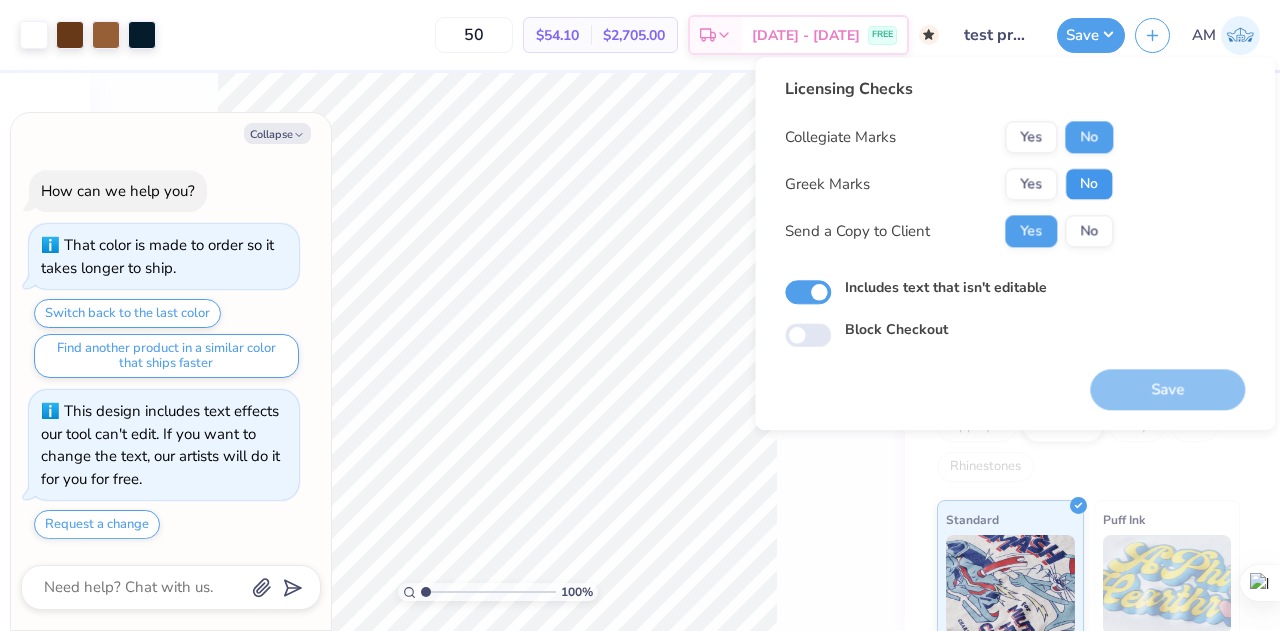 click on "No" at bounding box center [1089, 184] 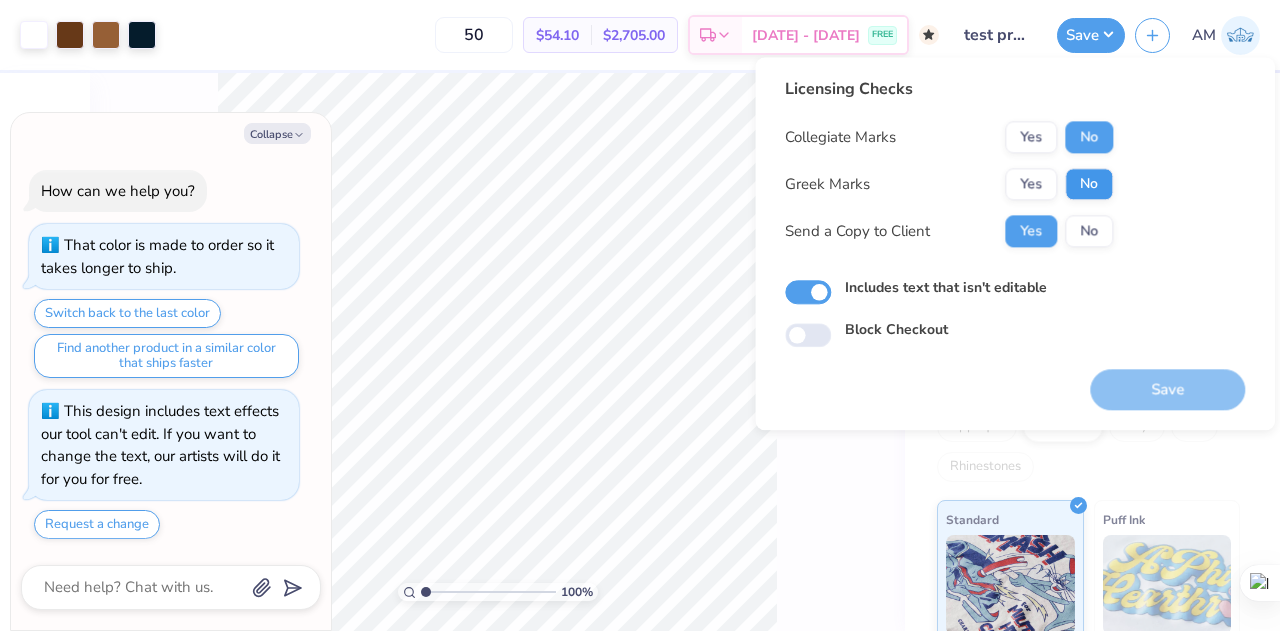 type on "x" 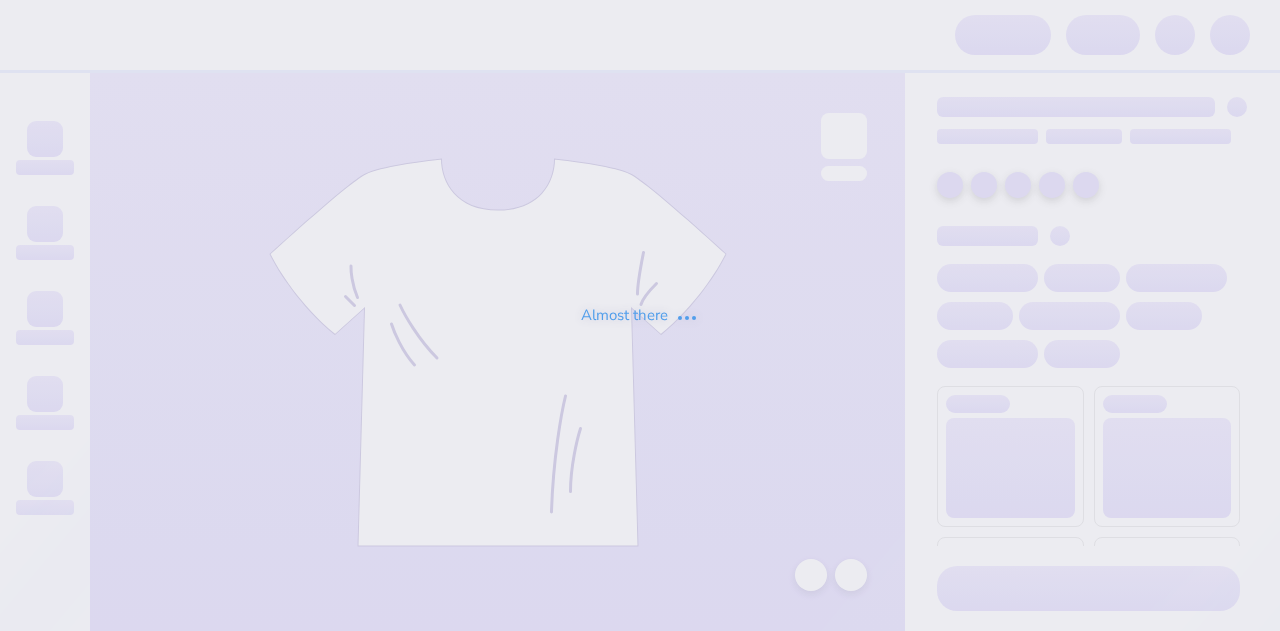 scroll, scrollTop: 0, scrollLeft: 0, axis: both 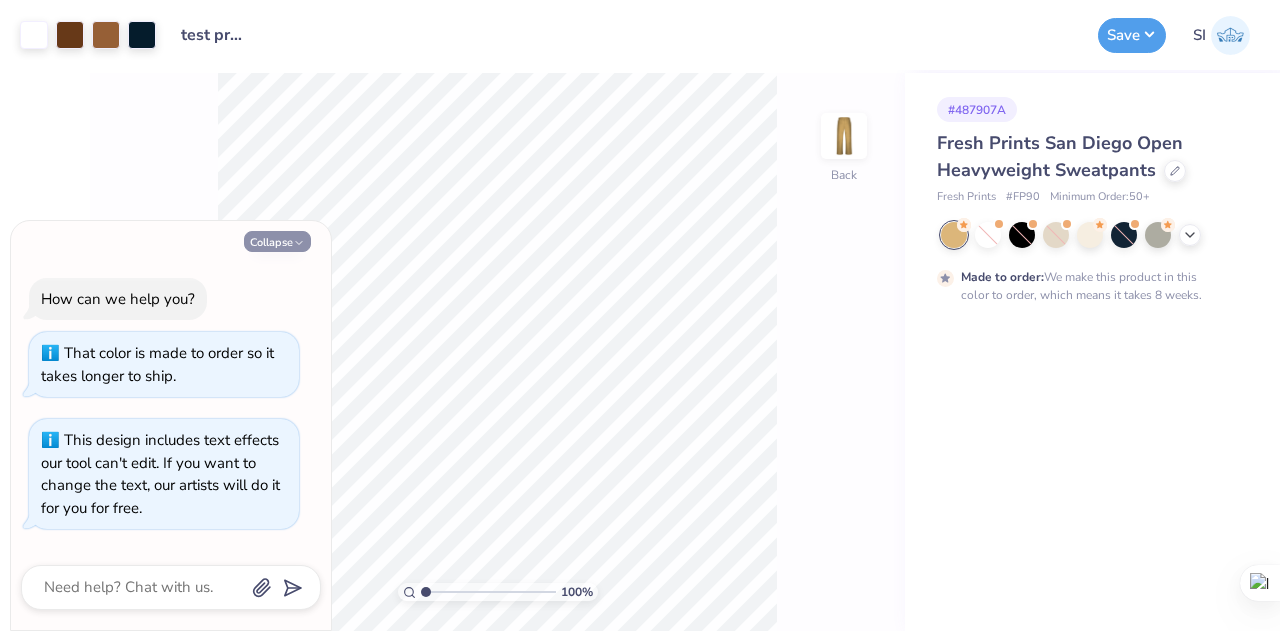 click on "Collapse" at bounding box center (277, 241) 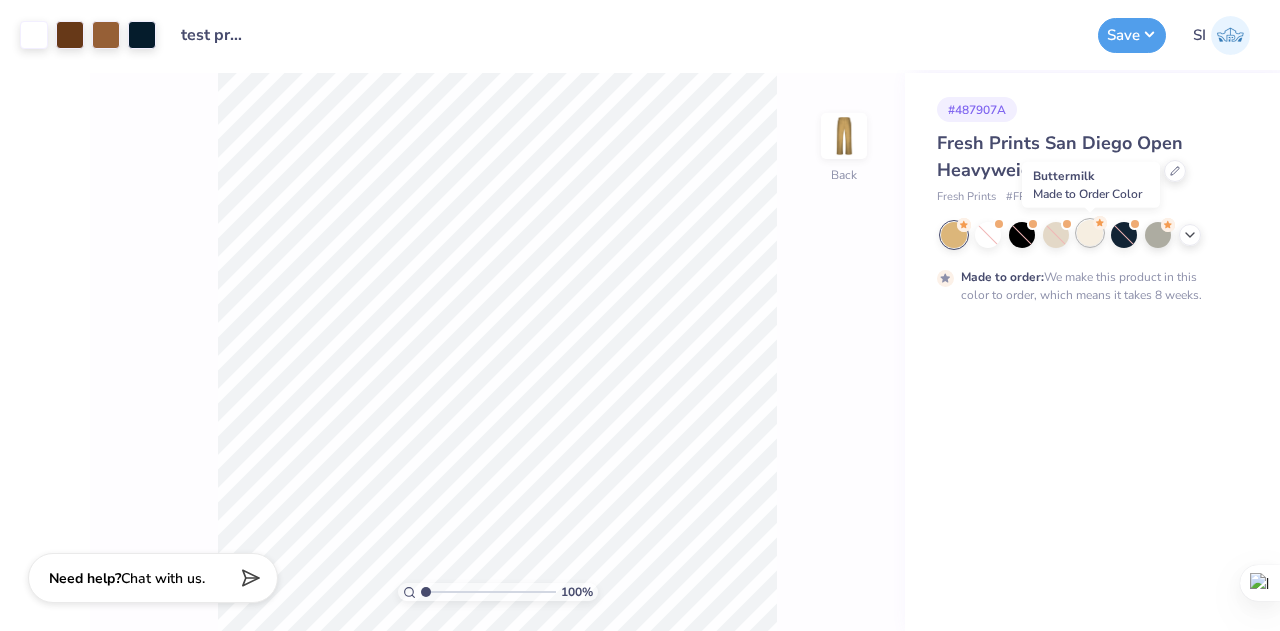 click at bounding box center [1090, 233] 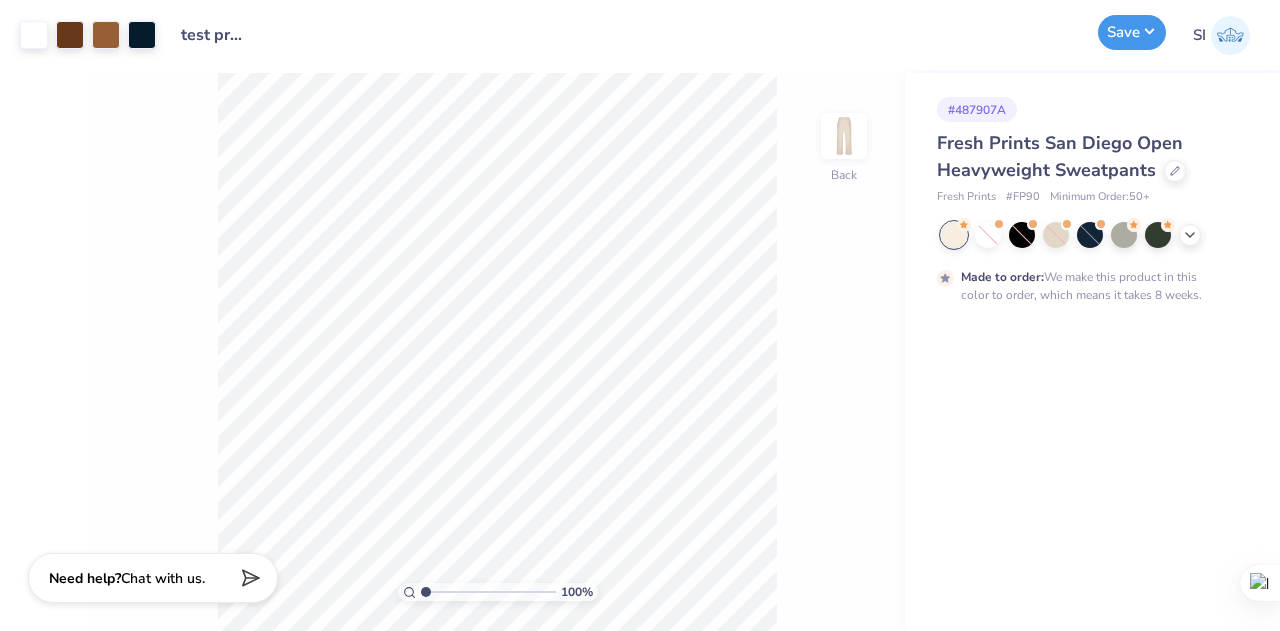 click on "Save" at bounding box center [1132, 32] 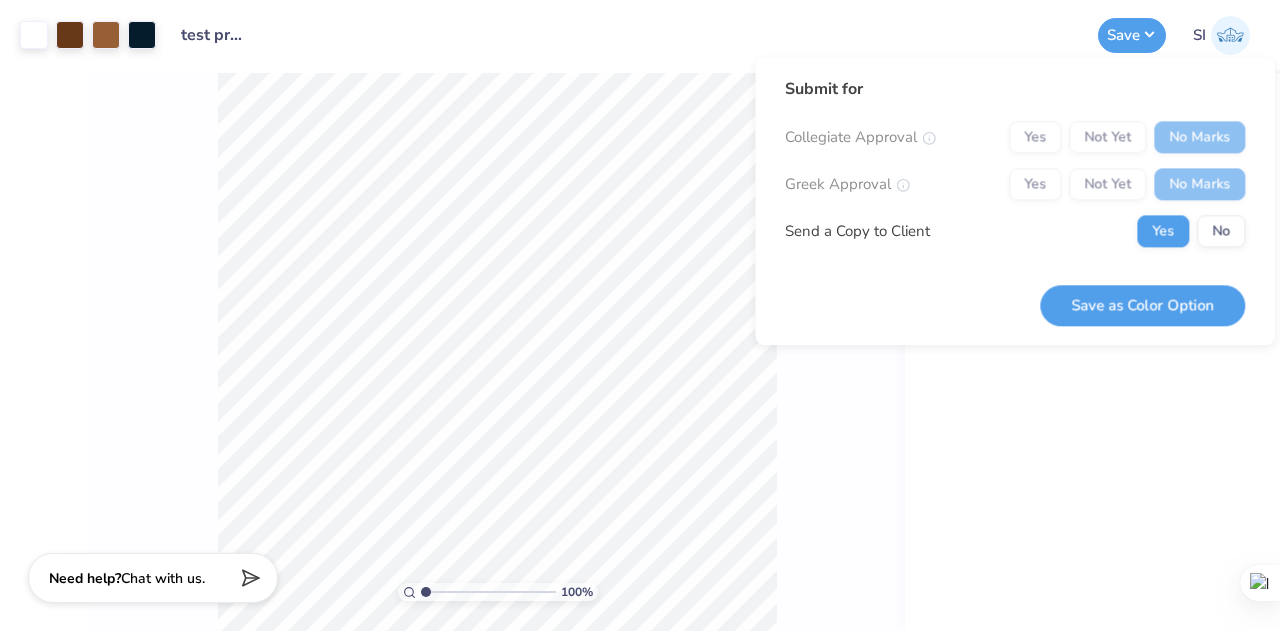 click on "# 487907A Fresh Prints San Diego Open Heavyweight Sweatpants Fresh Prints # FP90 Minimum Order:  50 +   Made to order:  We make this product in this color to order, which means it takes 8 weeks." at bounding box center (1092, 352) 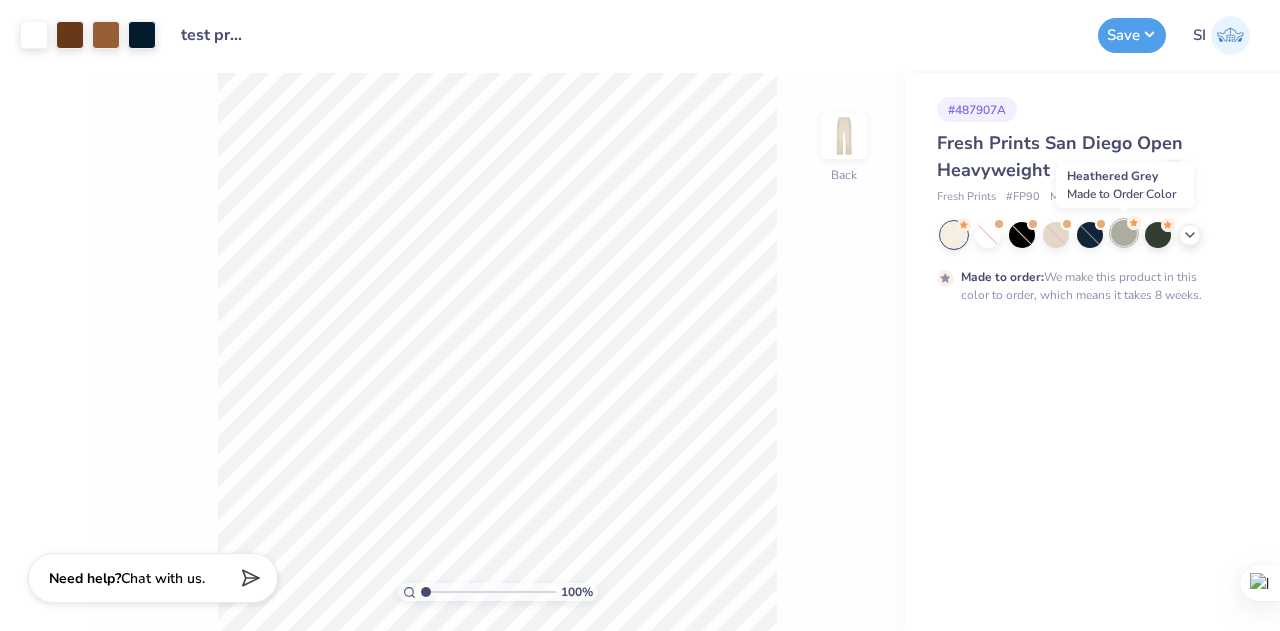 click at bounding box center (1124, 233) 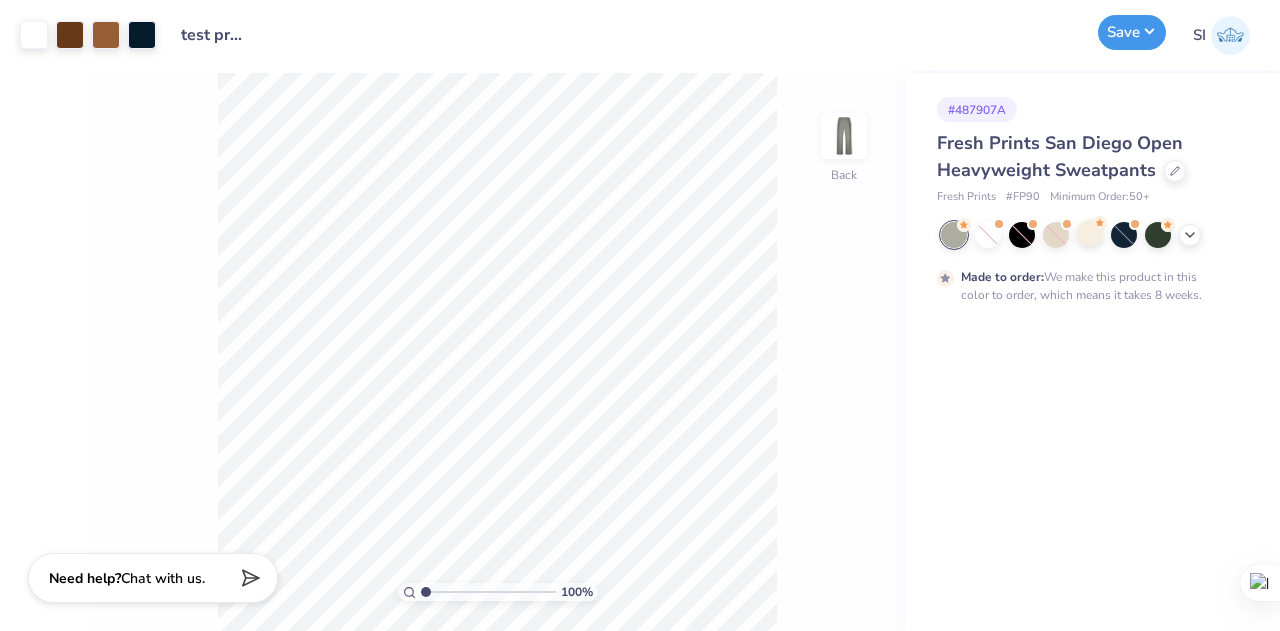 click on "Save" at bounding box center [1132, 32] 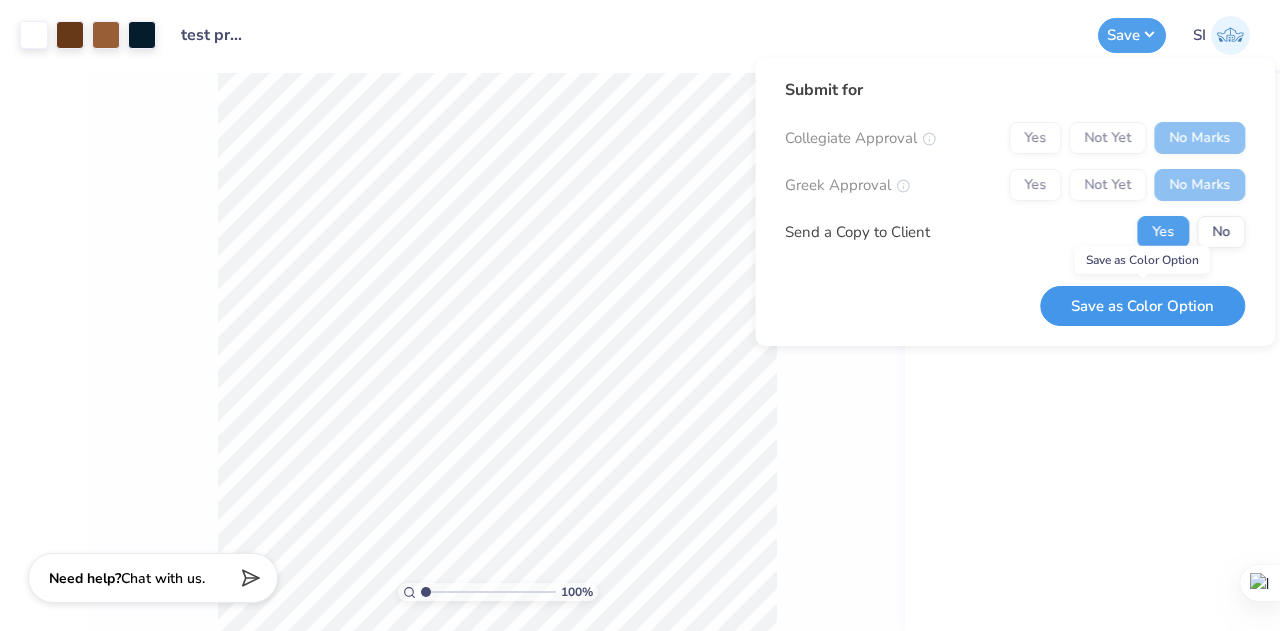 click on "Save as Color Option" at bounding box center [1142, 306] 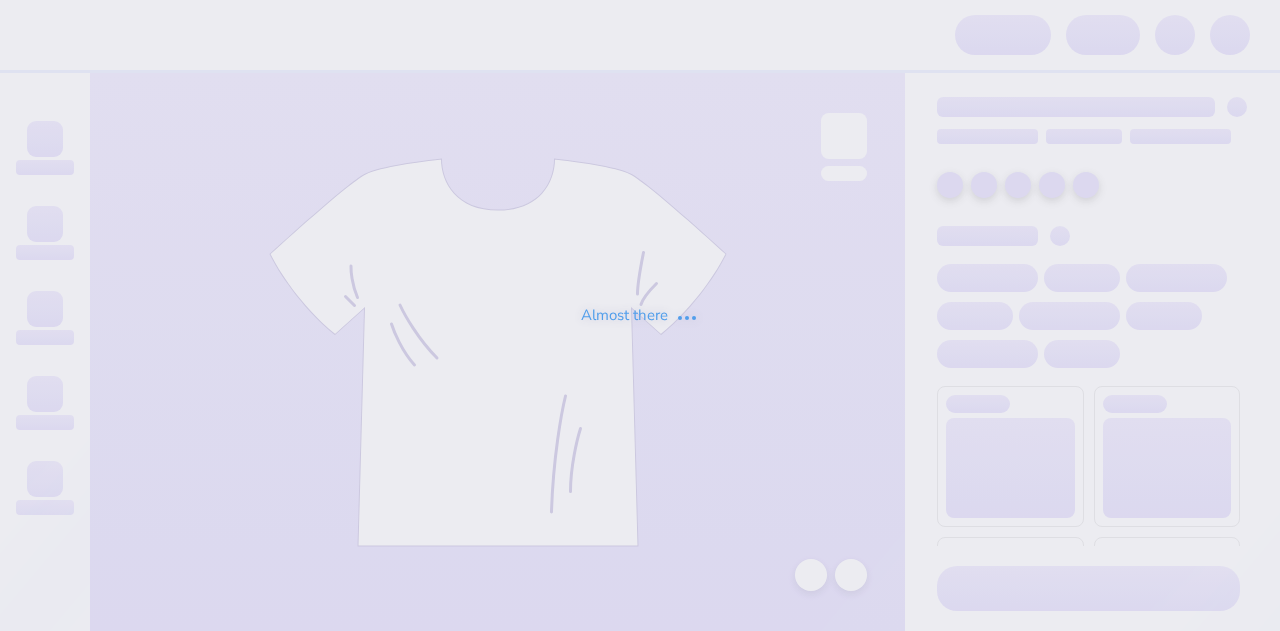 scroll, scrollTop: 0, scrollLeft: 0, axis: both 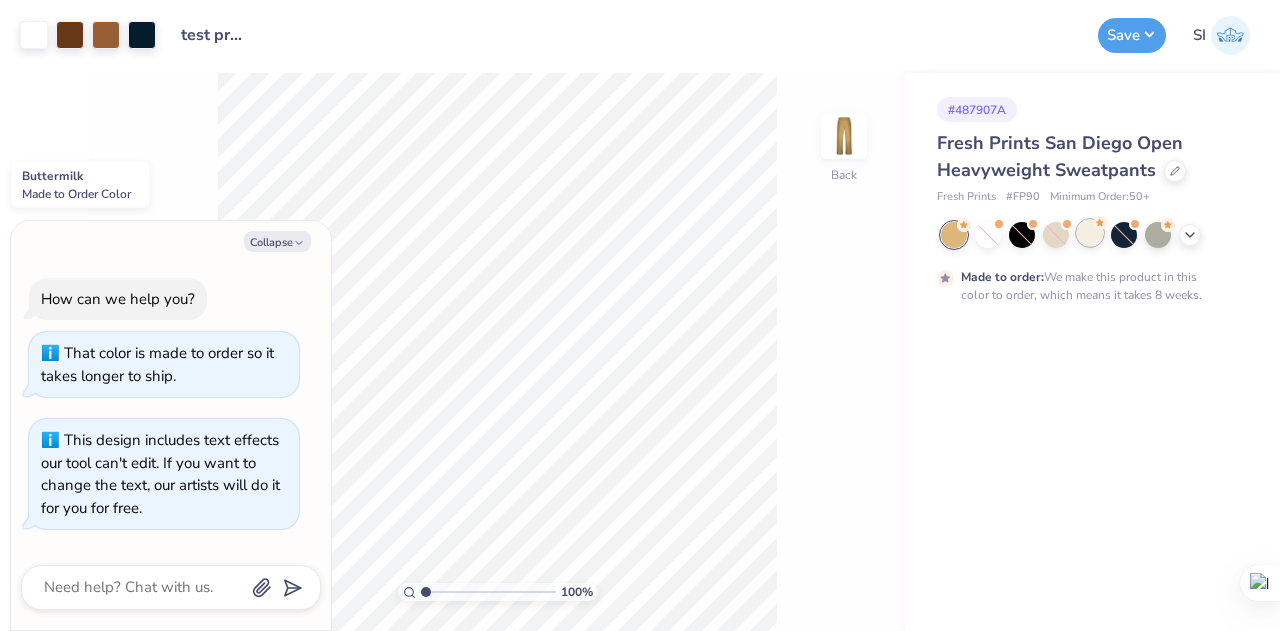click at bounding box center (1090, 233) 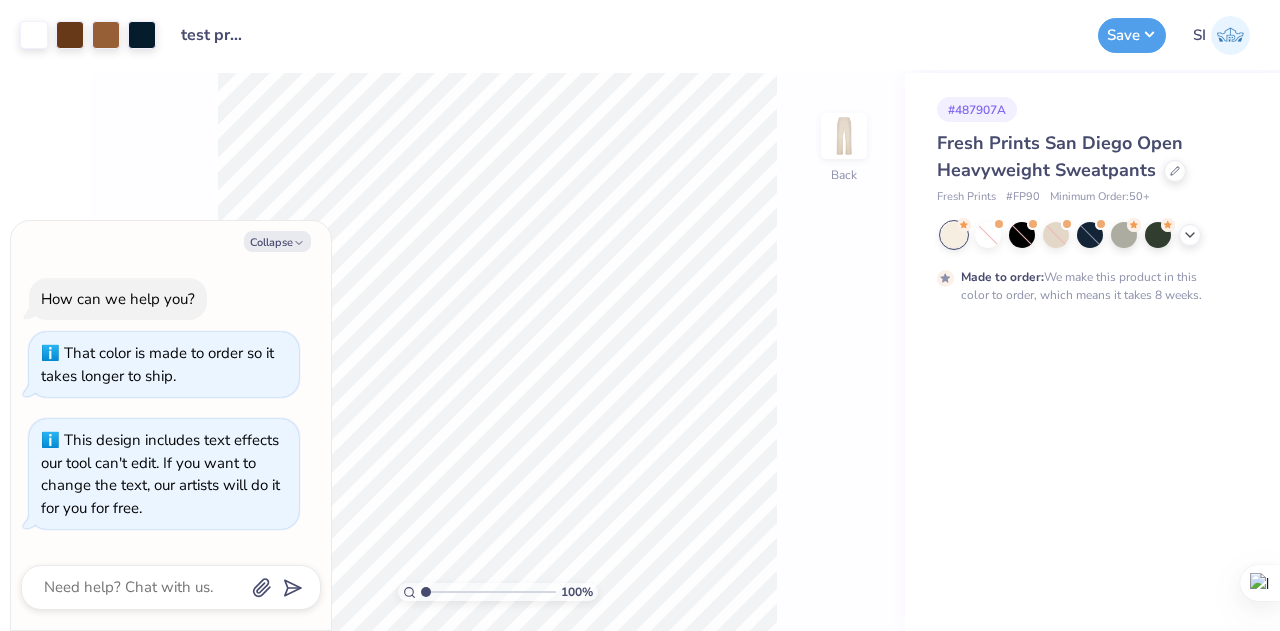 type on "x" 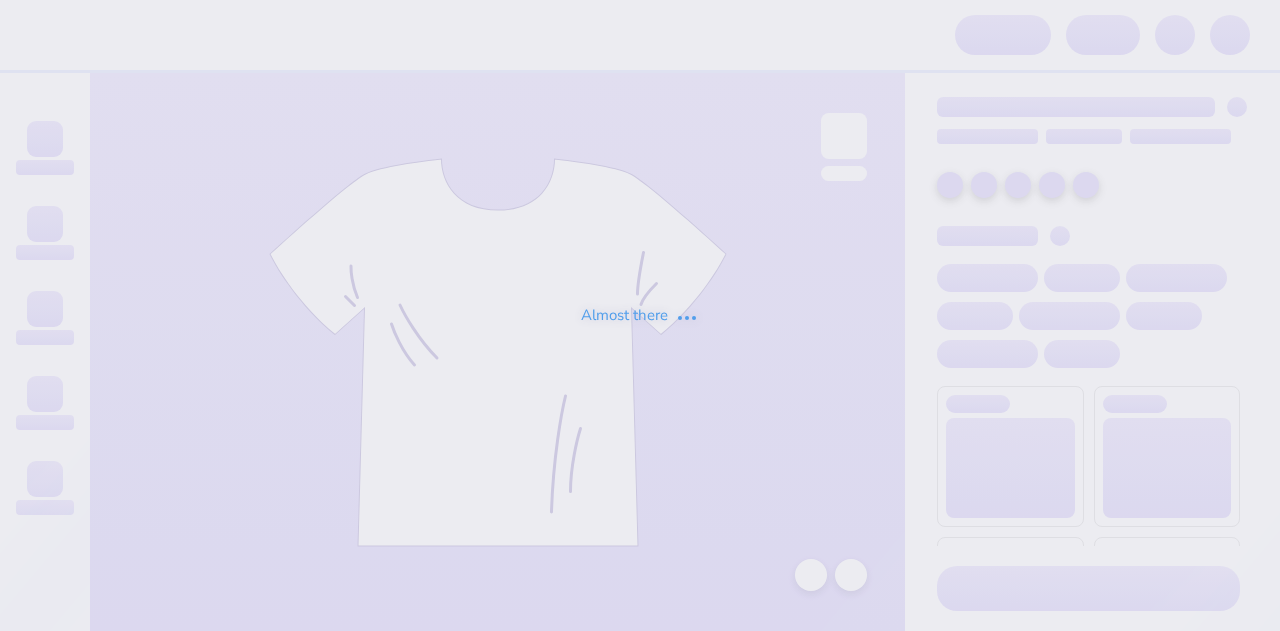 scroll, scrollTop: 0, scrollLeft: 0, axis: both 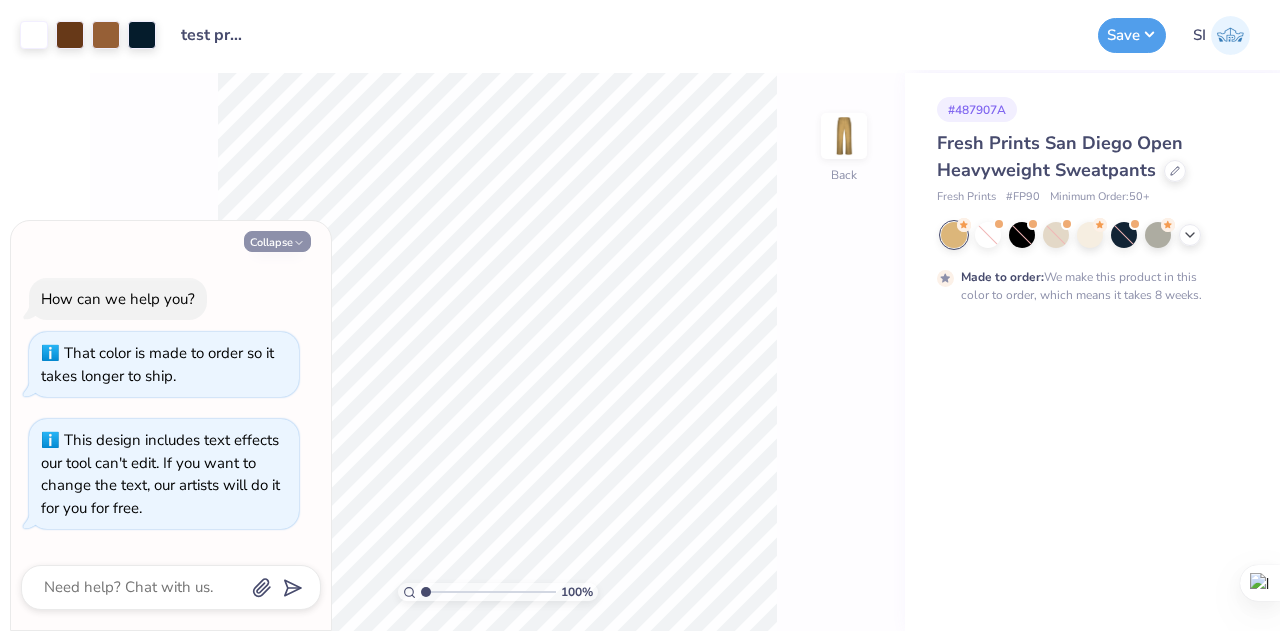 click on "Collapse" at bounding box center [277, 241] 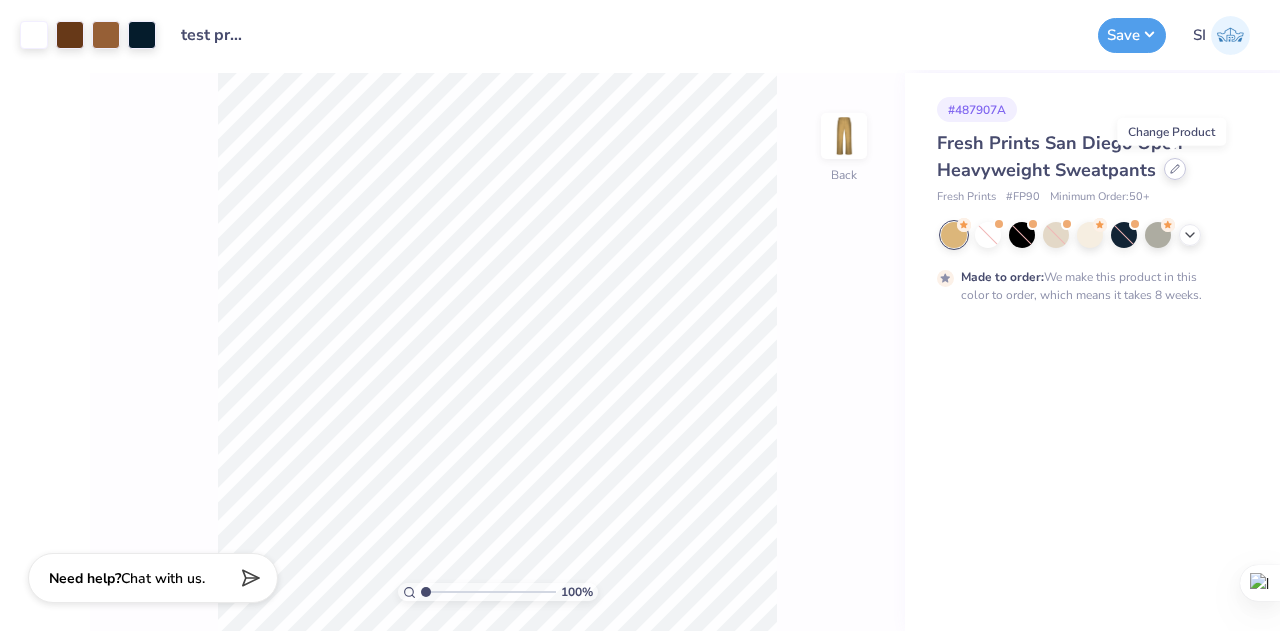 click 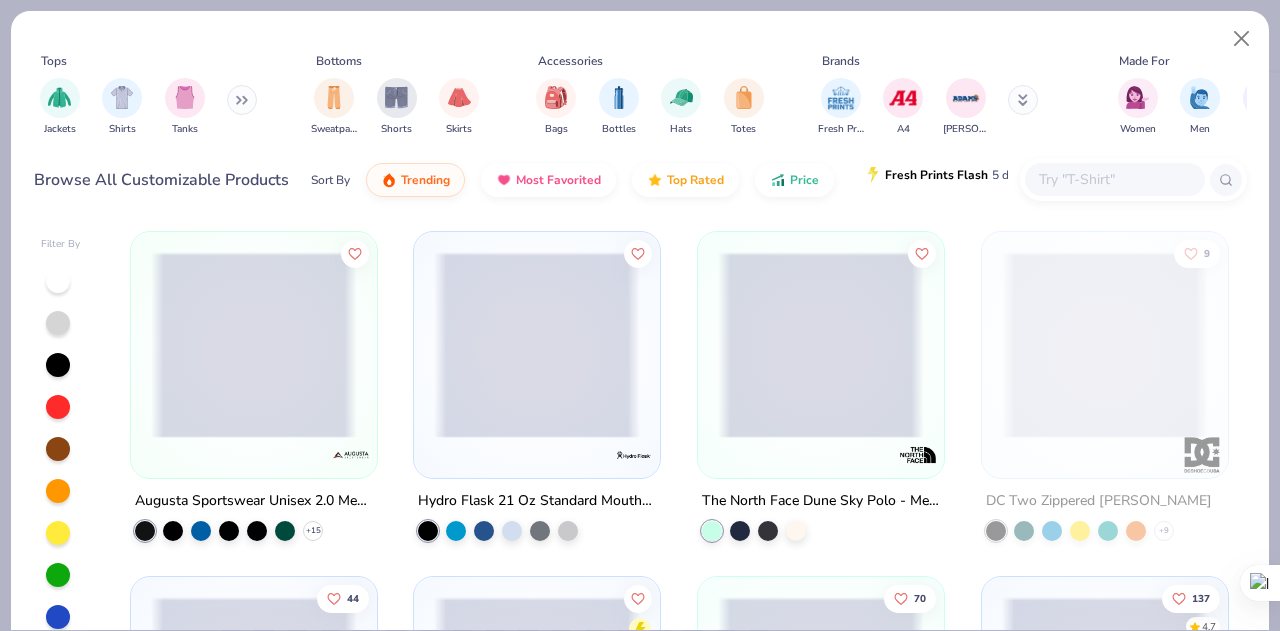 click on "Fresh Prints Flash" at bounding box center (936, 175) 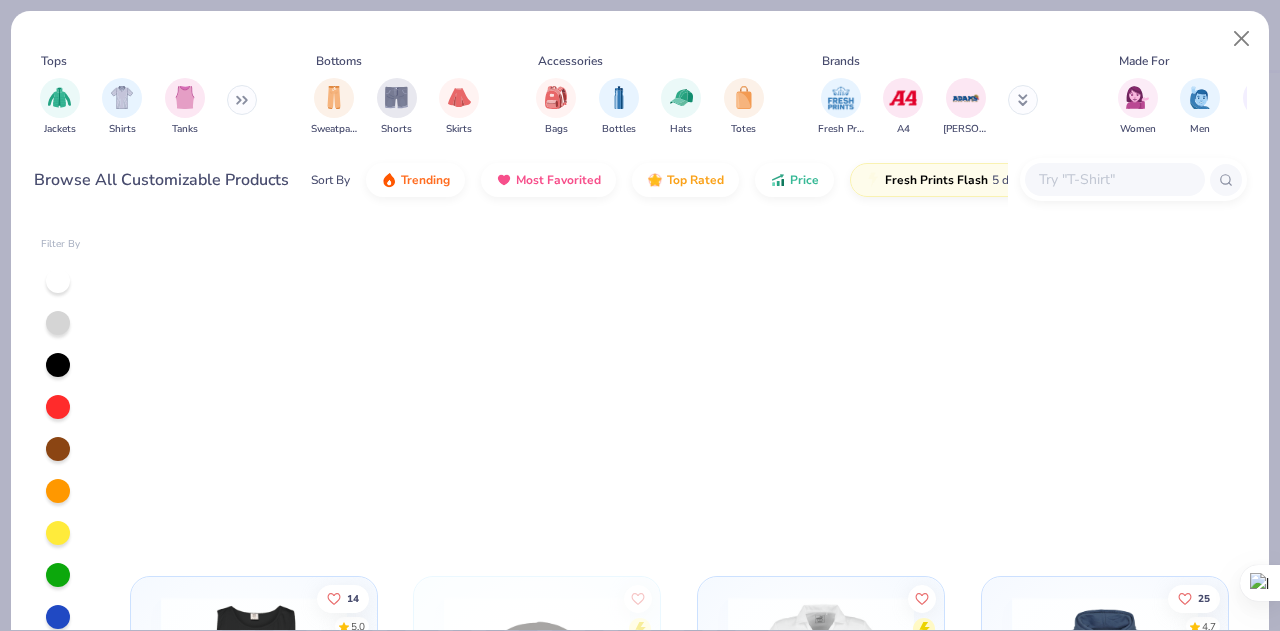 click on "13 4.8 Gildan Adult 6 Oz. 50/50 Jersey Polo + 13" at bounding box center [537, 1075] 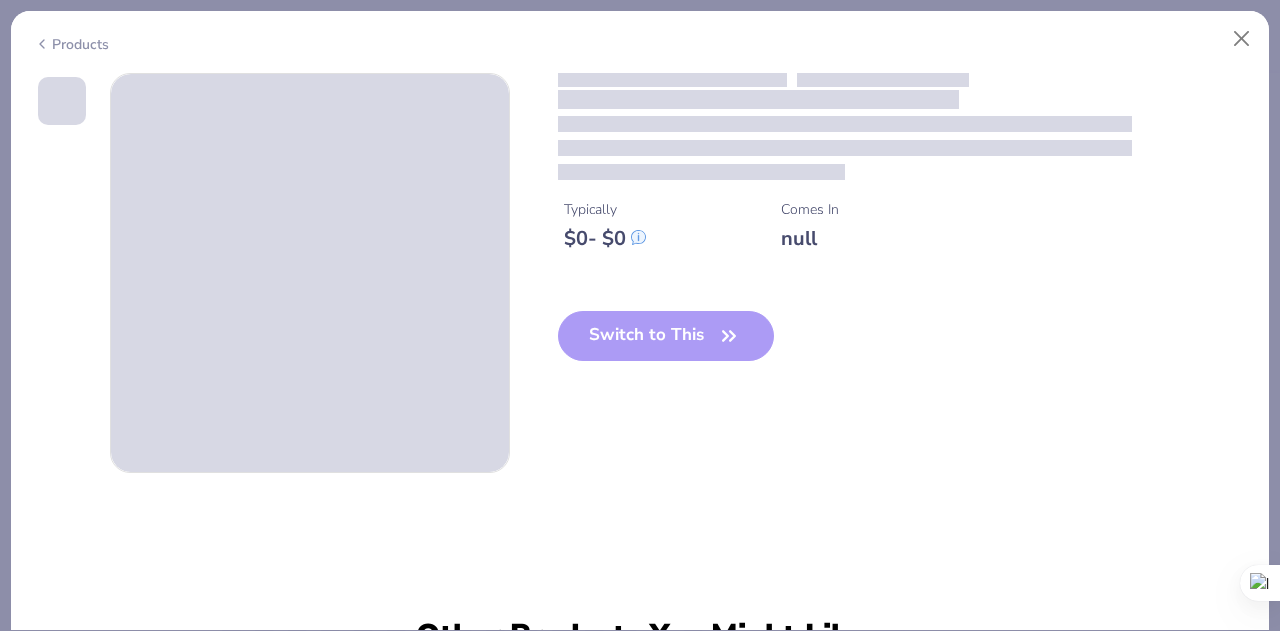 scroll, scrollTop: 588, scrollLeft: 0, axis: vertical 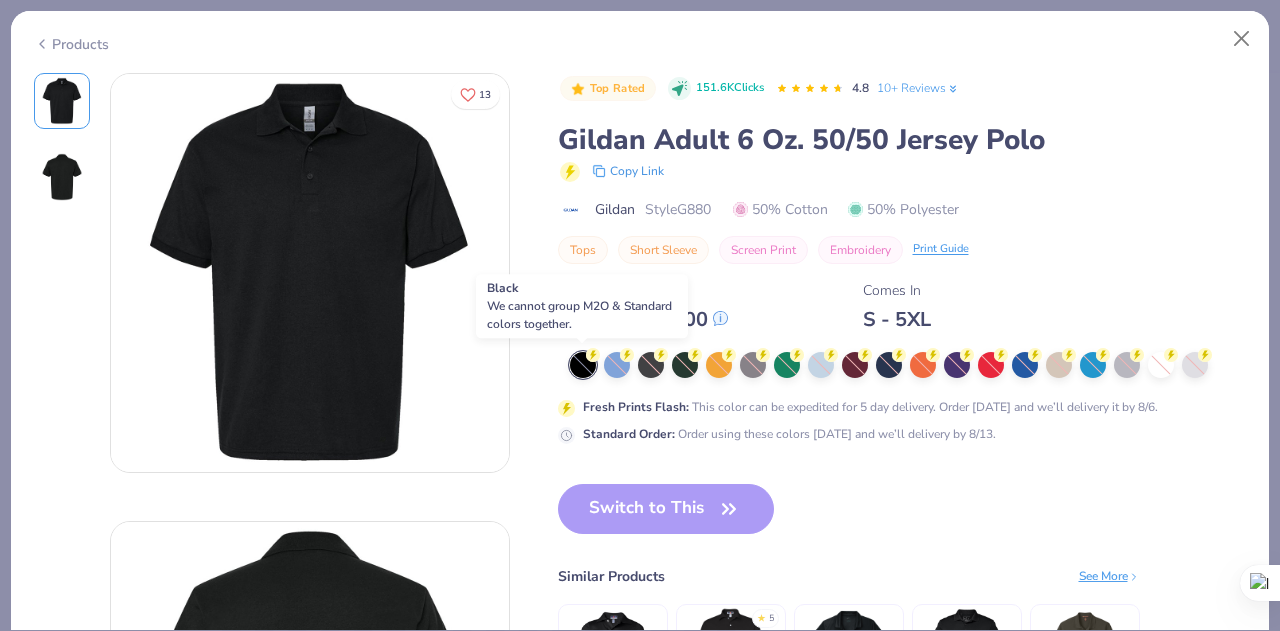 click at bounding box center [583, 365] 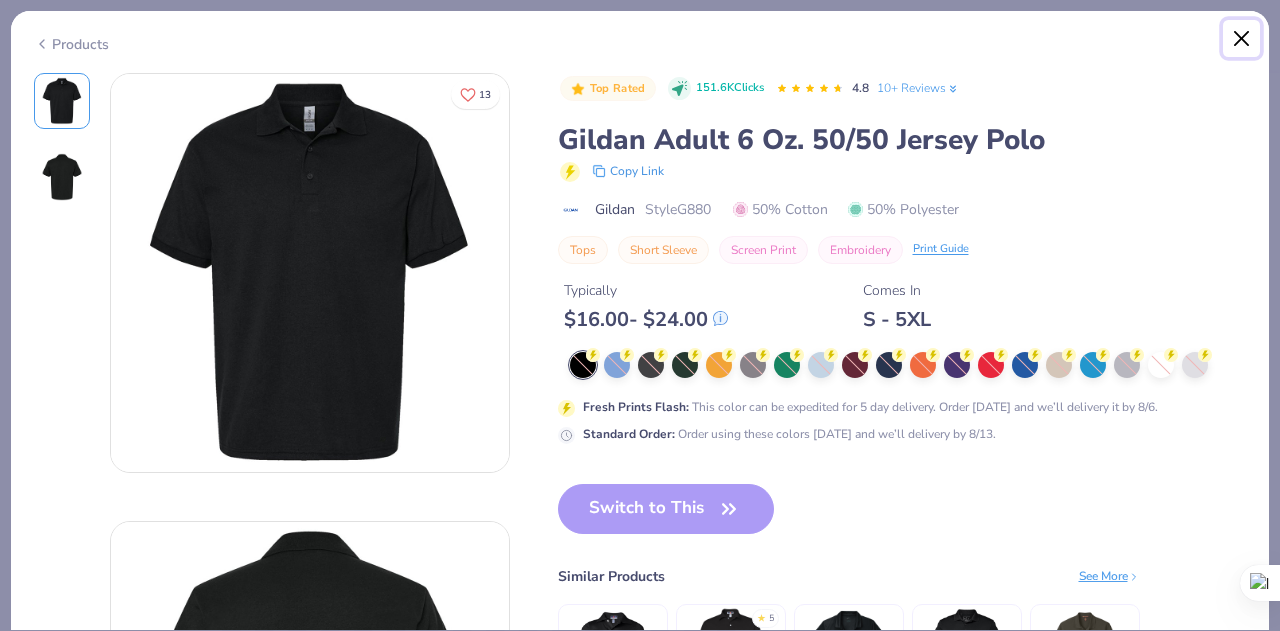 click at bounding box center (1242, 39) 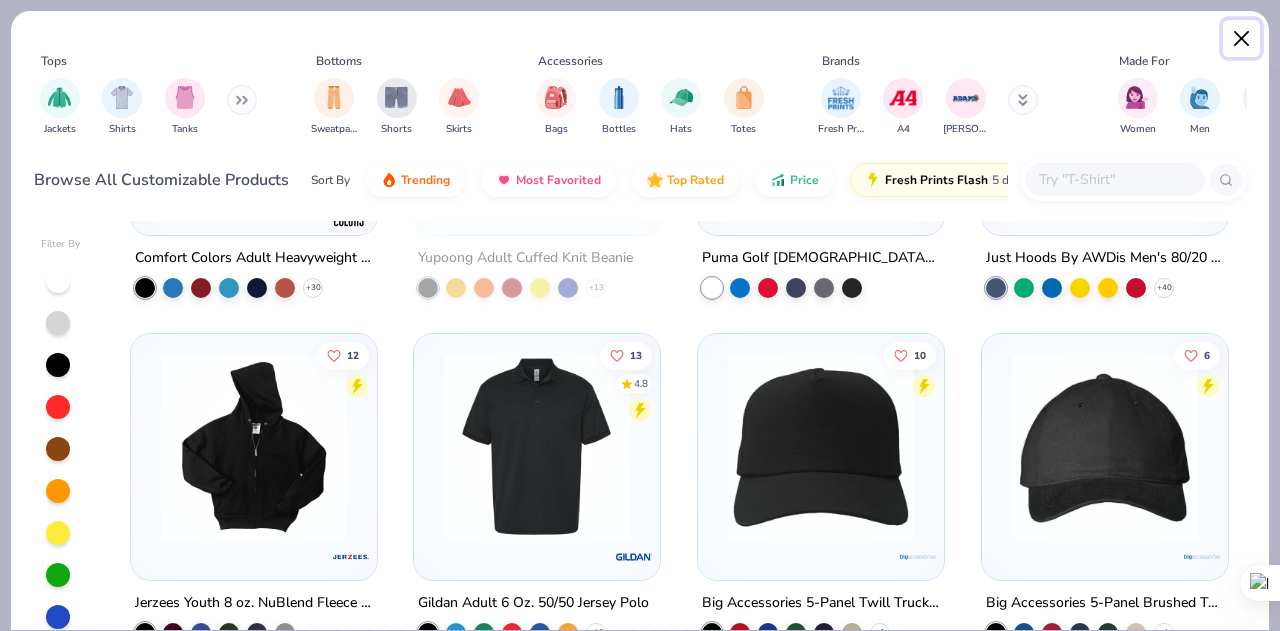 drag, startPoint x: 1242, startPoint y: 38, endPoint x: 1045, endPoint y: 234, distance: 277.89386 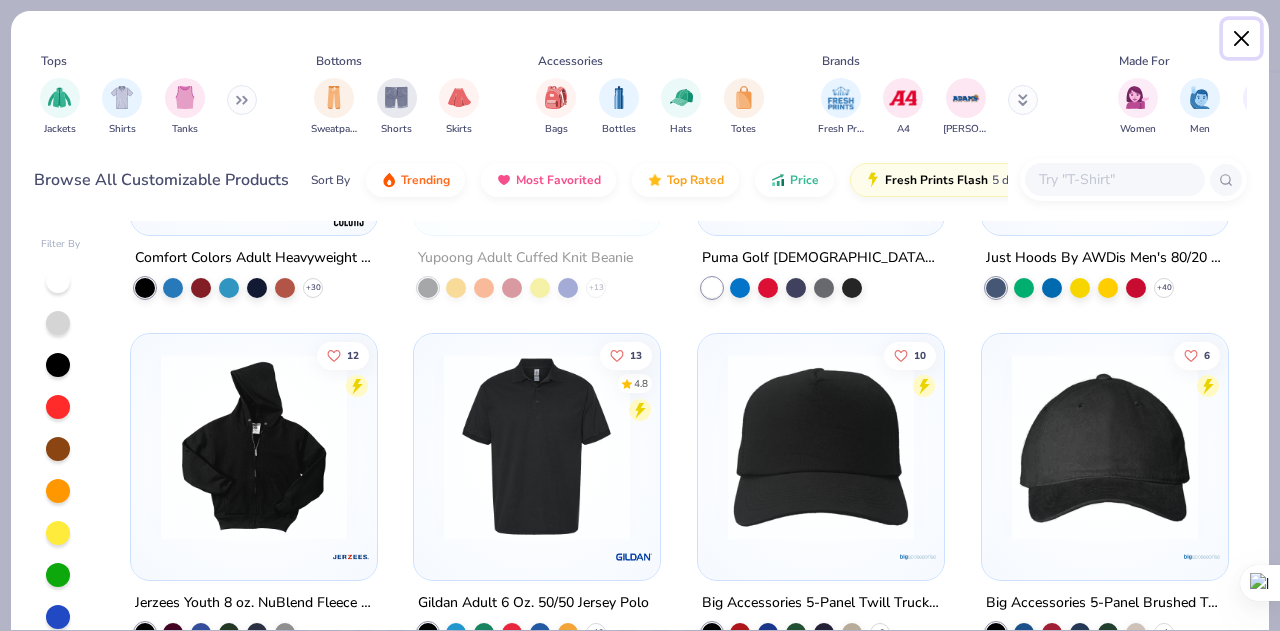 click on "Tops Jackets Shirts Tanks Bottoms Sweatpants Shorts Skirts Accessories Bags Bottles Hats Totes Brands Fresh Prints A4 Adams Made For Women Men Unisex Fits Cropped Oversized Regular Slim Styles Classic Athleisure Casual Minimums 12-17 18-23 24-35 Print Types Guide Embroidery Screen Print Patches Browse All Customizable Products Sort By Trending Most Favorited Top Rated Price Fresh Prints Flash 5 day delivery Filter By Liberty Bags Value Drawstring Backpack + 4 7 Yupoong Adult Low-Profile Cotton Twill Dad Cap + 6 Team 365 Men's Zone Performance Quarter-Zip + 6 Harriton Adult 8 oz. Fleece Vest + 2 14 5.0 Comfort Colors Adult Heavyweight RS Tank + 30 Yupoong Adult Cuffed Knit Beanie + 13 Puma Golf Ladies' Icon Golf Polo 25 4.7 Just Hoods By AWDis Men's 80/20 Midweight College Hooded Sweatshirt + 40 12 Jerzees Youth 8 oz. NuBlend Fleece Full-Zip Hood 13 4.8 Gildan Adult 6 Oz. 50/50 Jersey Polo + 13 10 Big Accessories 5-Panel Twill Trucker Cap + 2 6 Big Accessories 5-Panel Brushed Twill Unstructured Cap + 1 13 4.8" at bounding box center (640, 320) 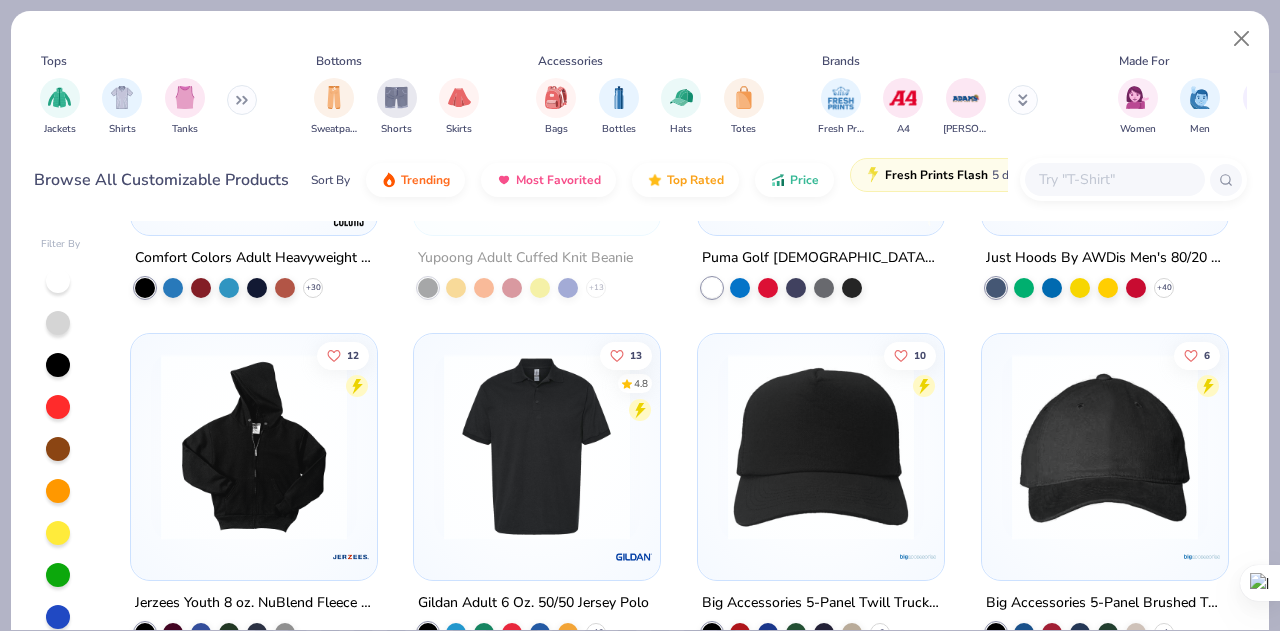 click on "Fresh Prints Flash" at bounding box center [936, 175] 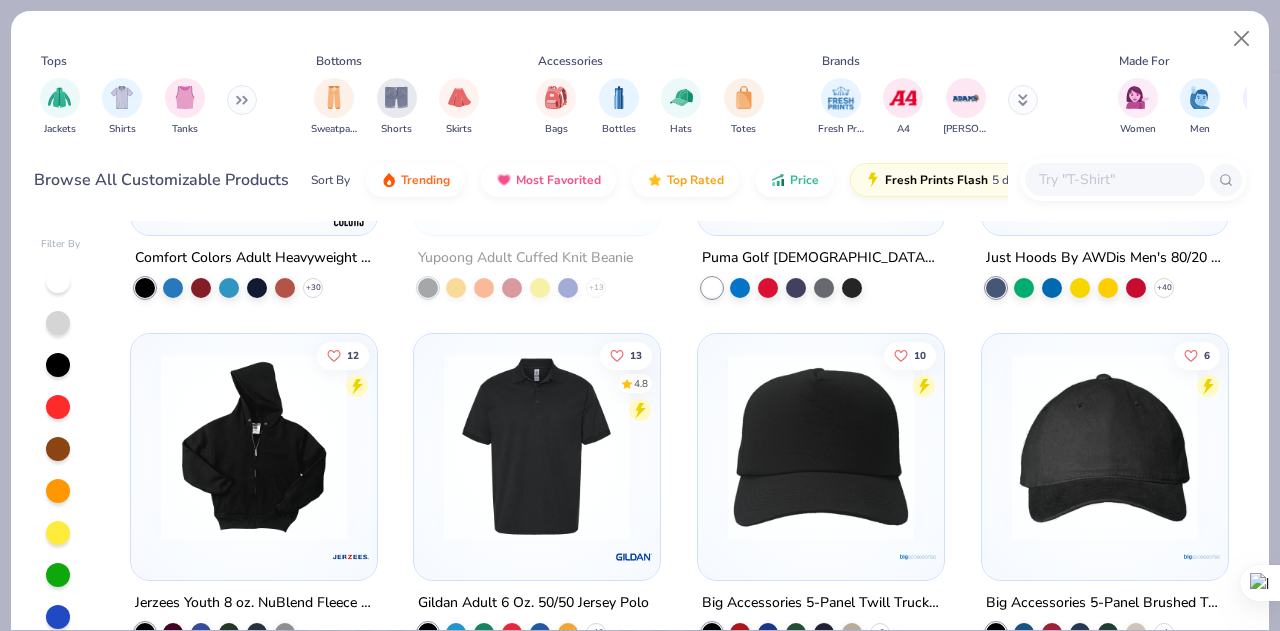 click at bounding box center (1114, 179) 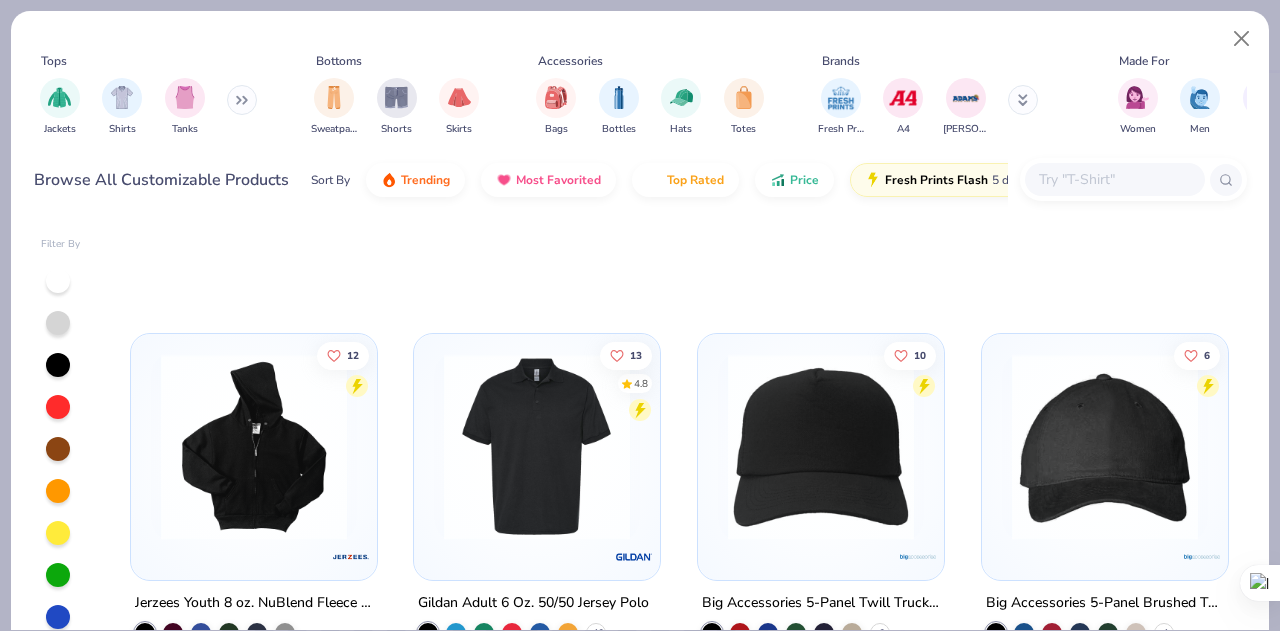 scroll, scrollTop: 1292, scrollLeft: 0, axis: vertical 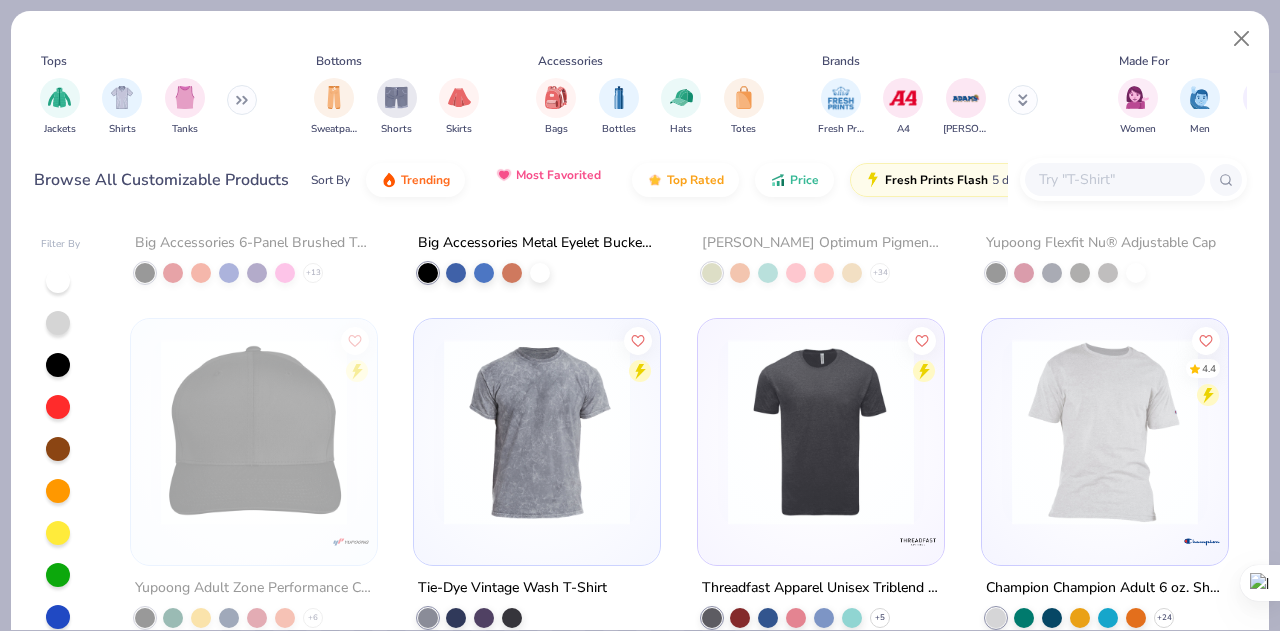 click on "Most Favorited" at bounding box center (548, 175) 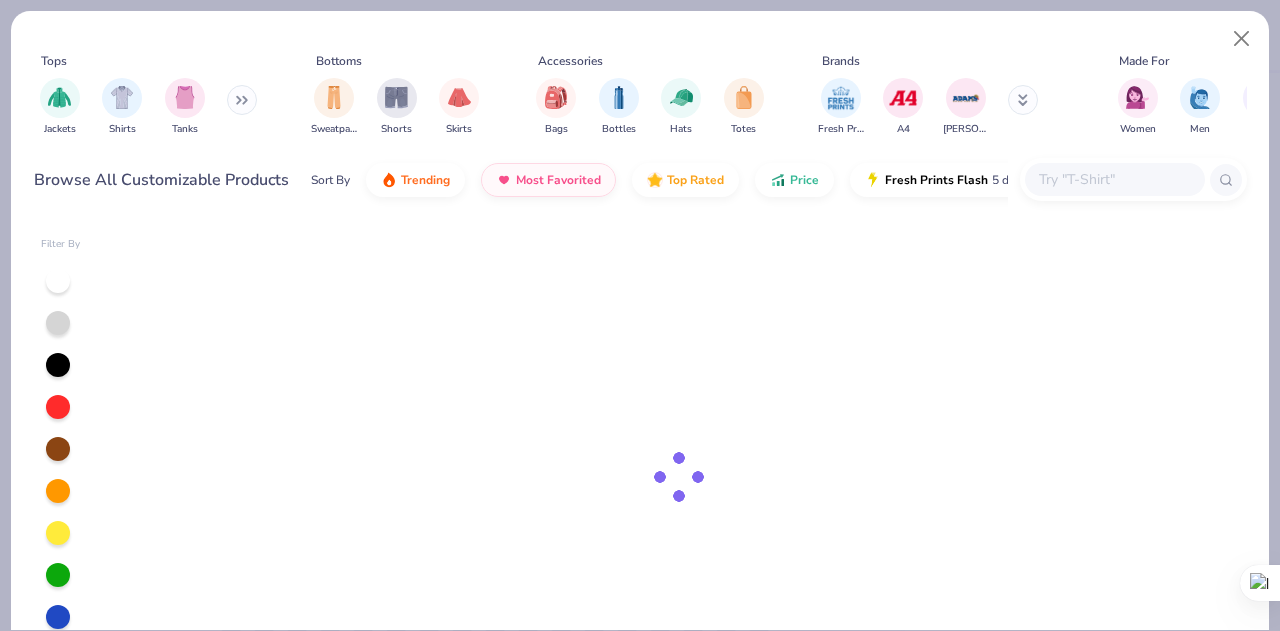 click at bounding box center [1114, 179] 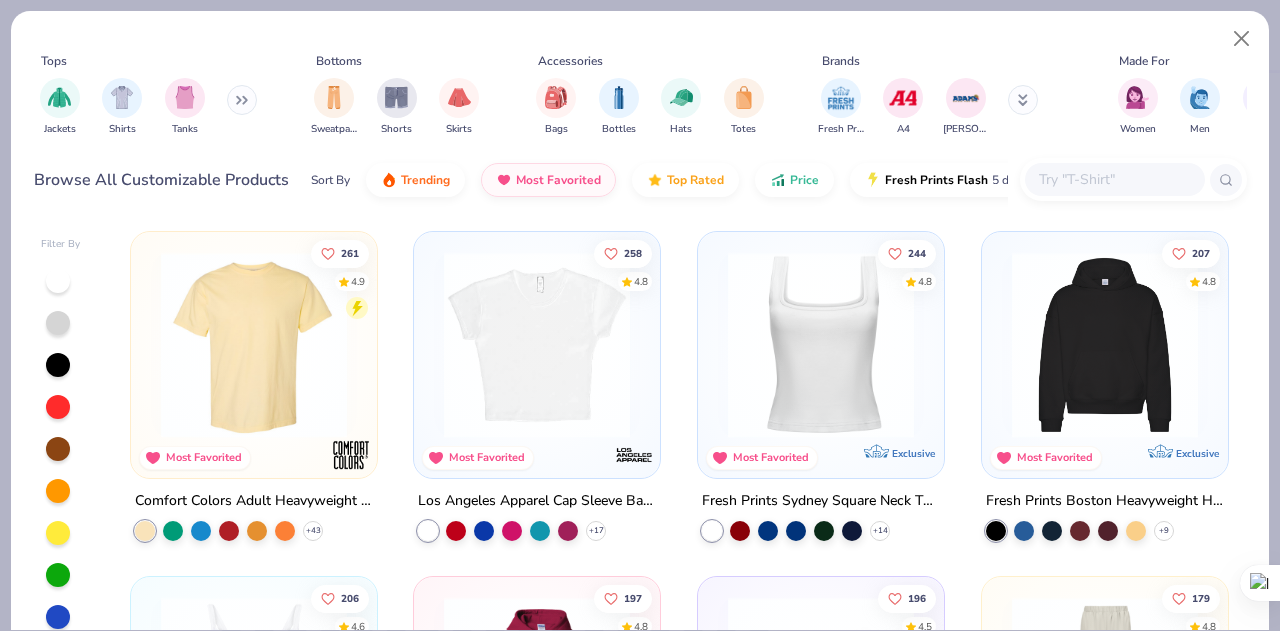 scroll, scrollTop: 40, scrollLeft: 0, axis: vertical 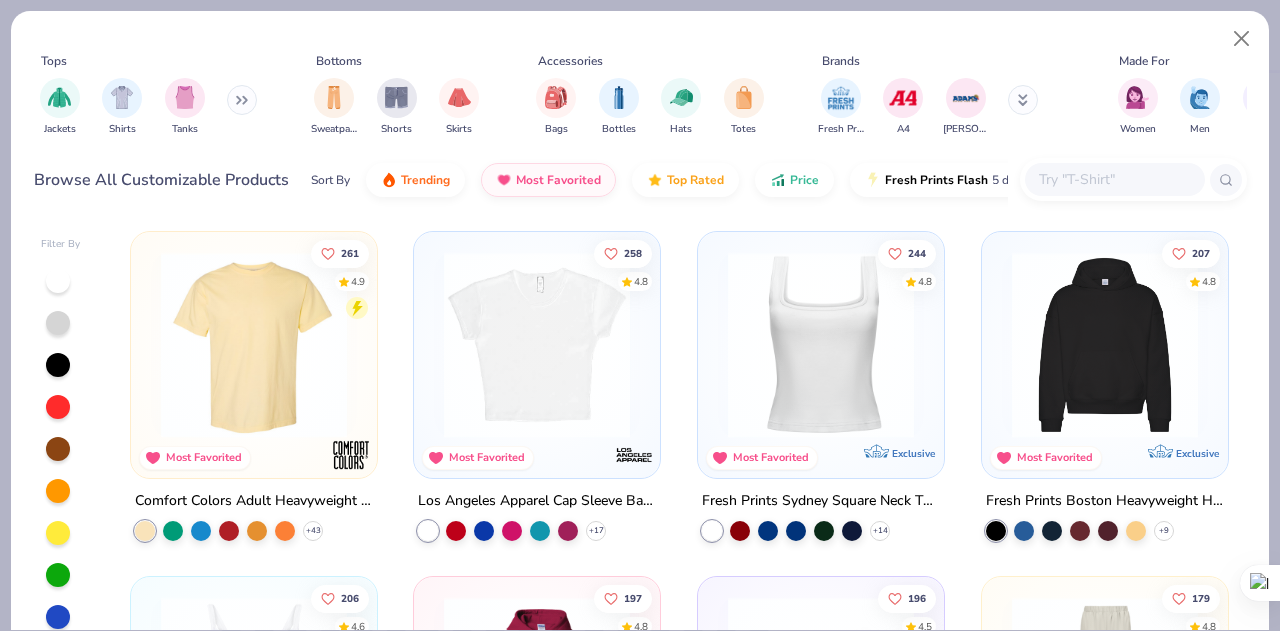 click at bounding box center (537, 345) 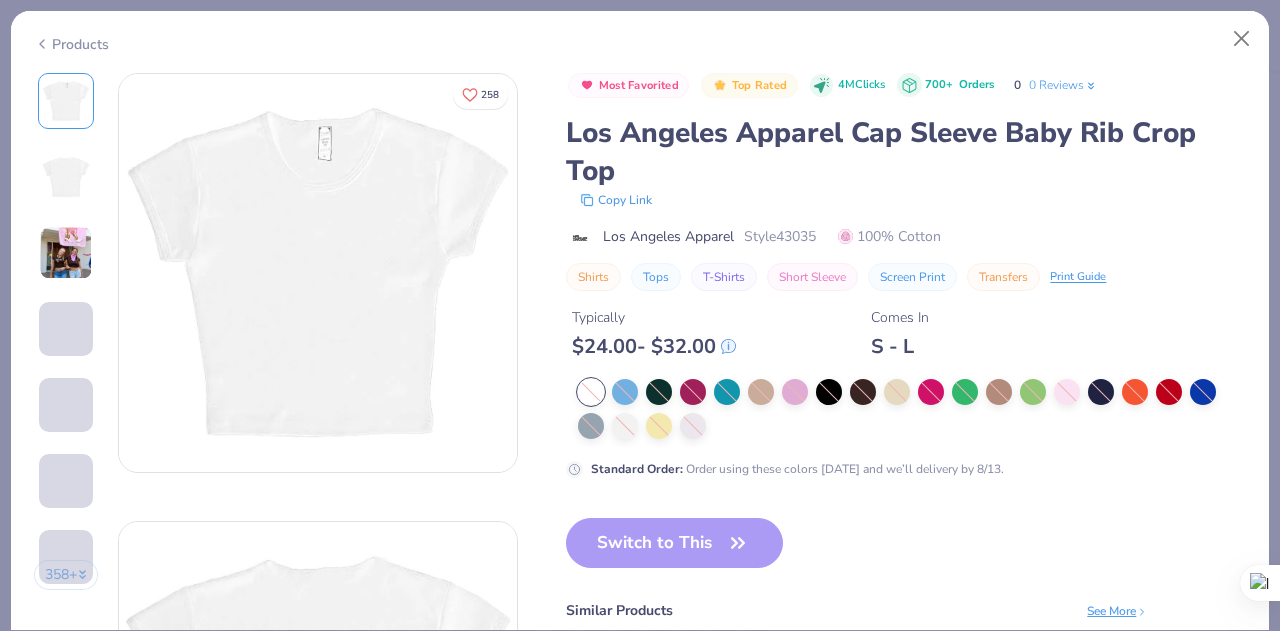 click at bounding box center [591, 392] 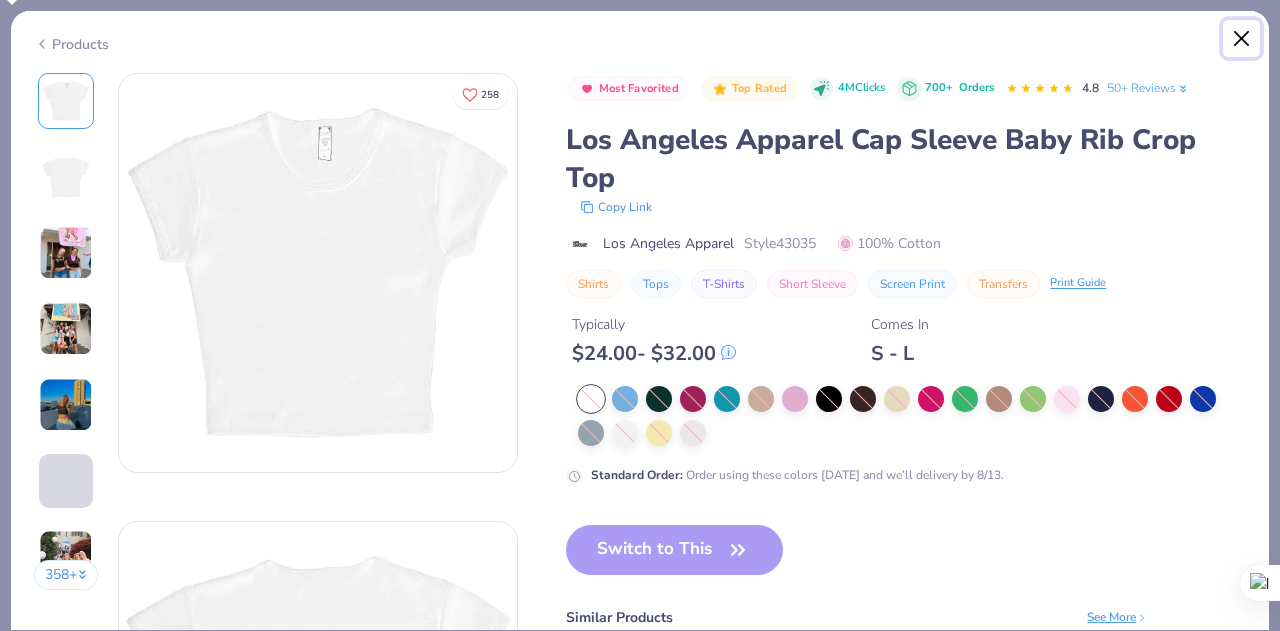click at bounding box center (1242, 39) 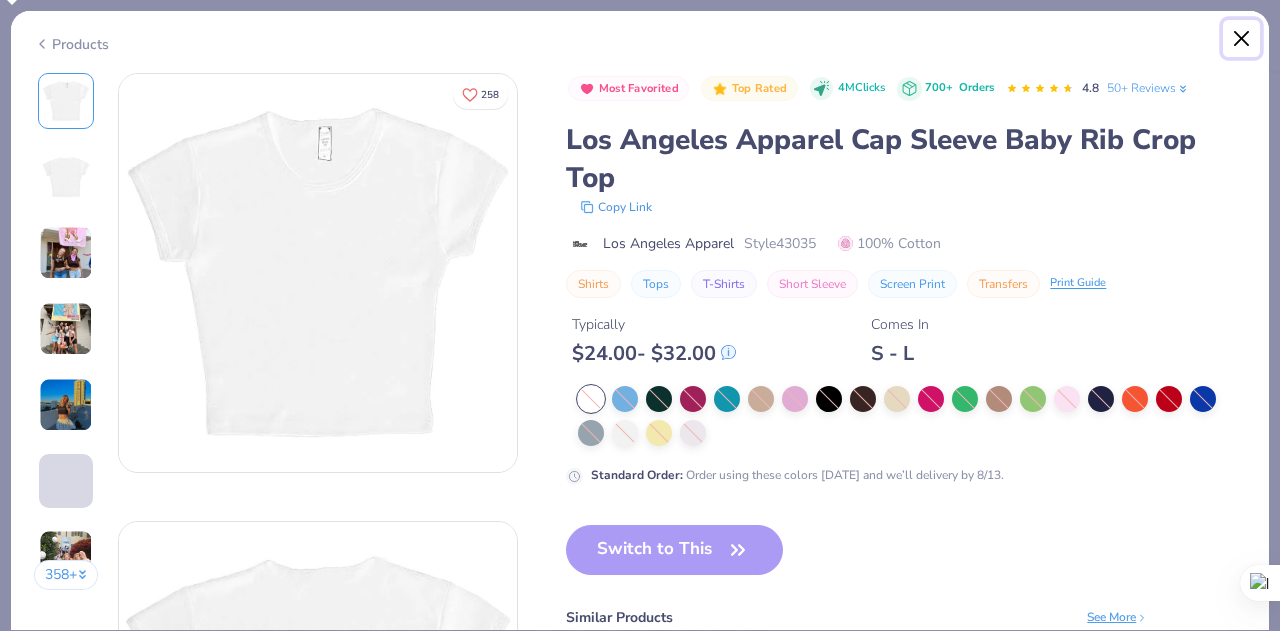 click at bounding box center (1242, 39) 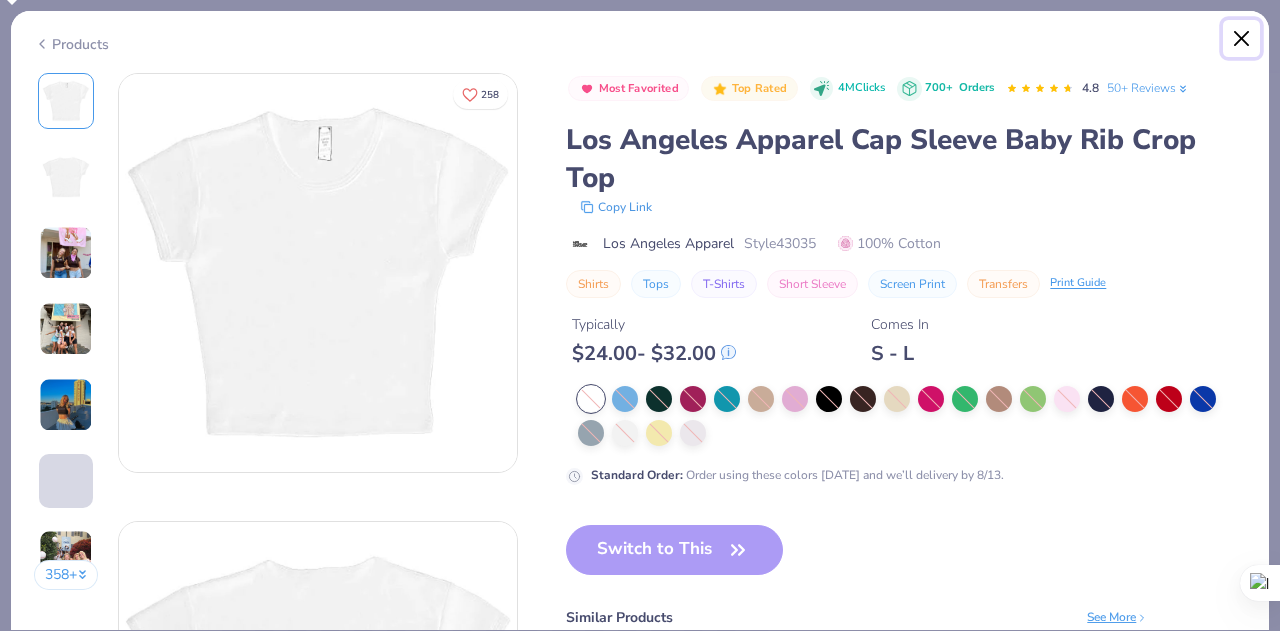 click at bounding box center [1242, 39] 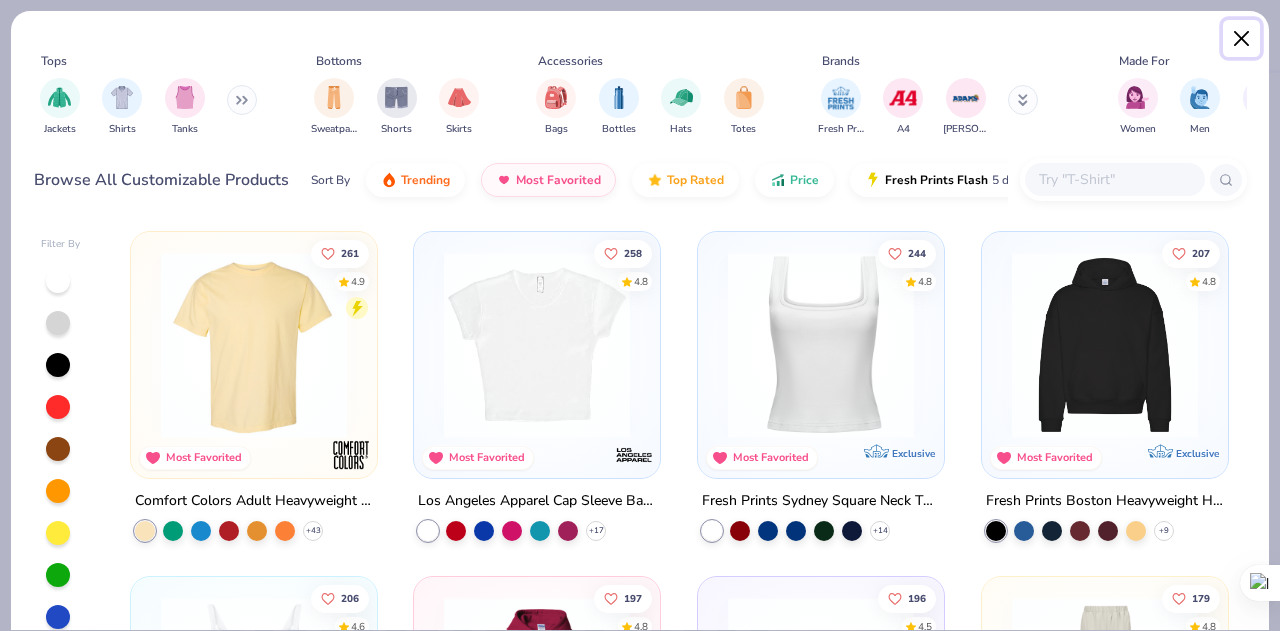 click at bounding box center [1242, 39] 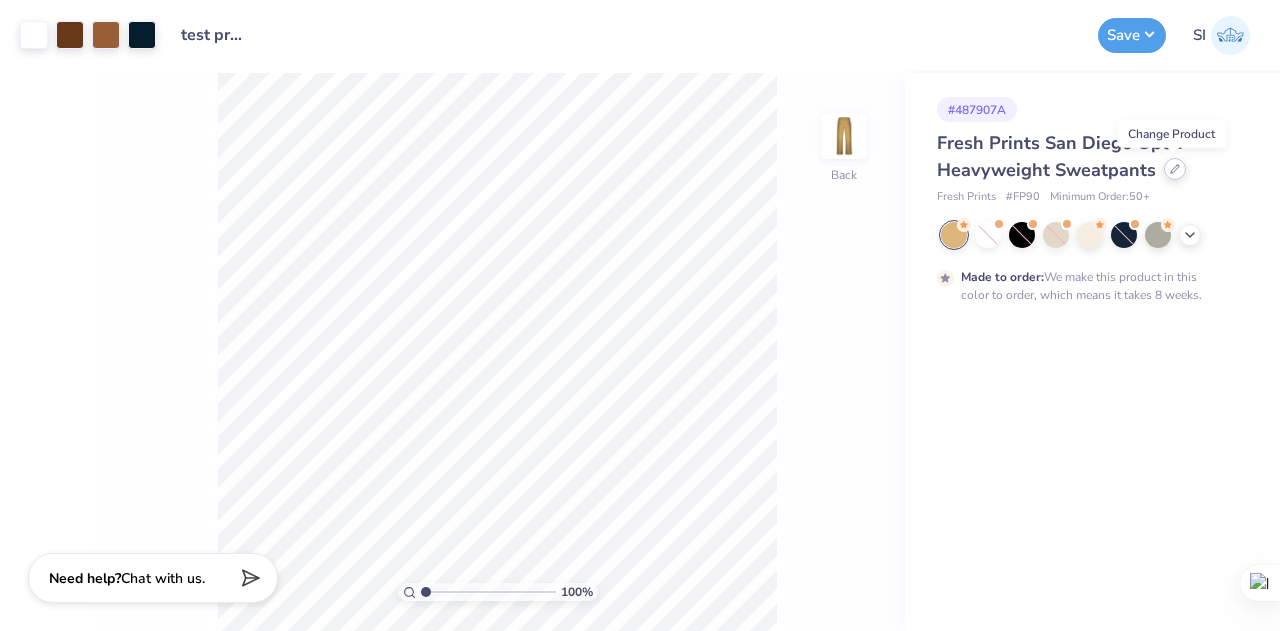 click 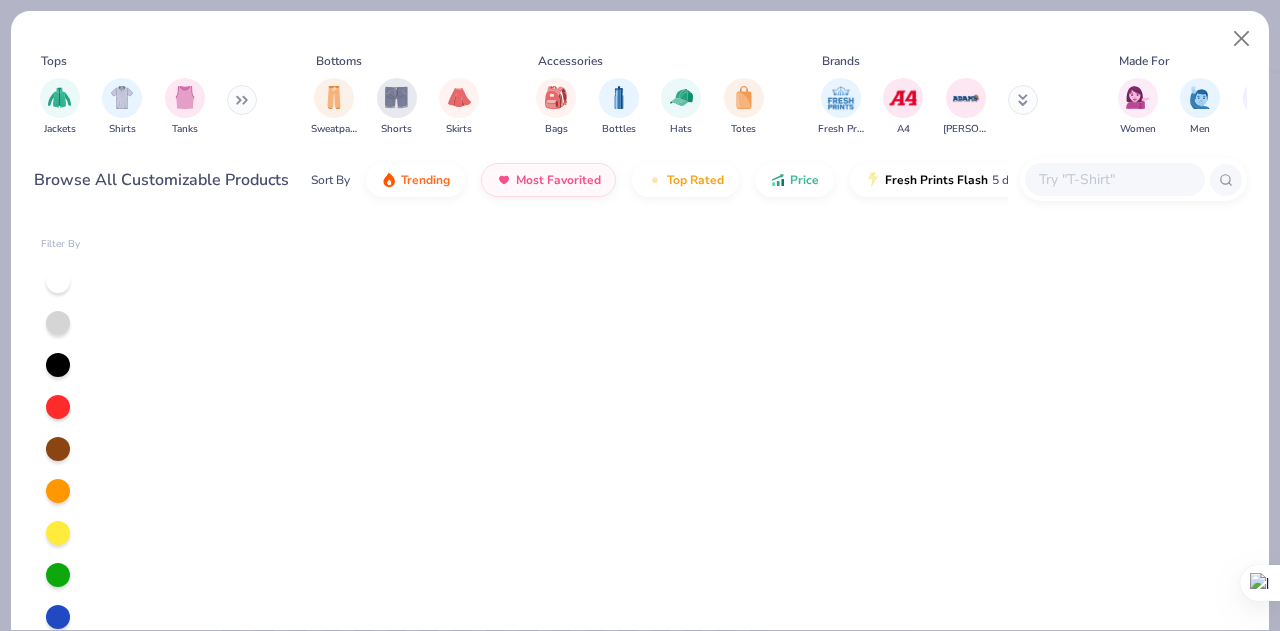 scroll, scrollTop: 1566, scrollLeft: 0, axis: vertical 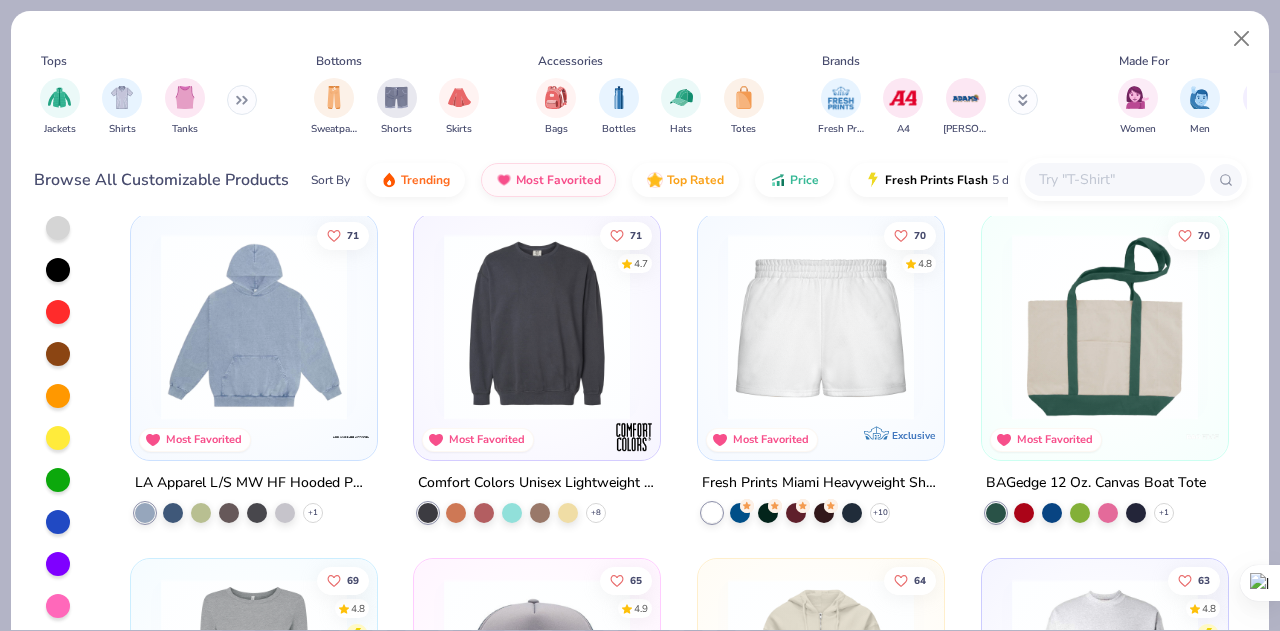 click at bounding box center (537, 327) 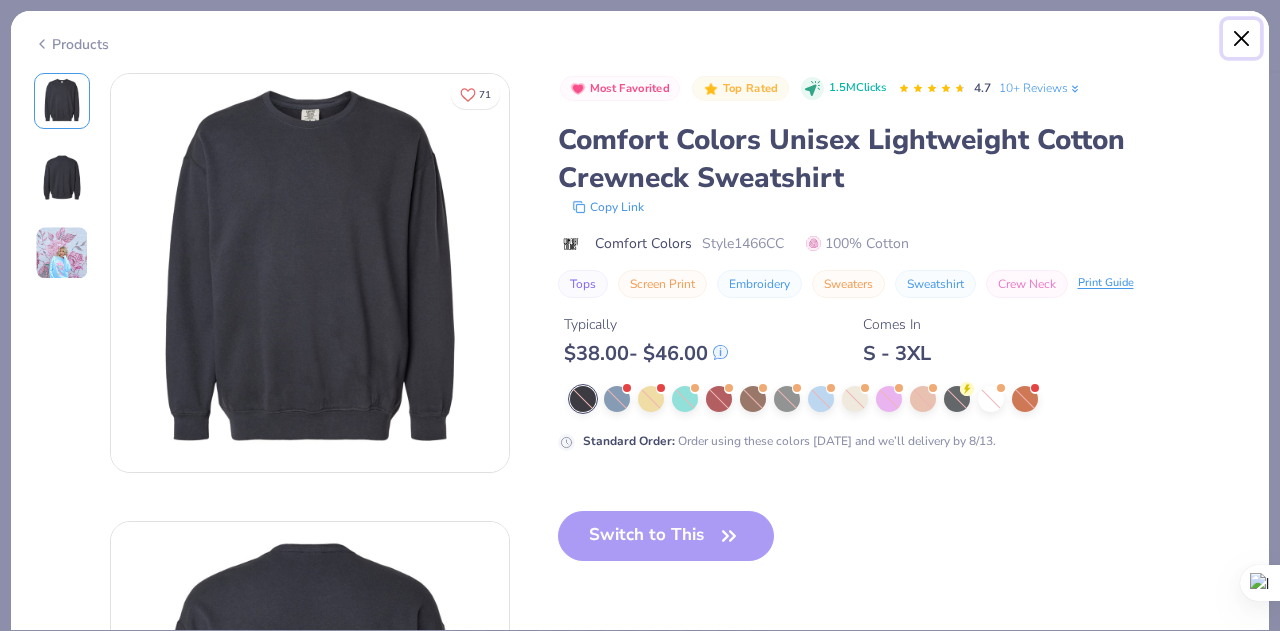 click at bounding box center (1242, 39) 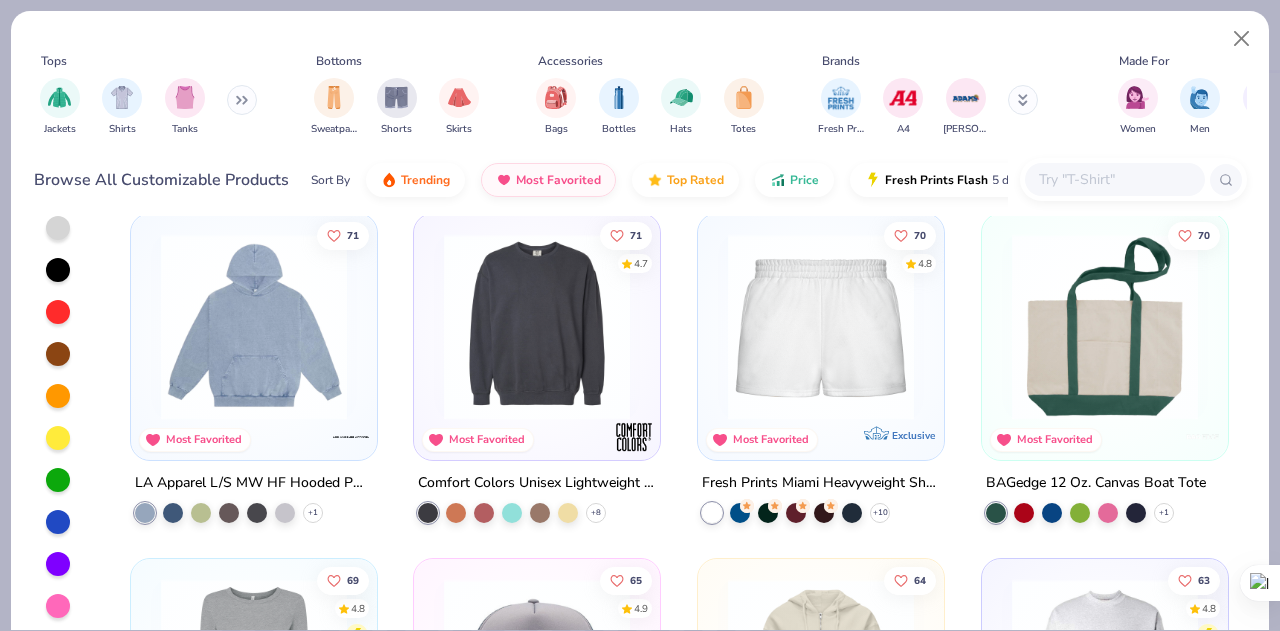 scroll, scrollTop: 2230, scrollLeft: 0, axis: vertical 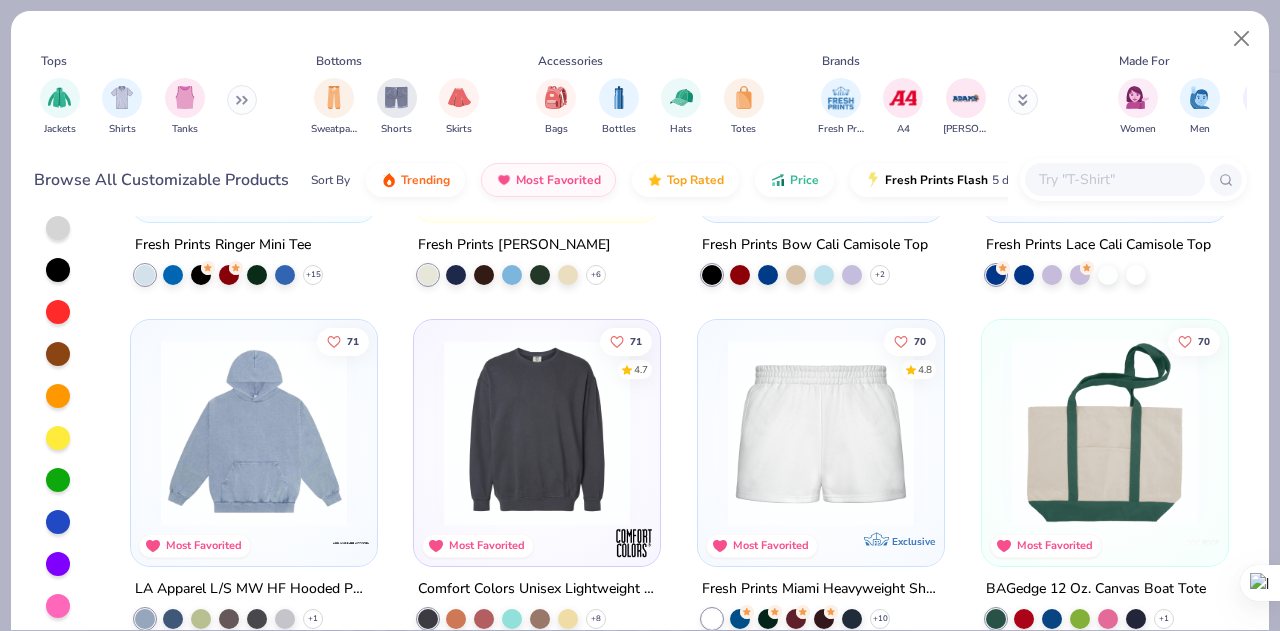 click at bounding box center (1114, 179) 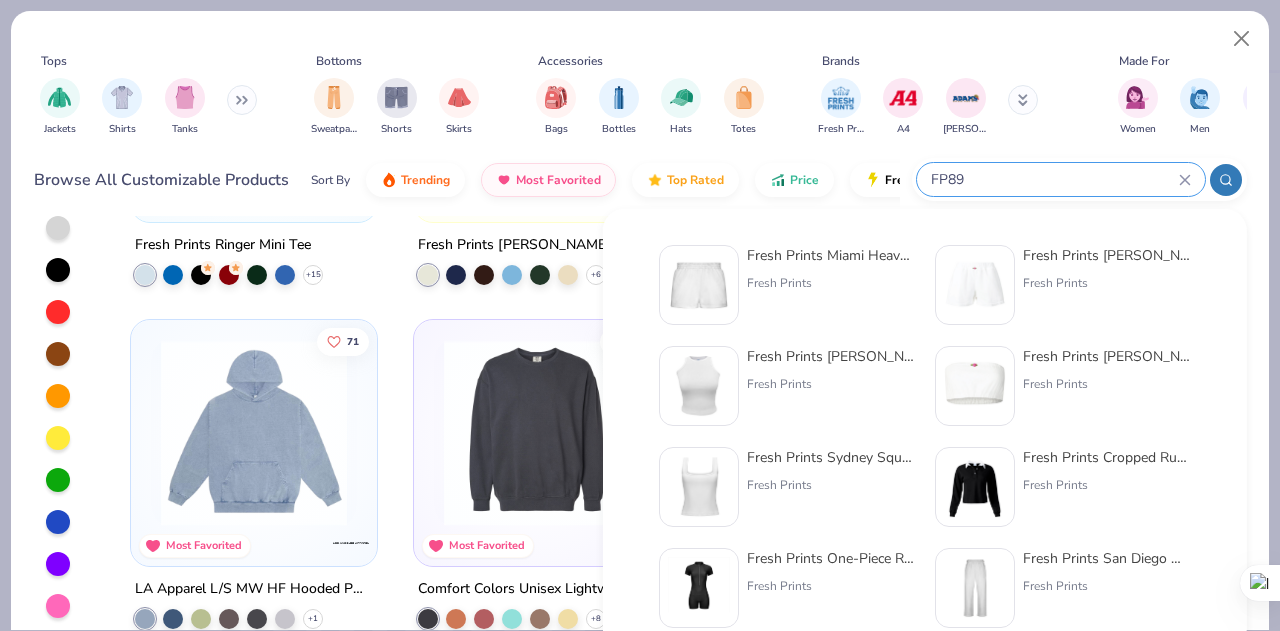 type on "FP89" 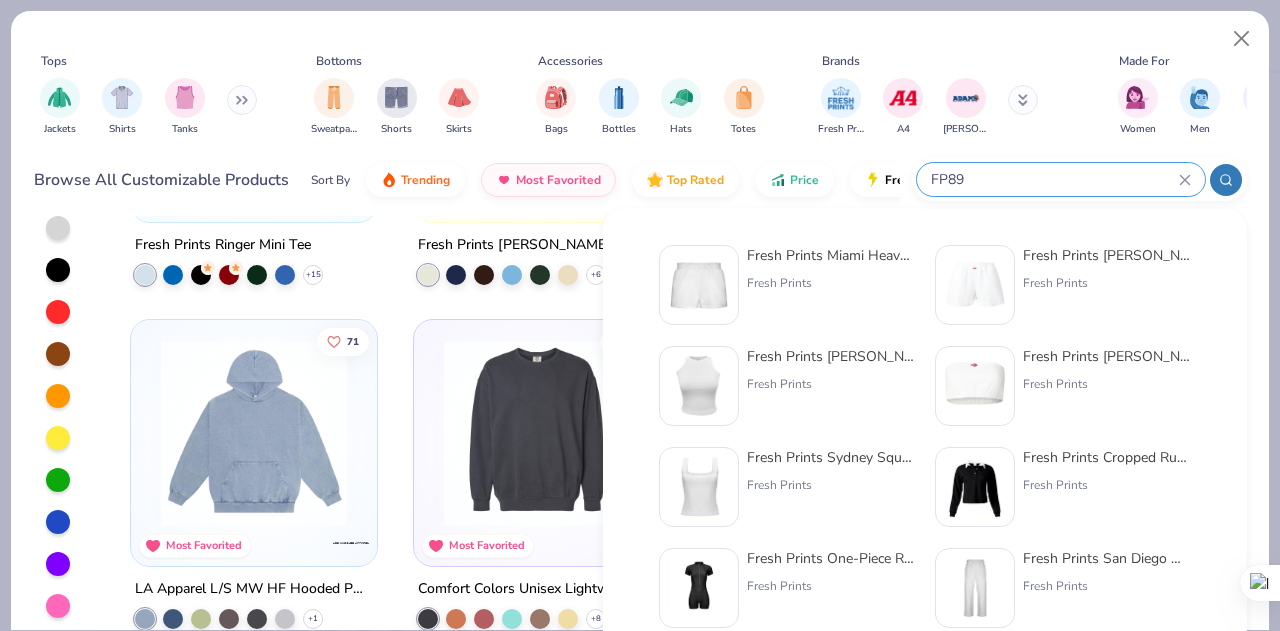 click at bounding box center (699, 285) 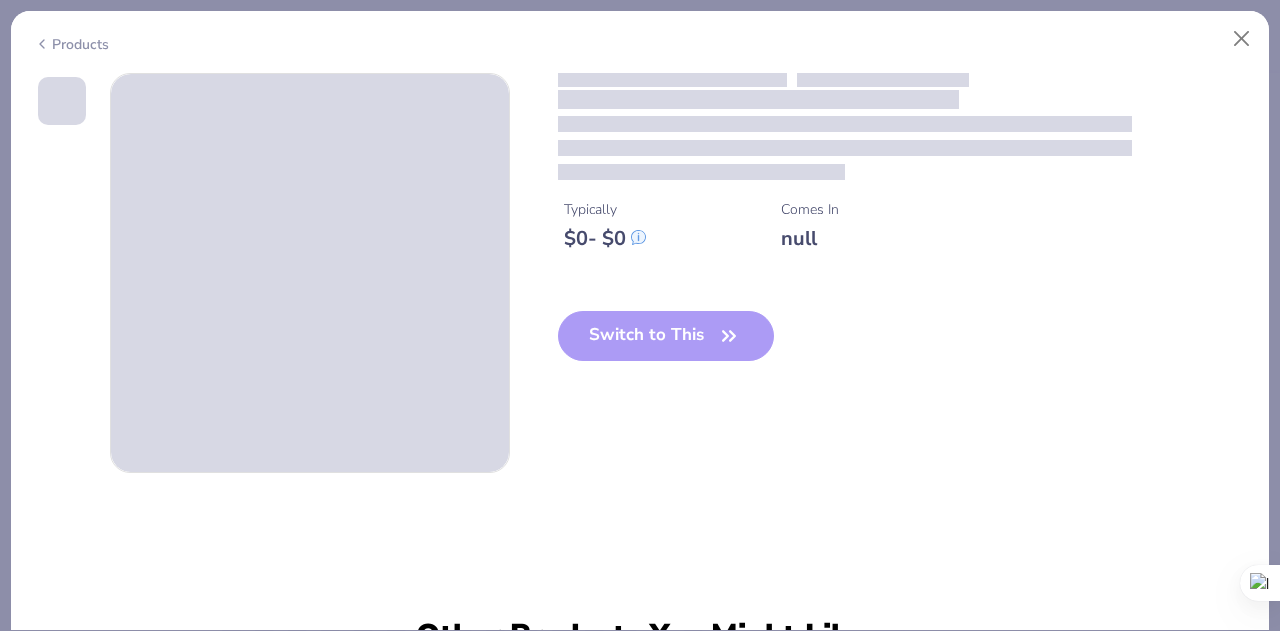 type 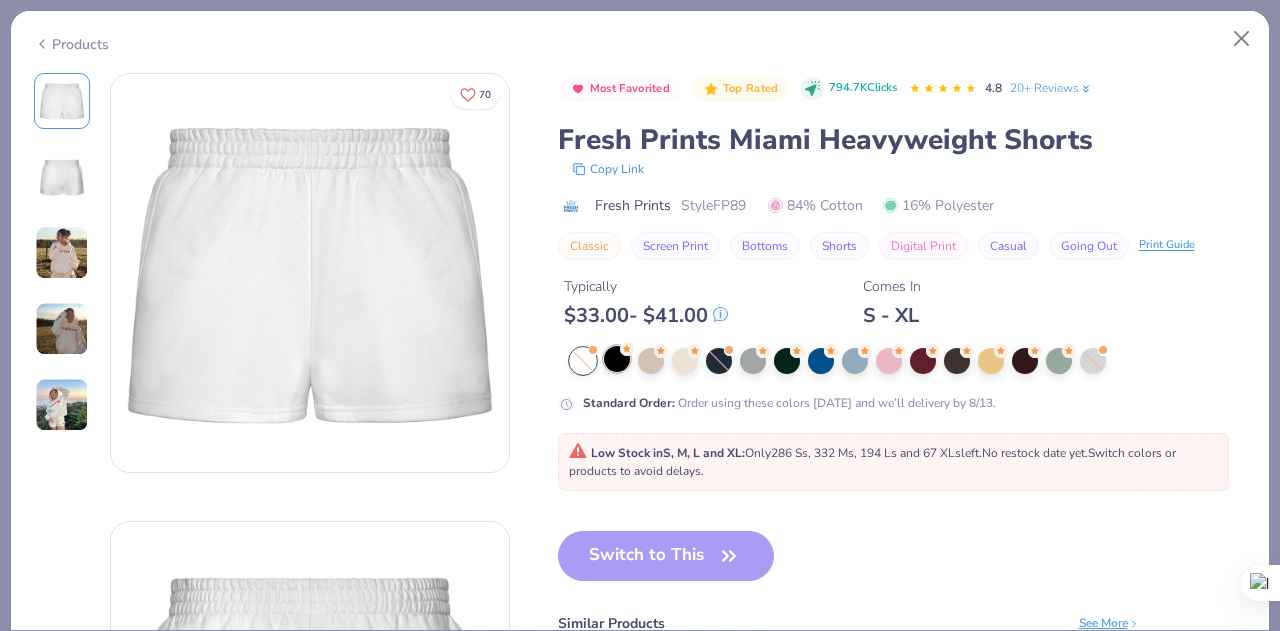click at bounding box center [617, 359] 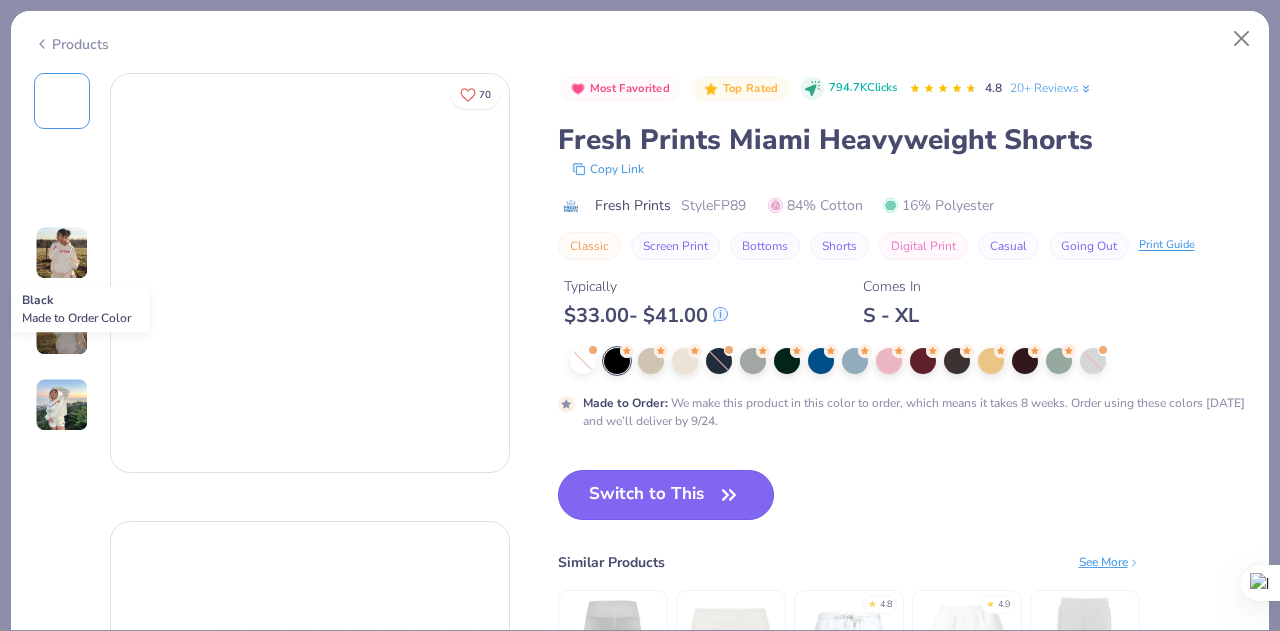 click on "Switch to This" at bounding box center (666, 495) 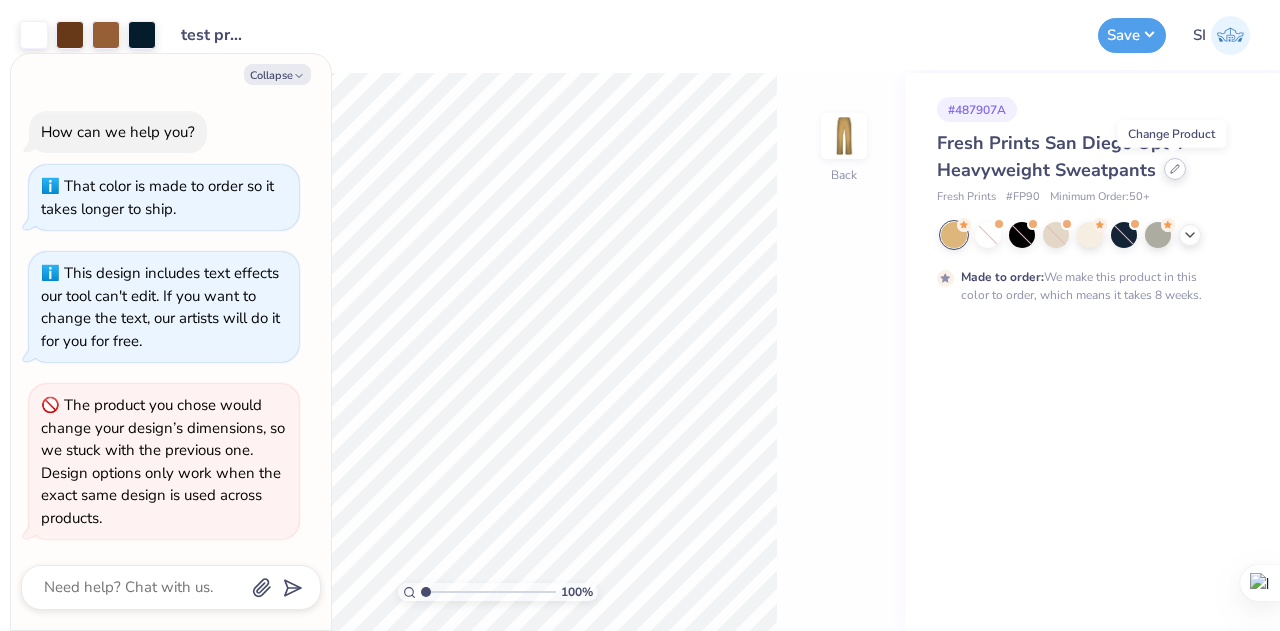 click 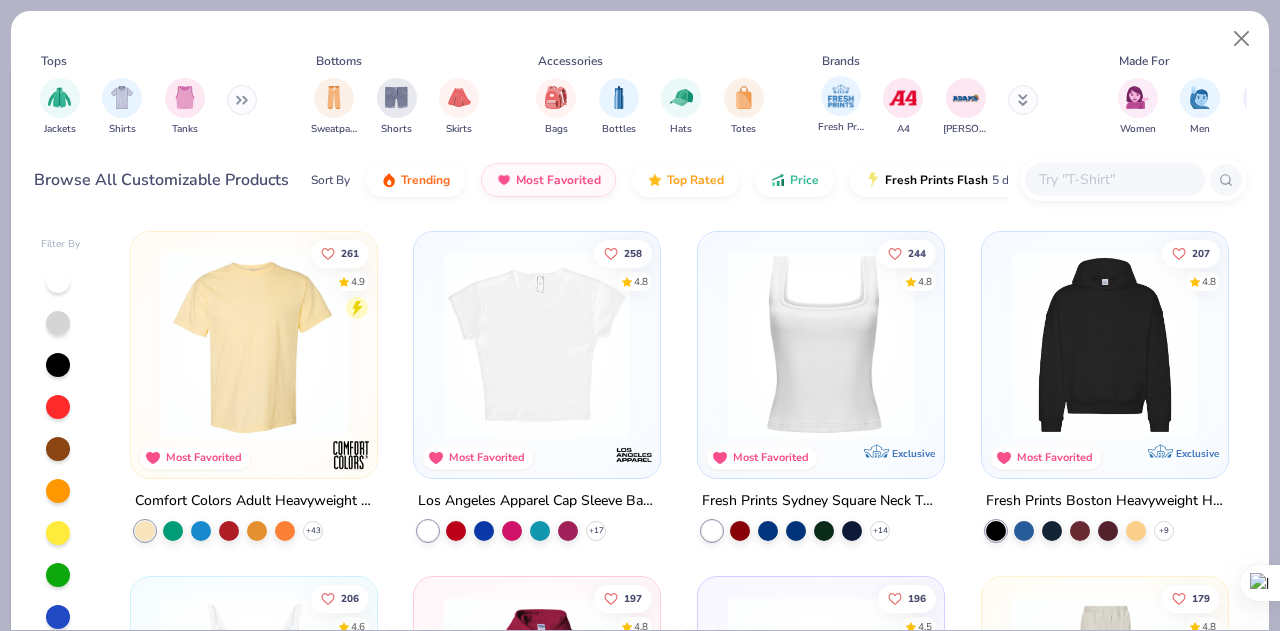click on "Fresh Prints" at bounding box center (841, 105) 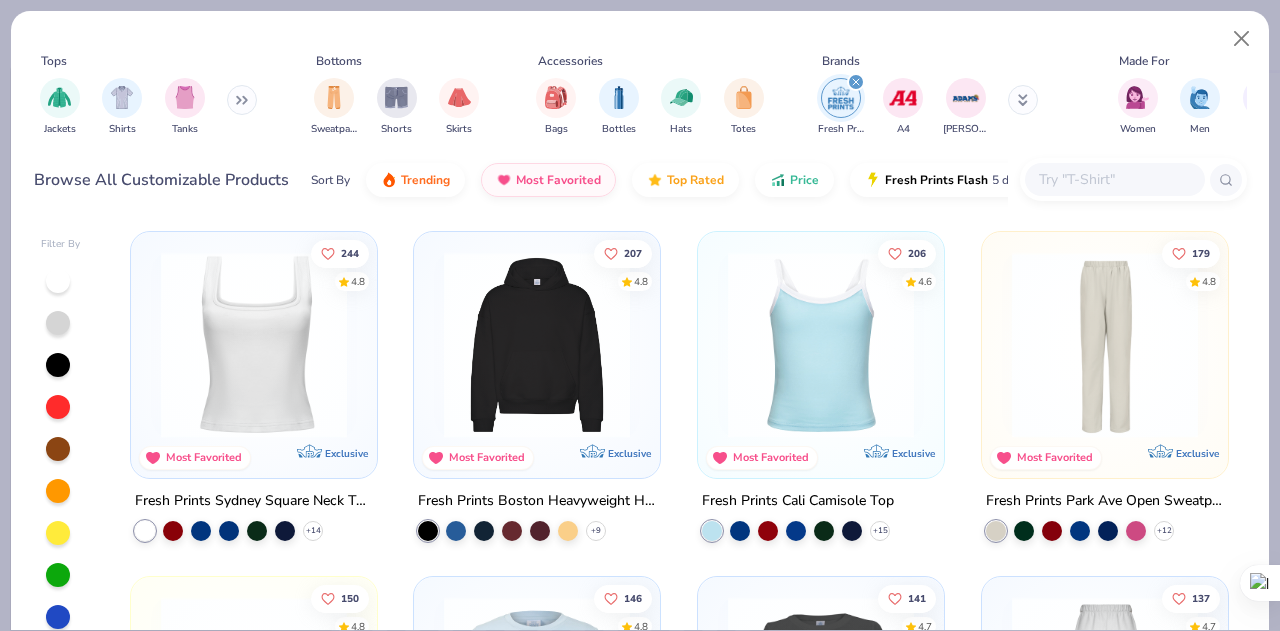 click at bounding box center (537, 345) 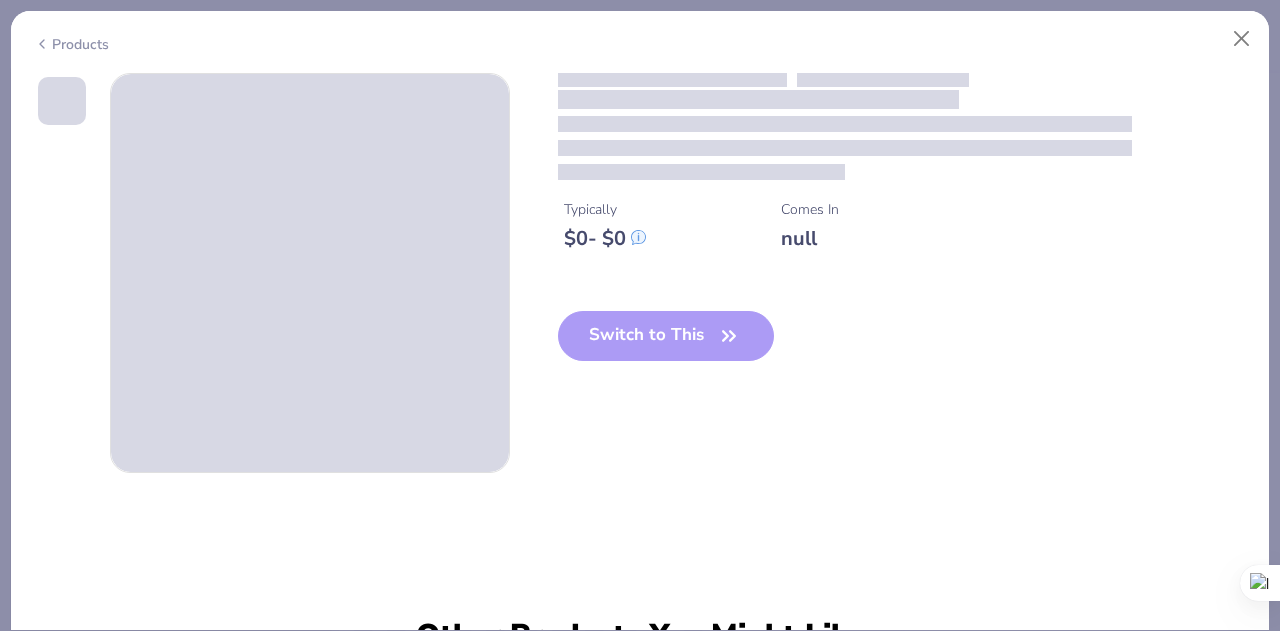 scroll, scrollTop: 59, scrollLeft: 0, axis: vertical 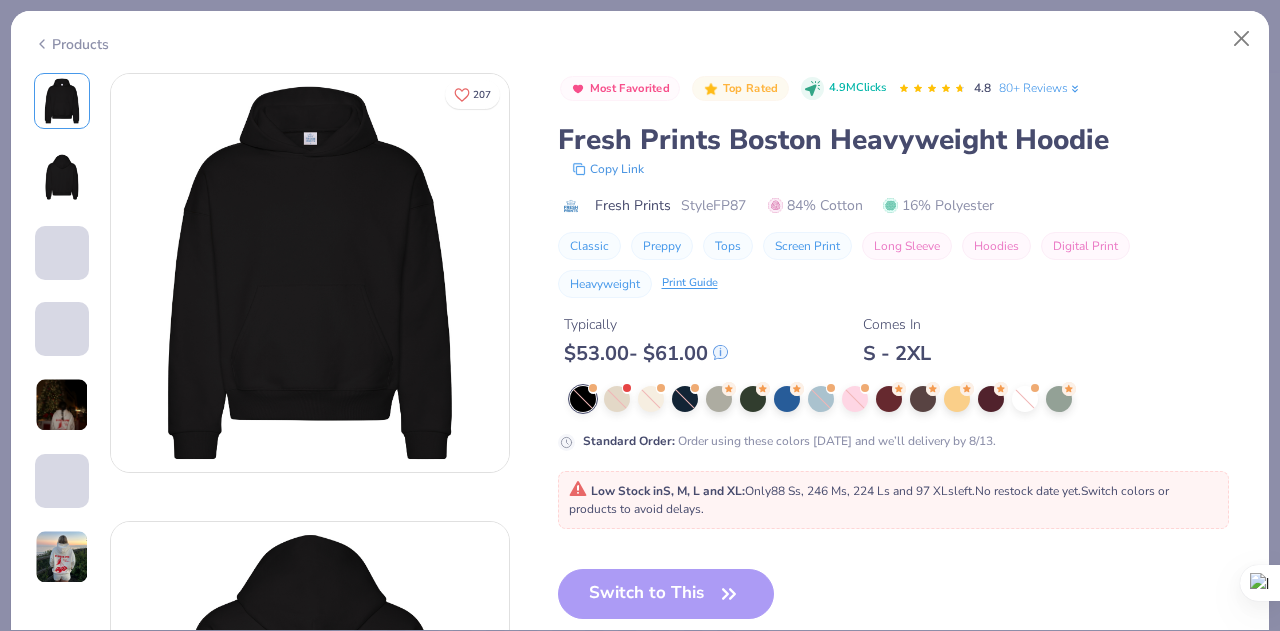 click at bounding box center [719, 399] 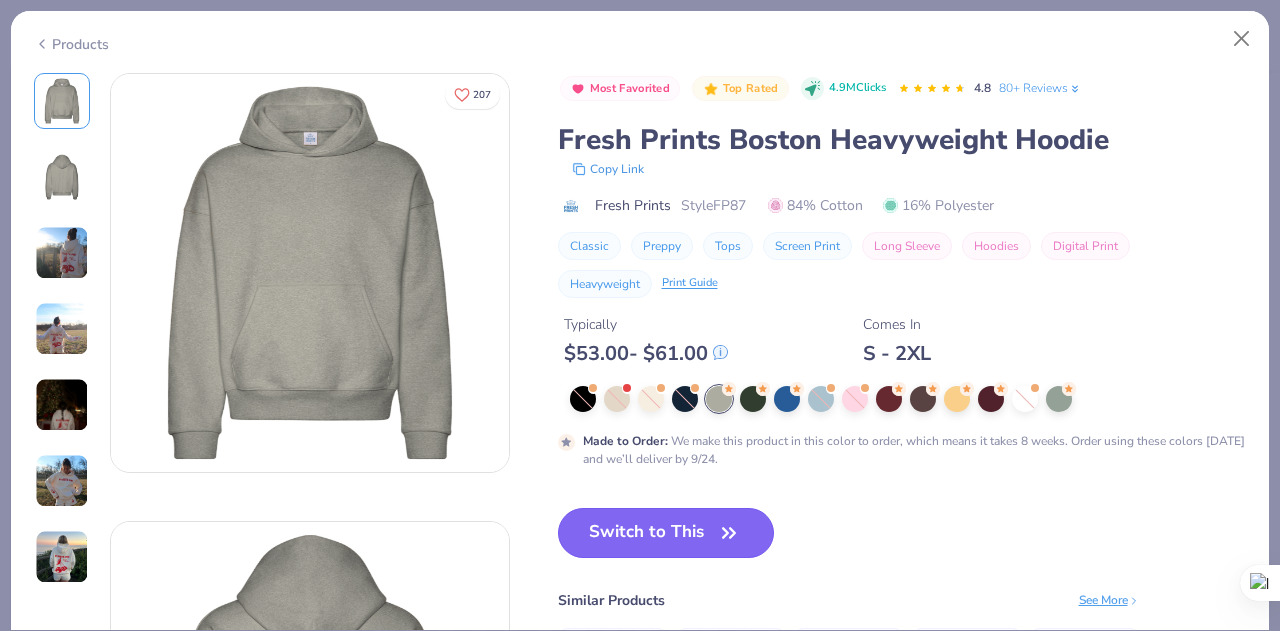 click on "Switch to This" at bounding box center (666, 533) 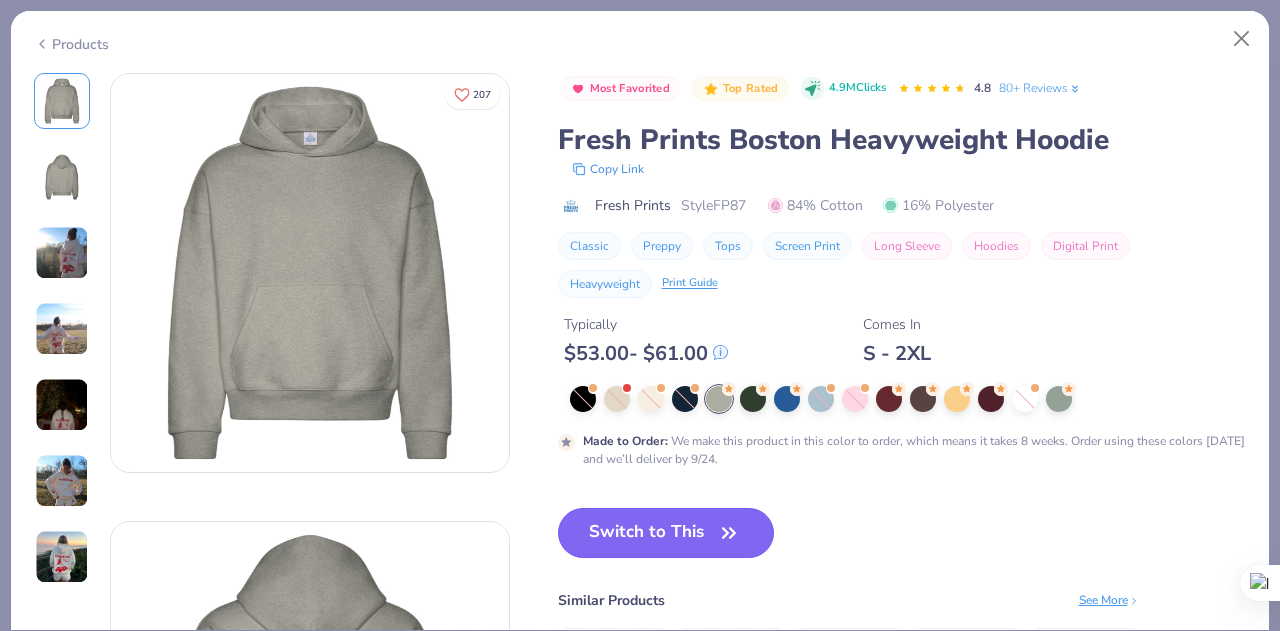 click on "Switch to This" at bounding box center [666, 533] 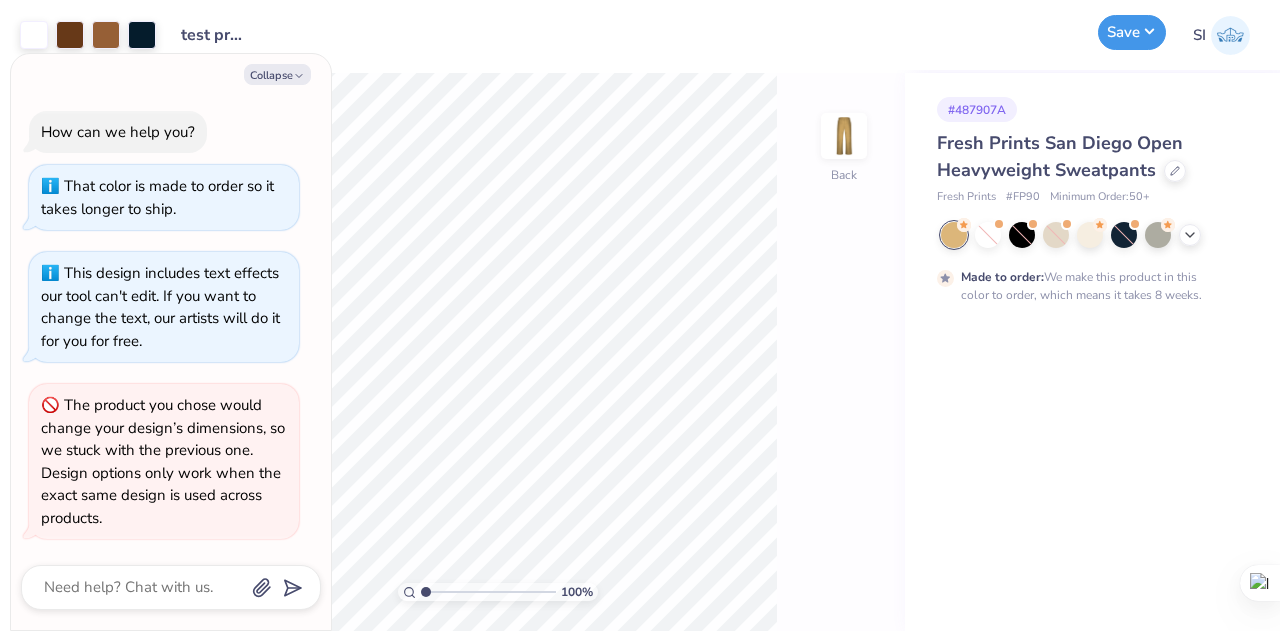 click on "Save" at bounding box center [1132, 32] 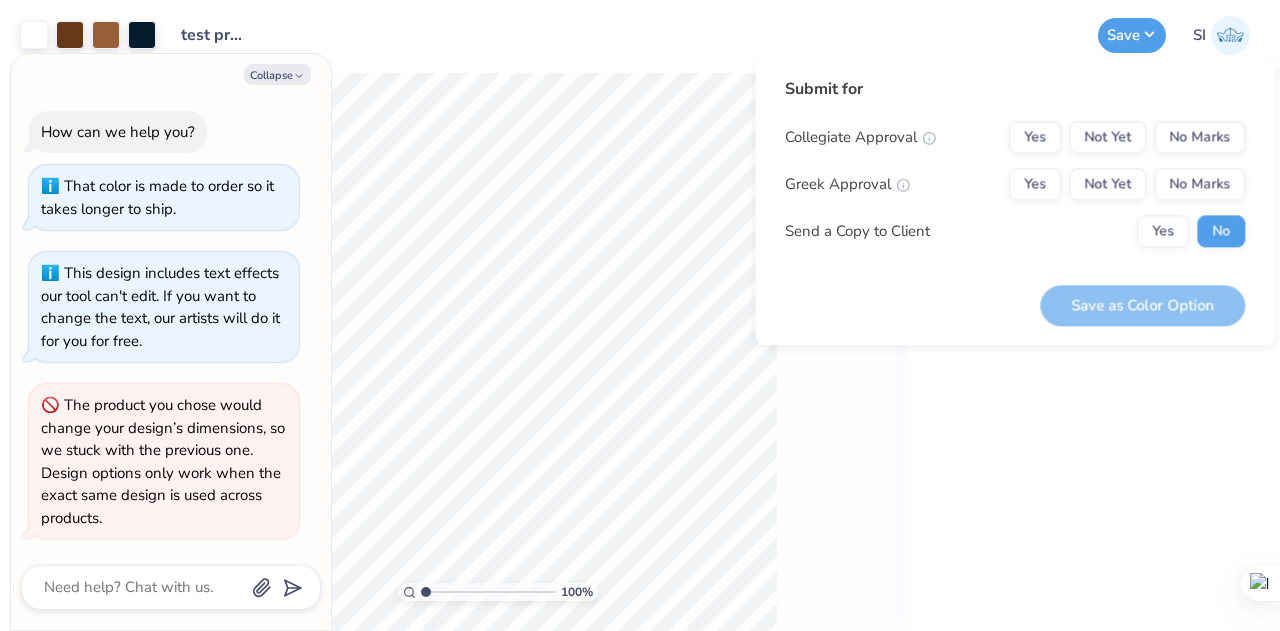 click on "# 487907A Fresh Prints San Diego Open Heavyweight Sweatpants Fresh Prints # FP90 Minimum Order:  50 +   Made to order:  We make this product in this color to order, which means it takes 8 weeks." at bounding box center [1092, 352] 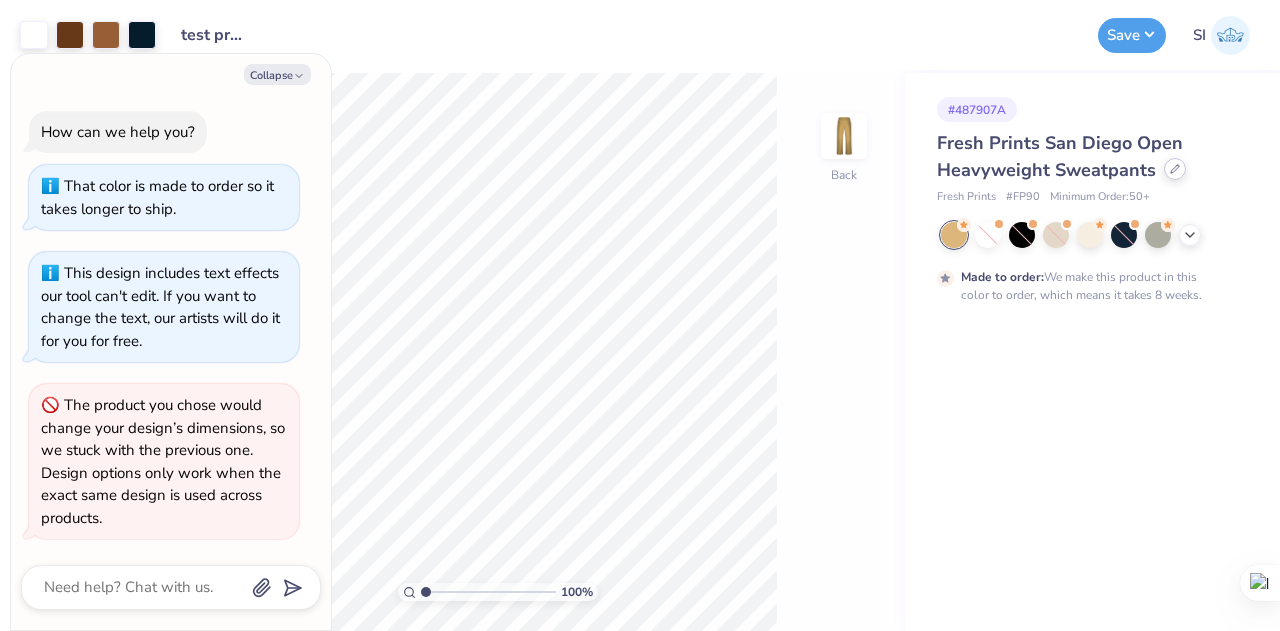click at bounding box center [1175, 169] 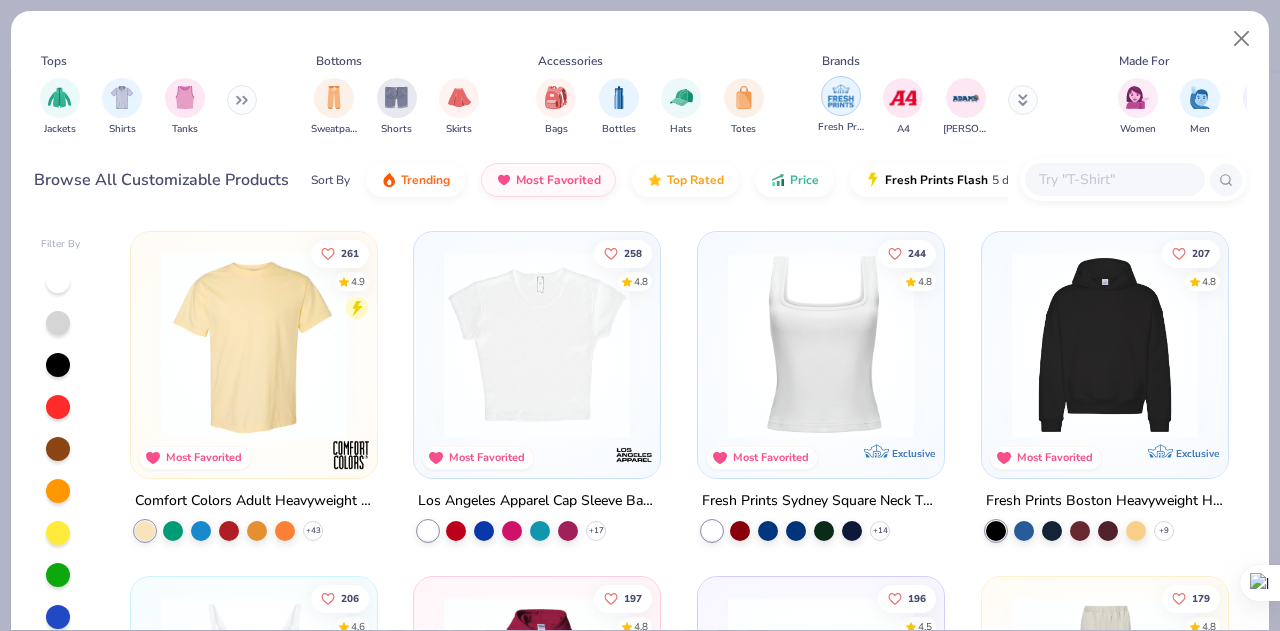 click at bounding box center (841, 96) 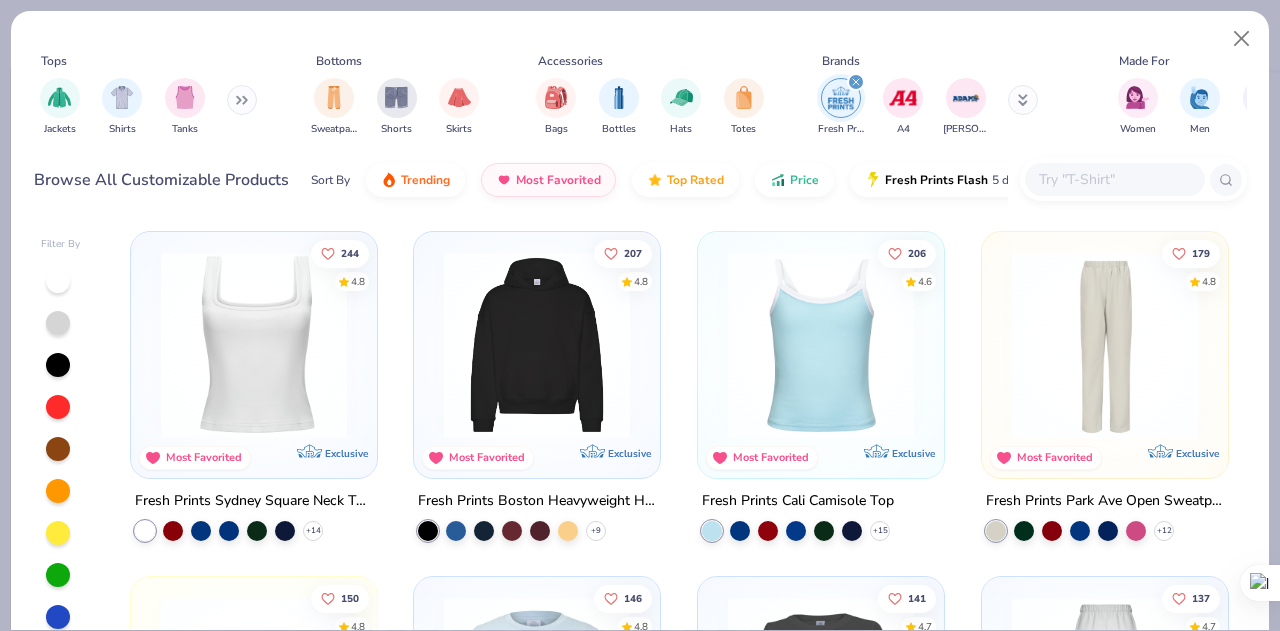 scroll, scrollTop: 340, scrollLeft: 0, axis: vertical 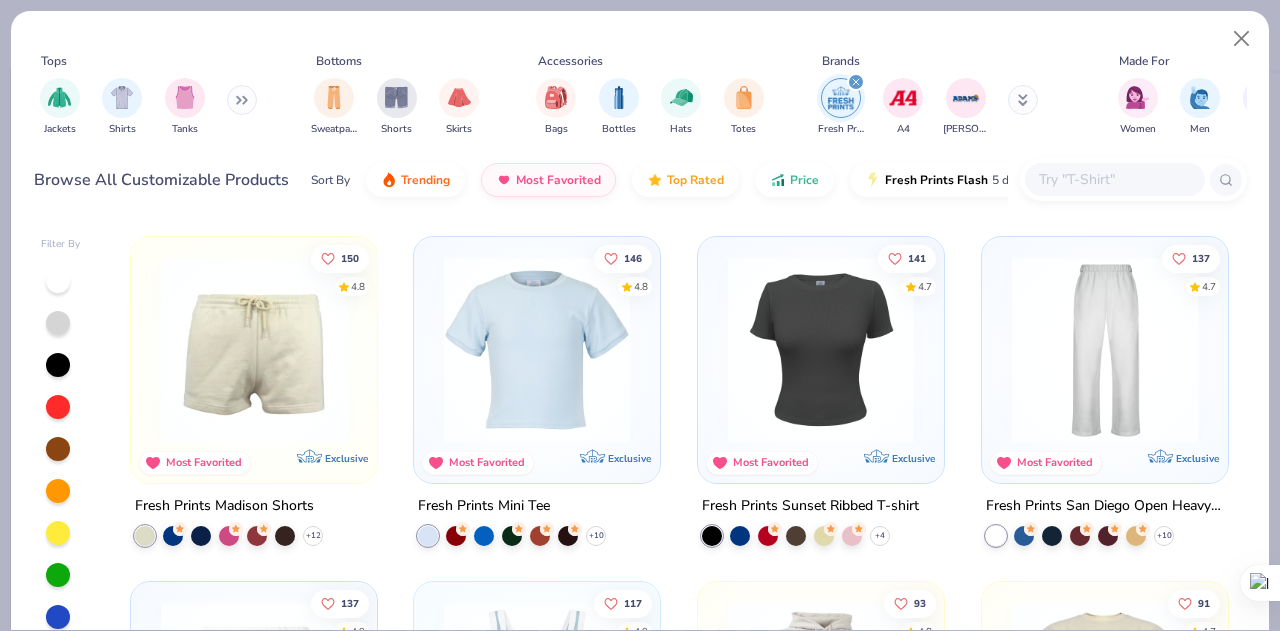 click at bounding box center [537, 350] 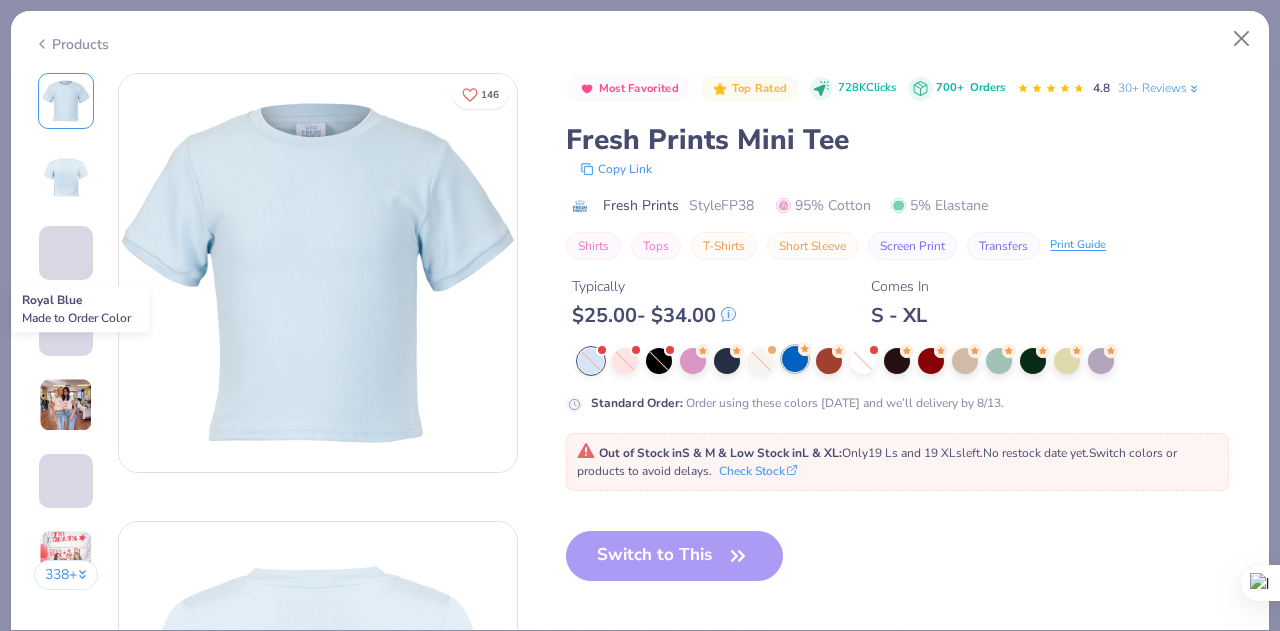 click at bounding box center [795, 359] 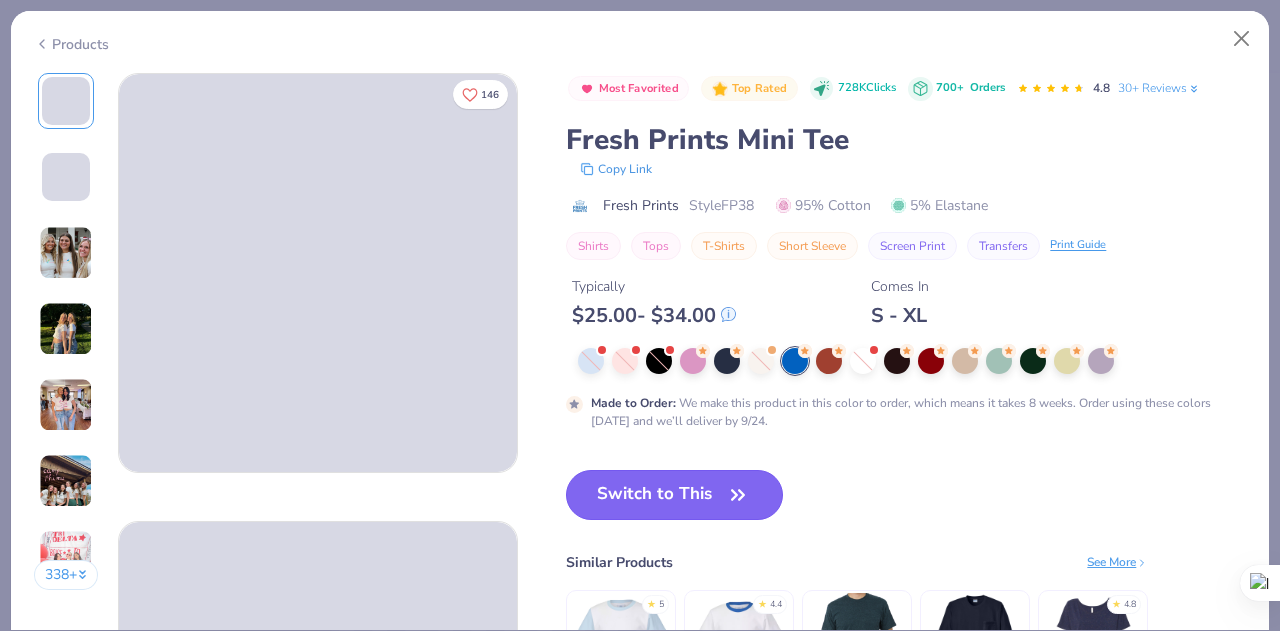 click on "Switch to This" at bounding box center [674, 495] 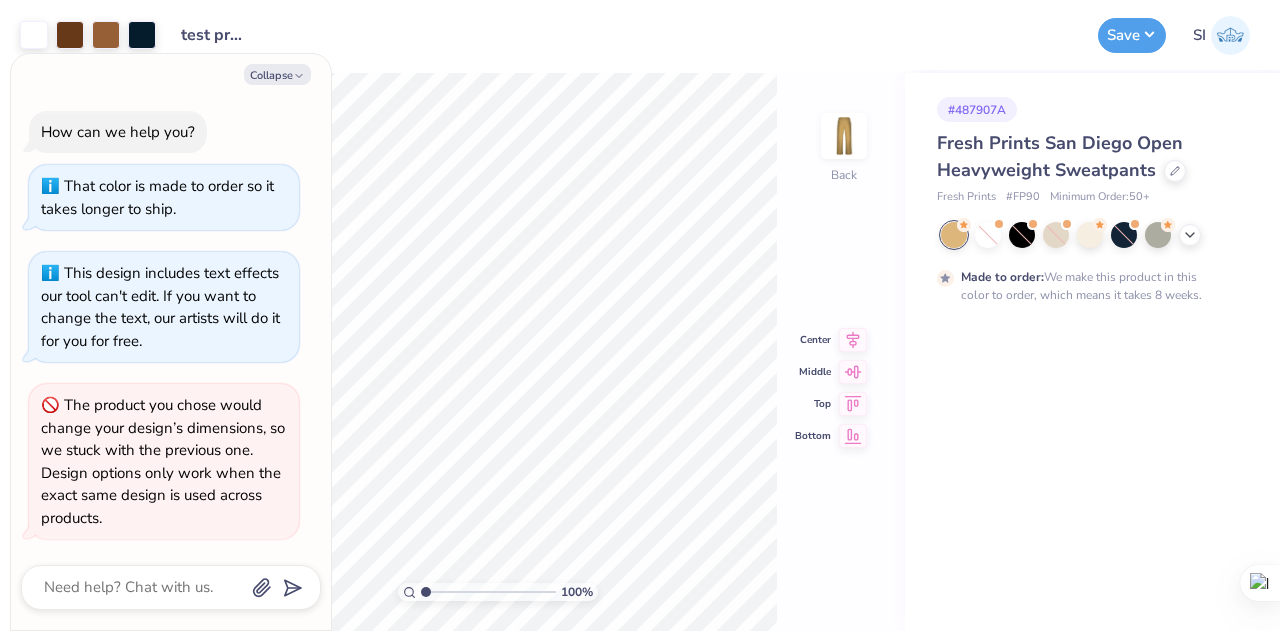 type on "x" 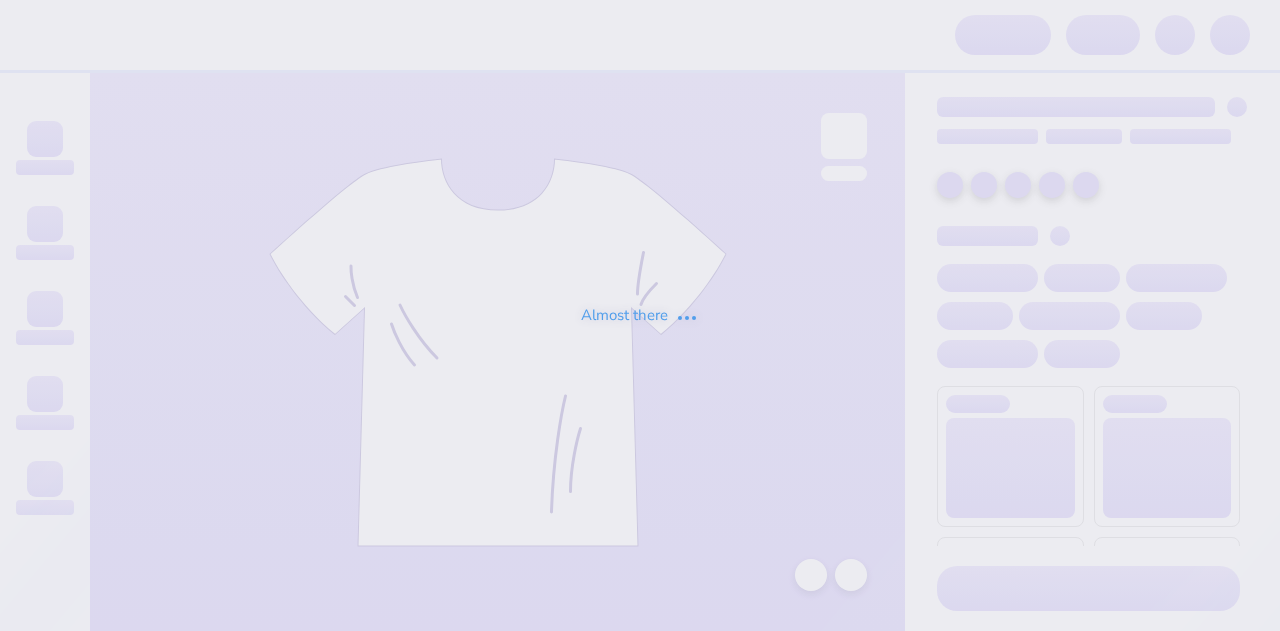 scroll, scrollTop: 0, scrollLeft: 0, axis: both 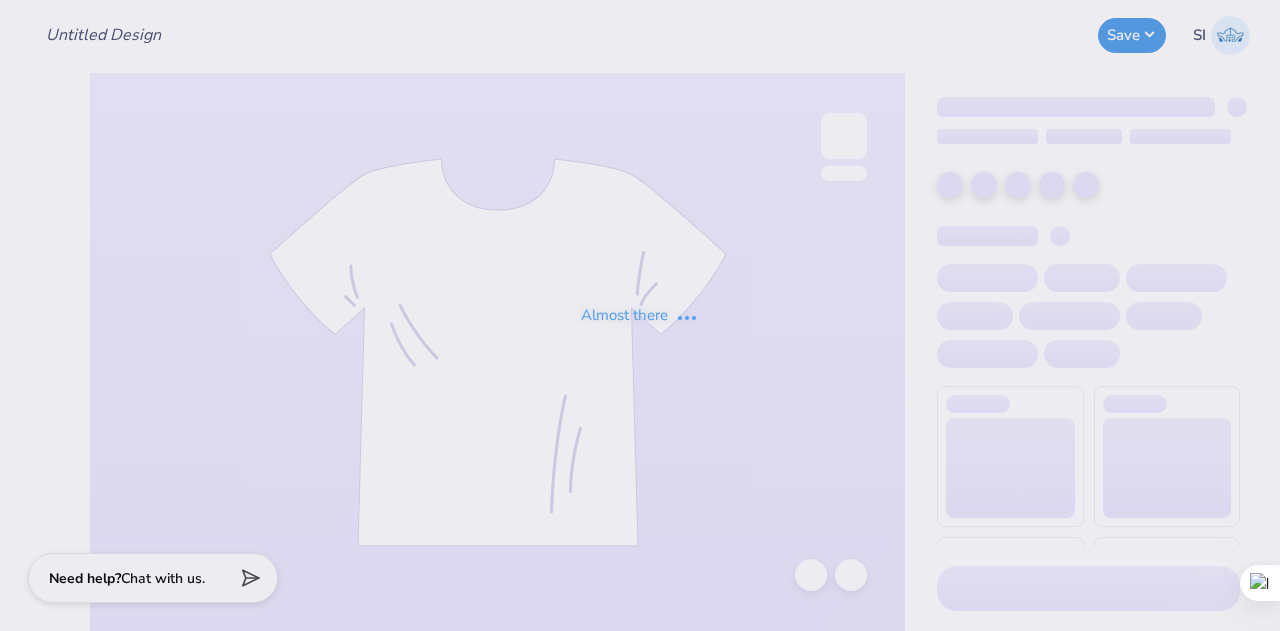 type on "Multiple DG" 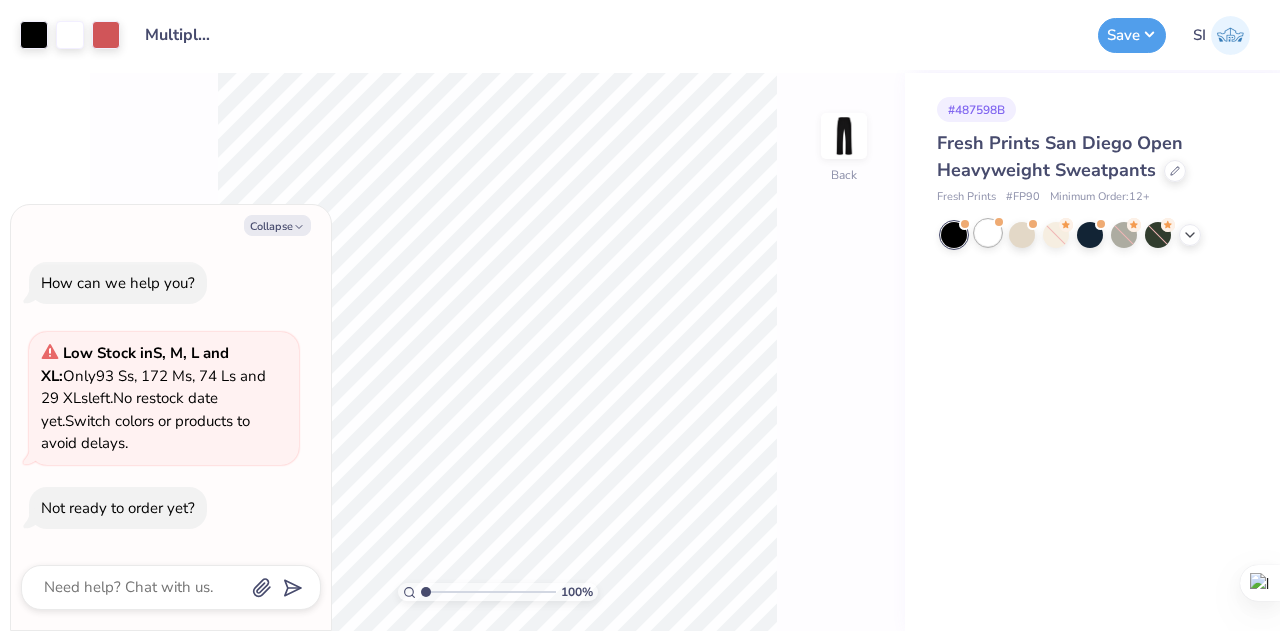 click at bounding box center [988, 233] 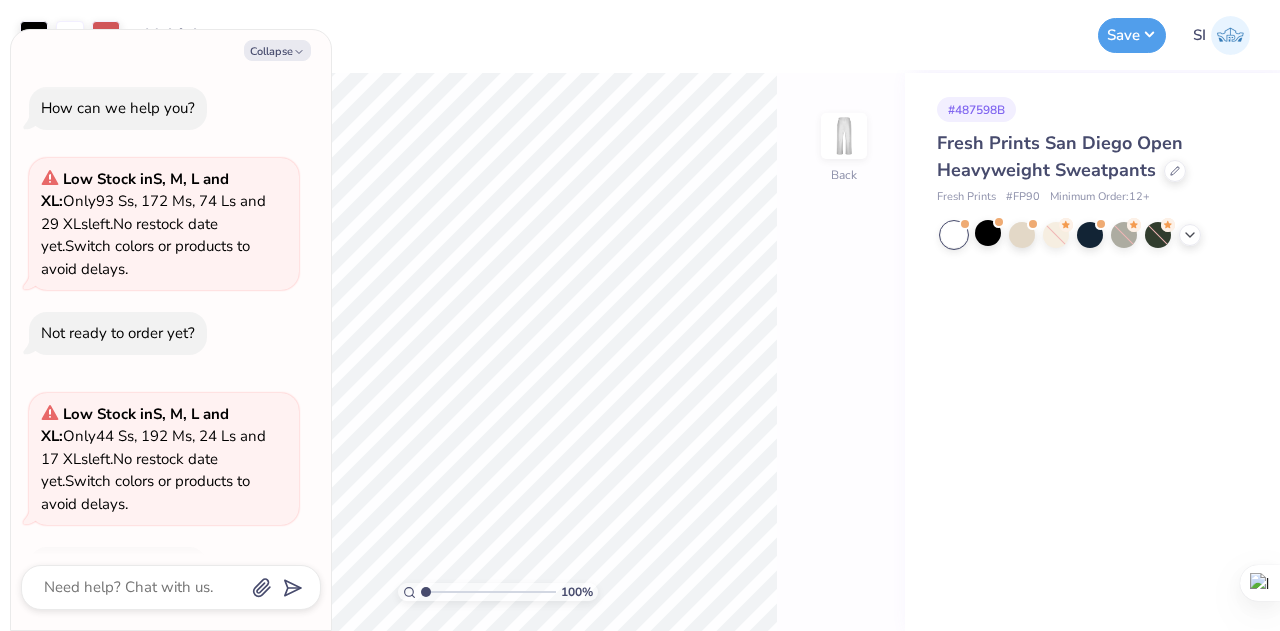 scroll, scrollTop: 60, scrollLeft: 0, axis: vertical 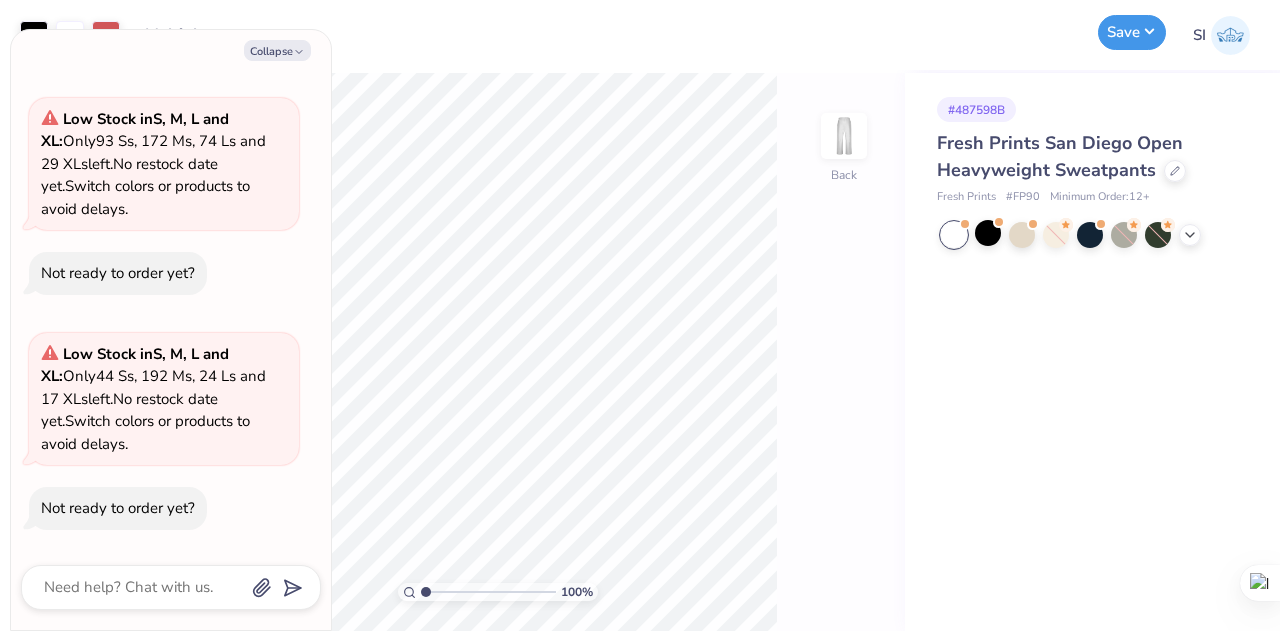 click on "Save" at bounding box center [1132, 32] 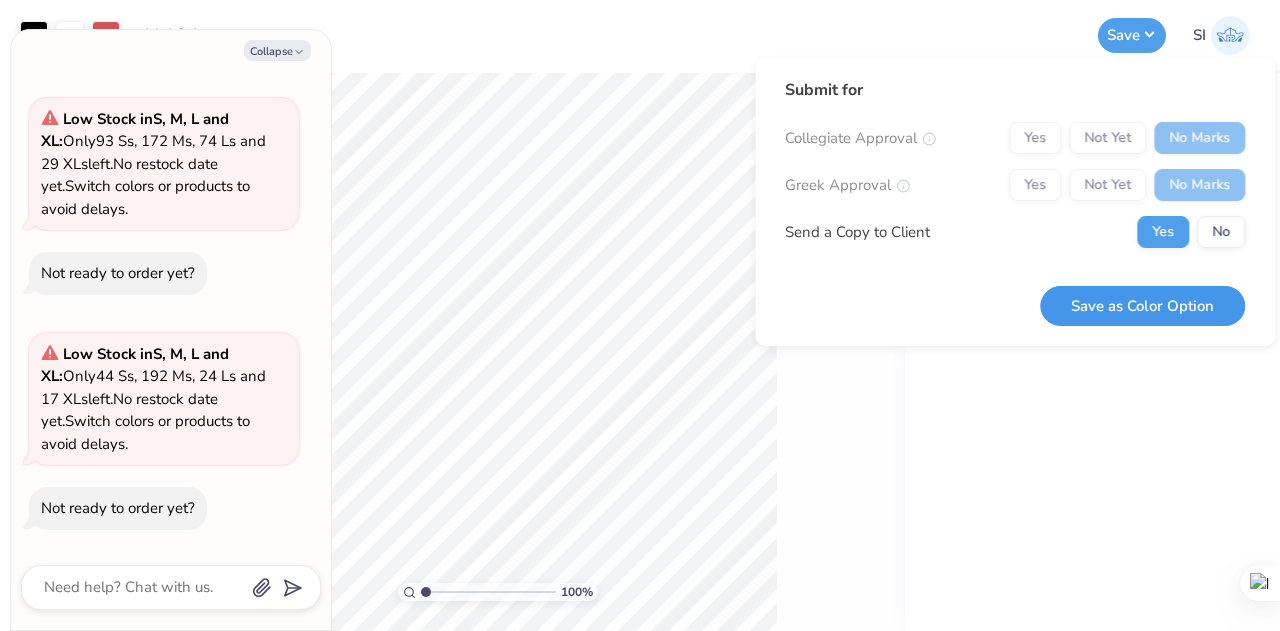 click on "Save as Color Option" at bounding box center [1142, 306] 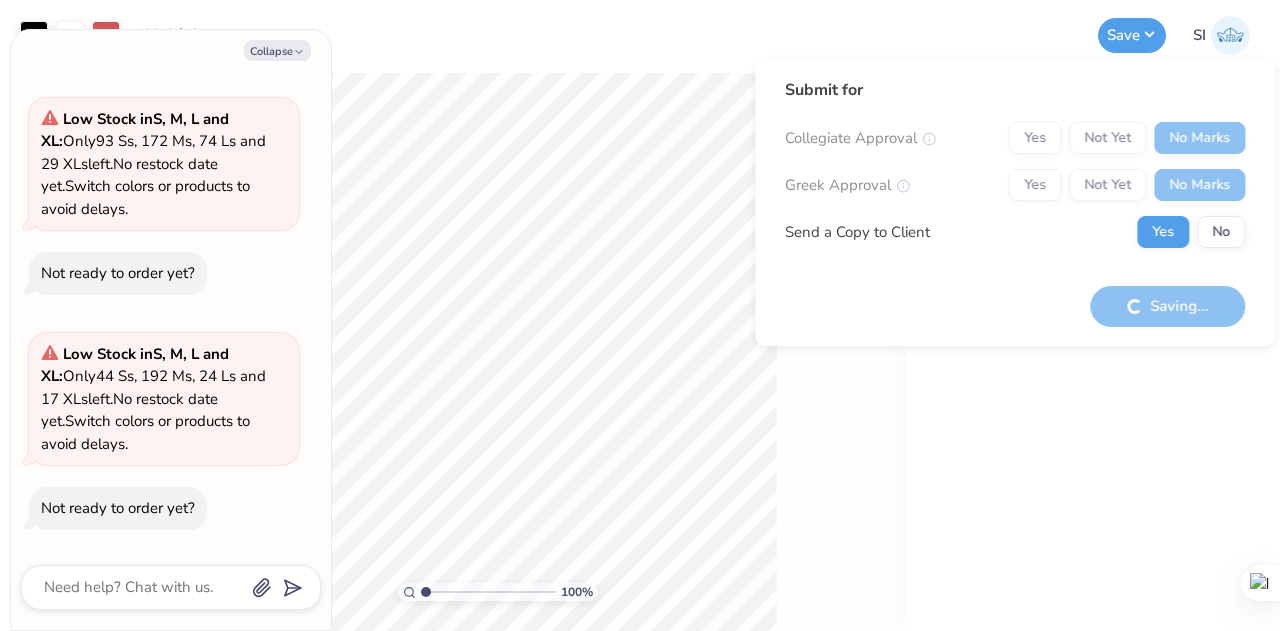 click on "# 487598B Fresh Prints San Diego Open Heavyweight Sweatpants Fresh Prints # FP90 Minimum Order:  12 +" at bounding box center [1092, 352] 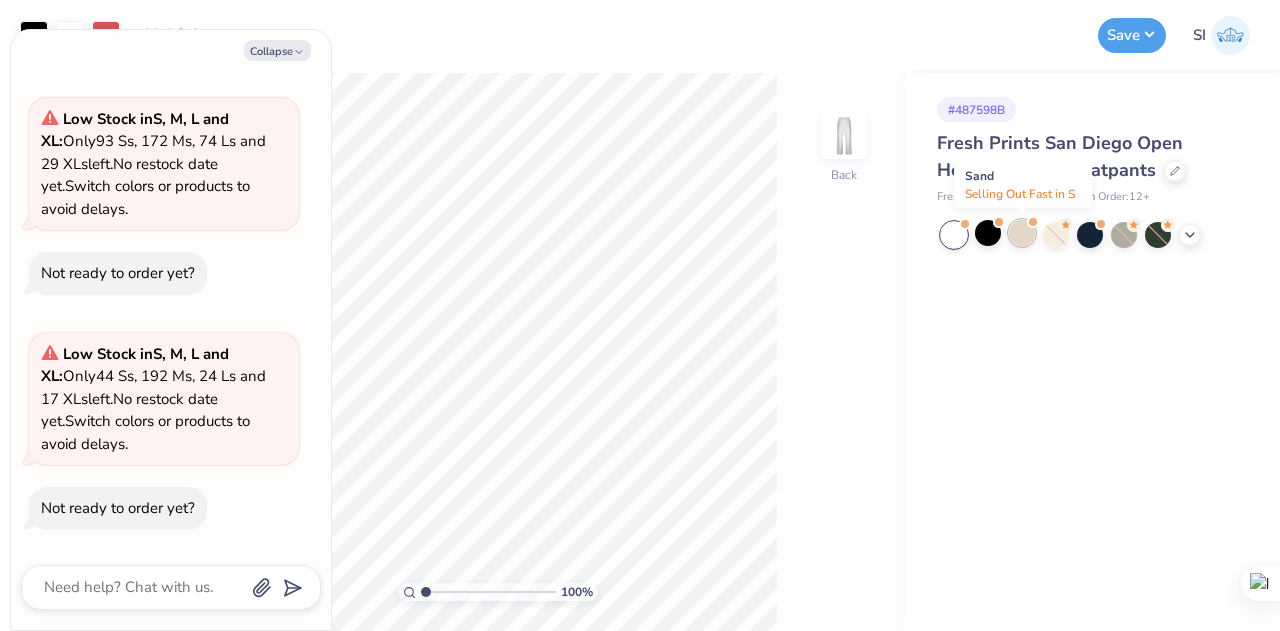 click at bounding box center [1022, 233] 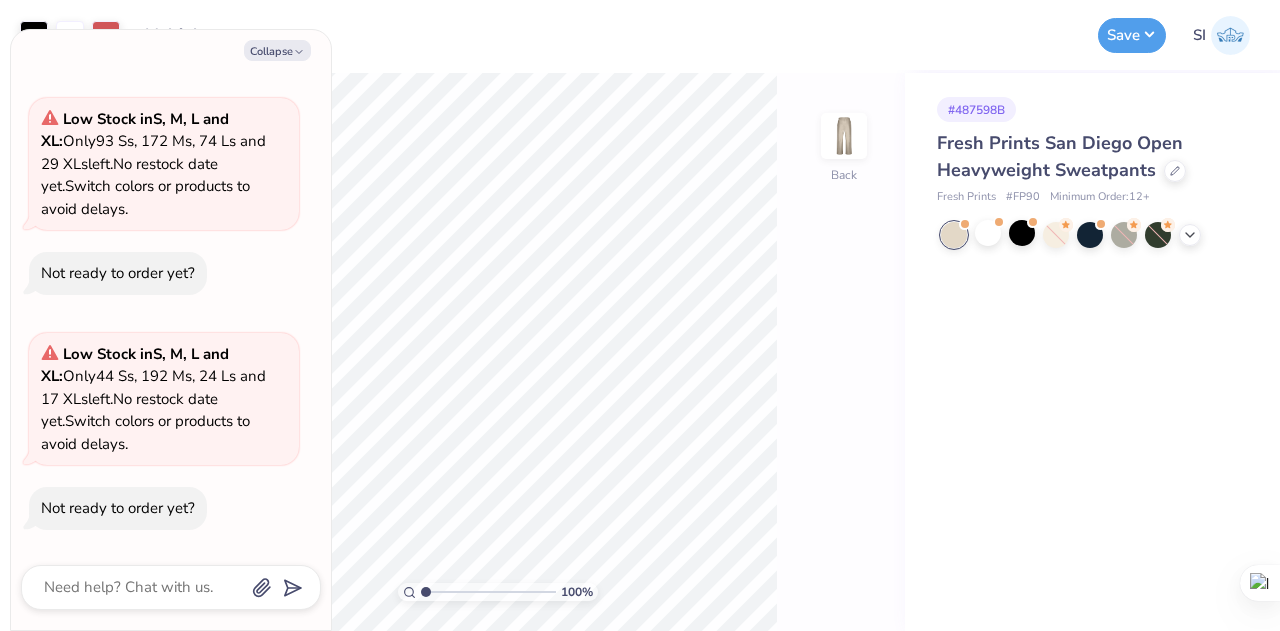 scroll, scrollTop: 250, scrollLeft: 0, axis: vertical 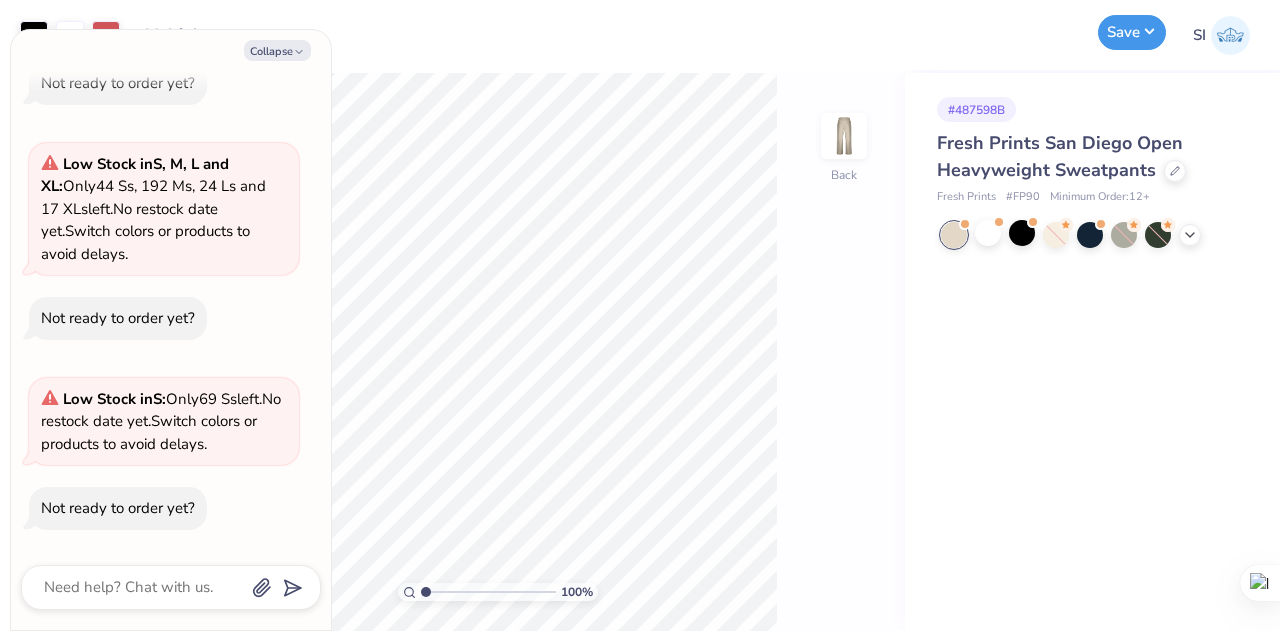 click on "Save" at bounding box center (1132, 32) 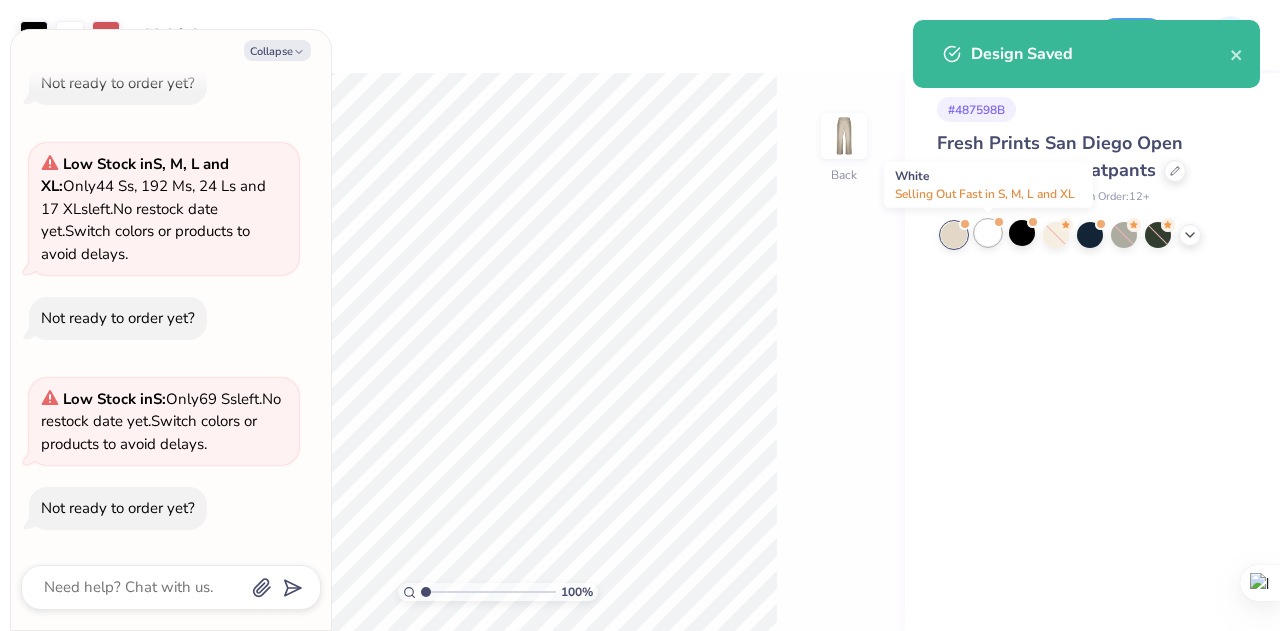 click at bounding box center (988, 233) 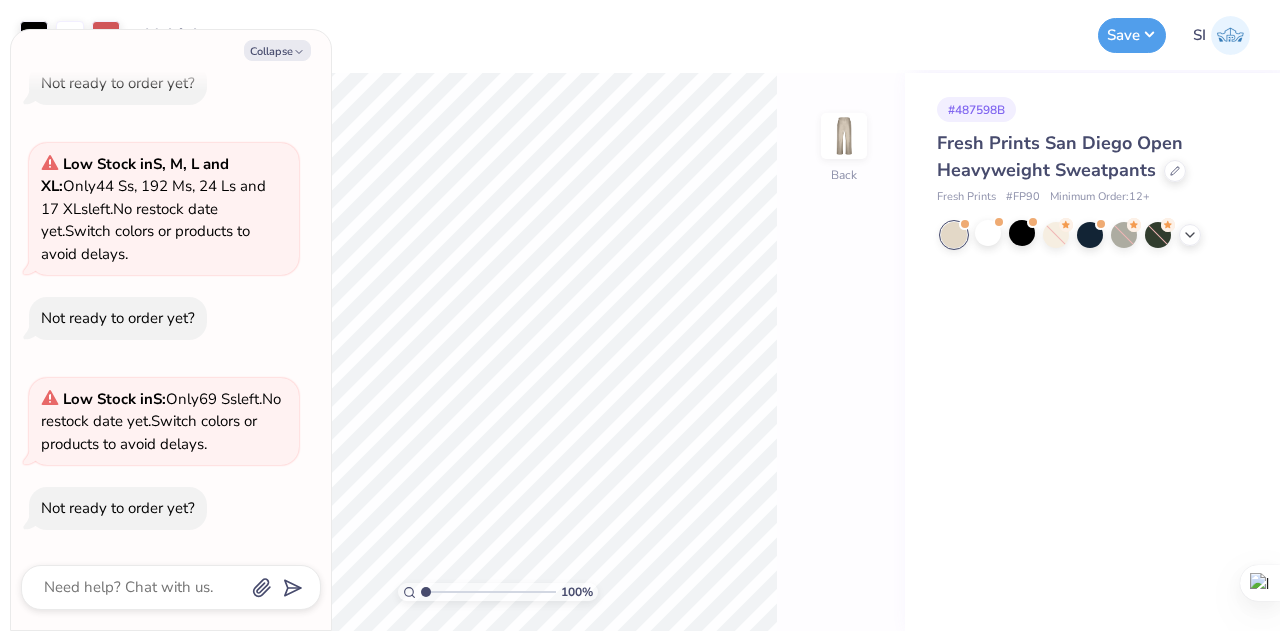 scroll, scrollTop: 674, scrollLeft: 0, axis: vertical 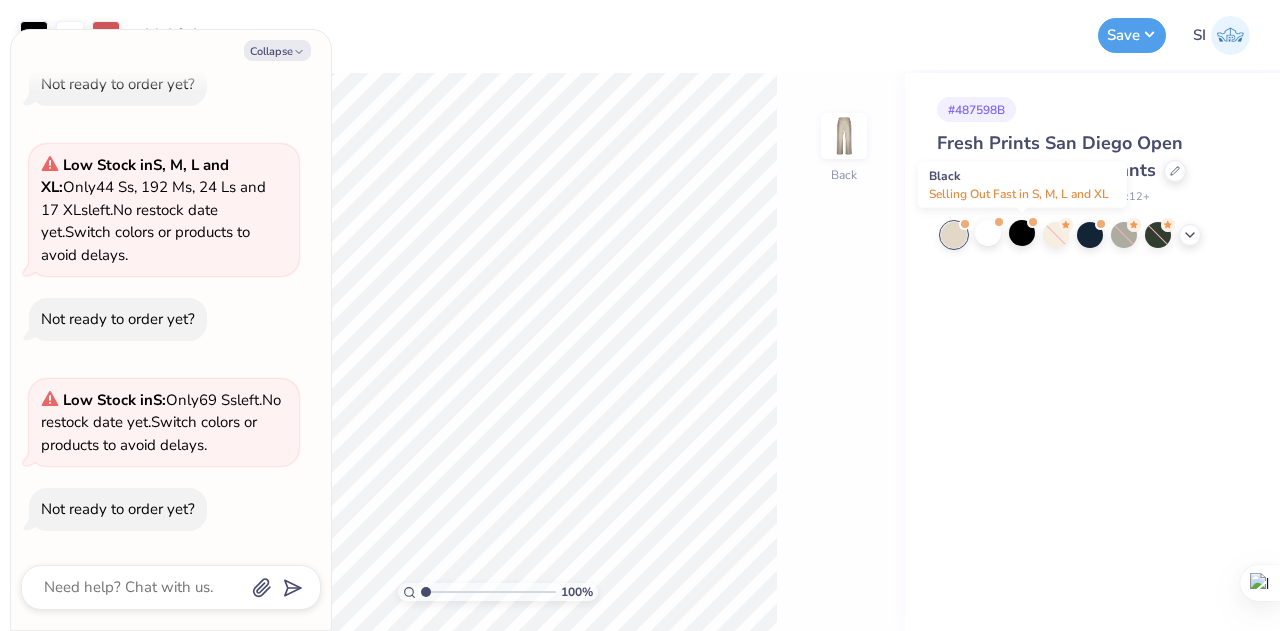 click at bounding box center [1022, 233] 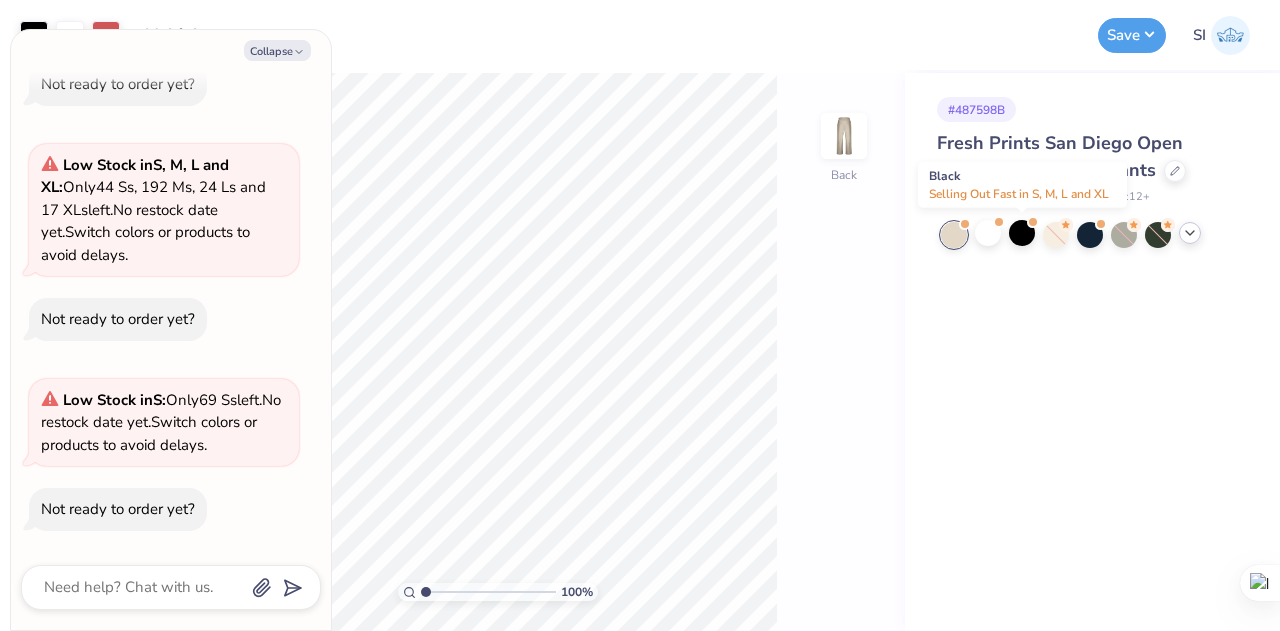click 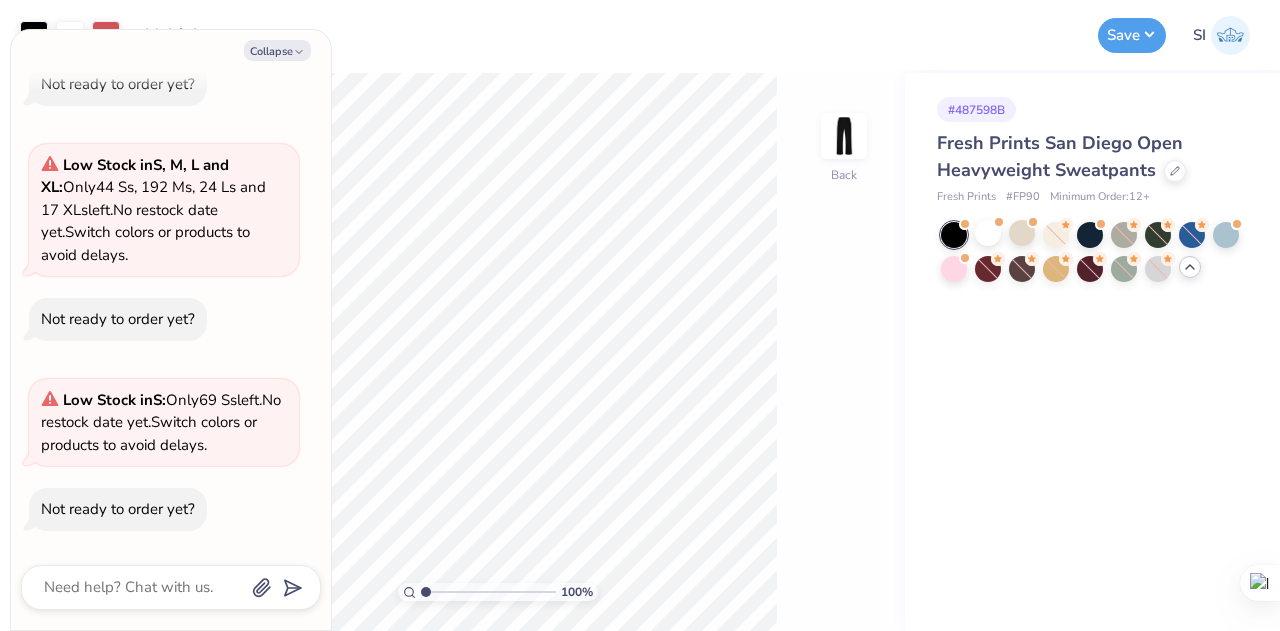 scroll, scrollTop: 910, scrollLeft: 0, axis: vertical 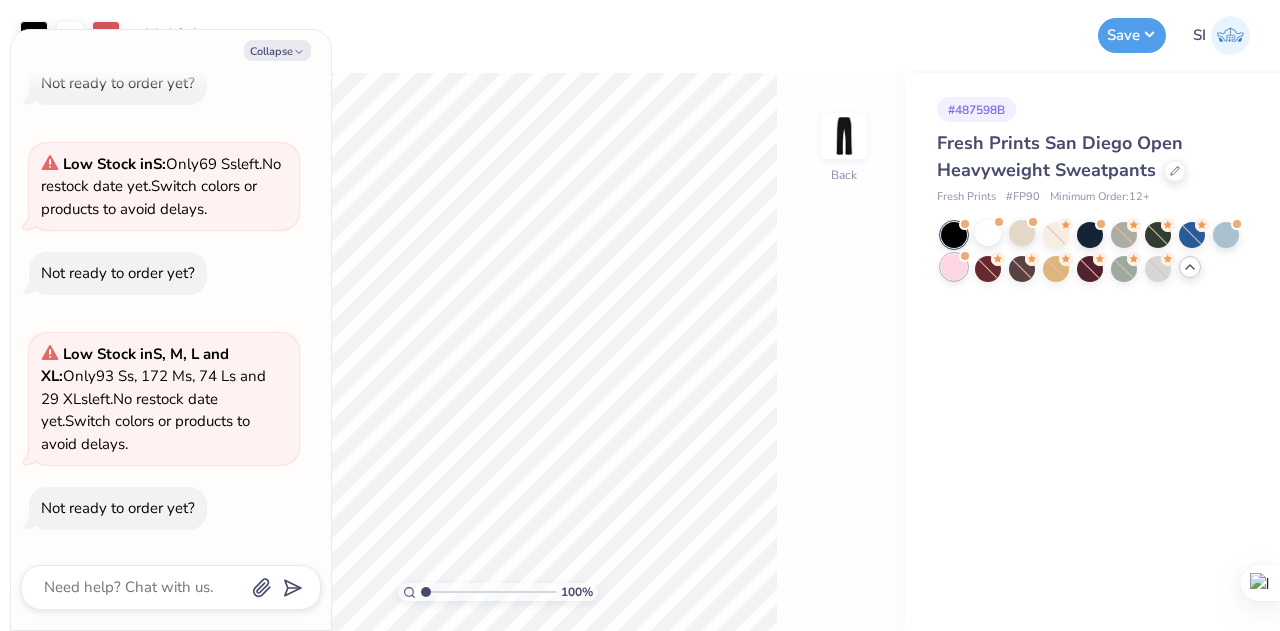 click at bounding box center (954, 267) 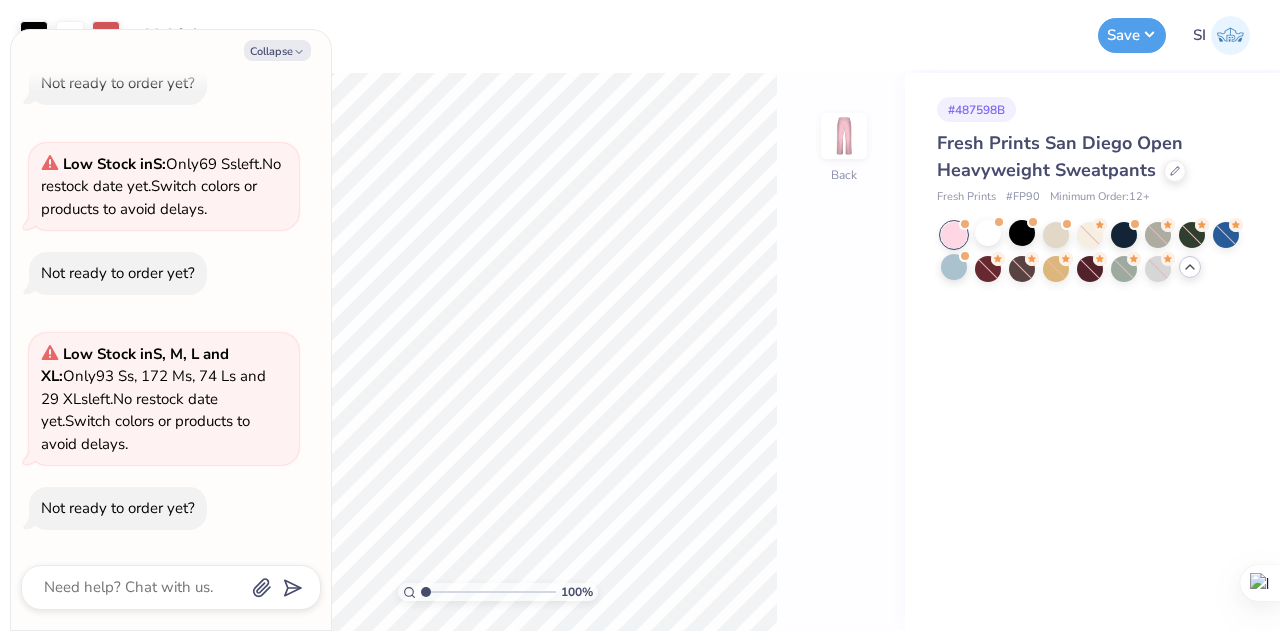 scroll, scrollTop: 1144, scrollLeft: 0, axis: vertical 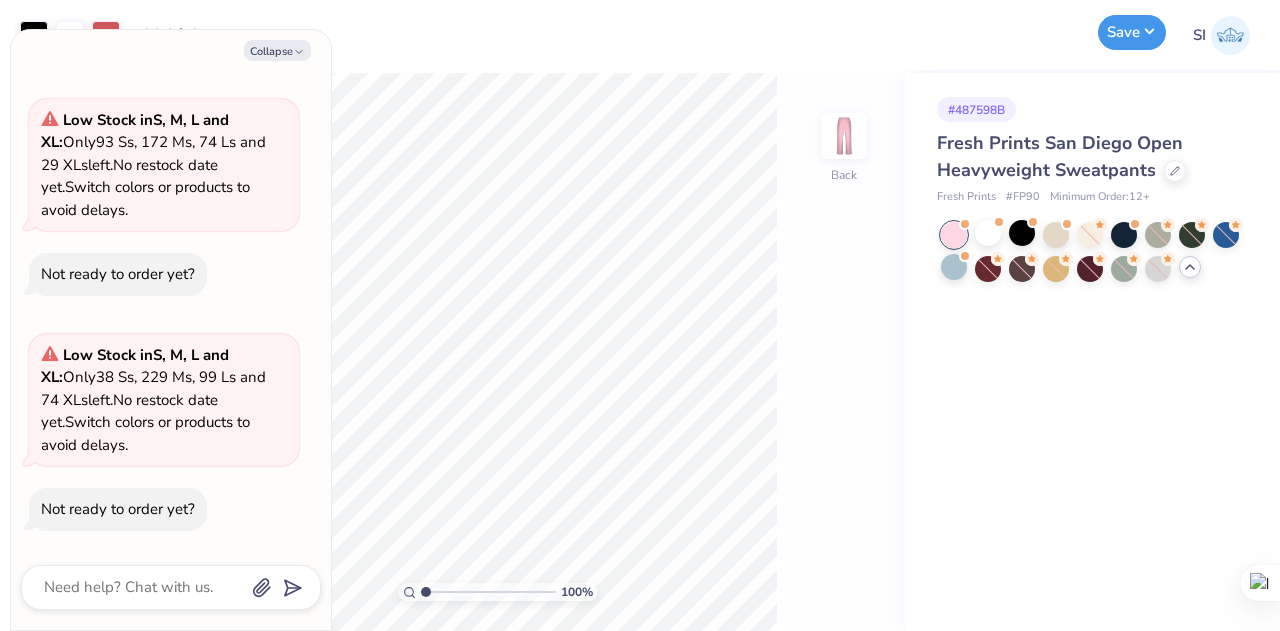click on "Save" at bounding box center [1132, 32] 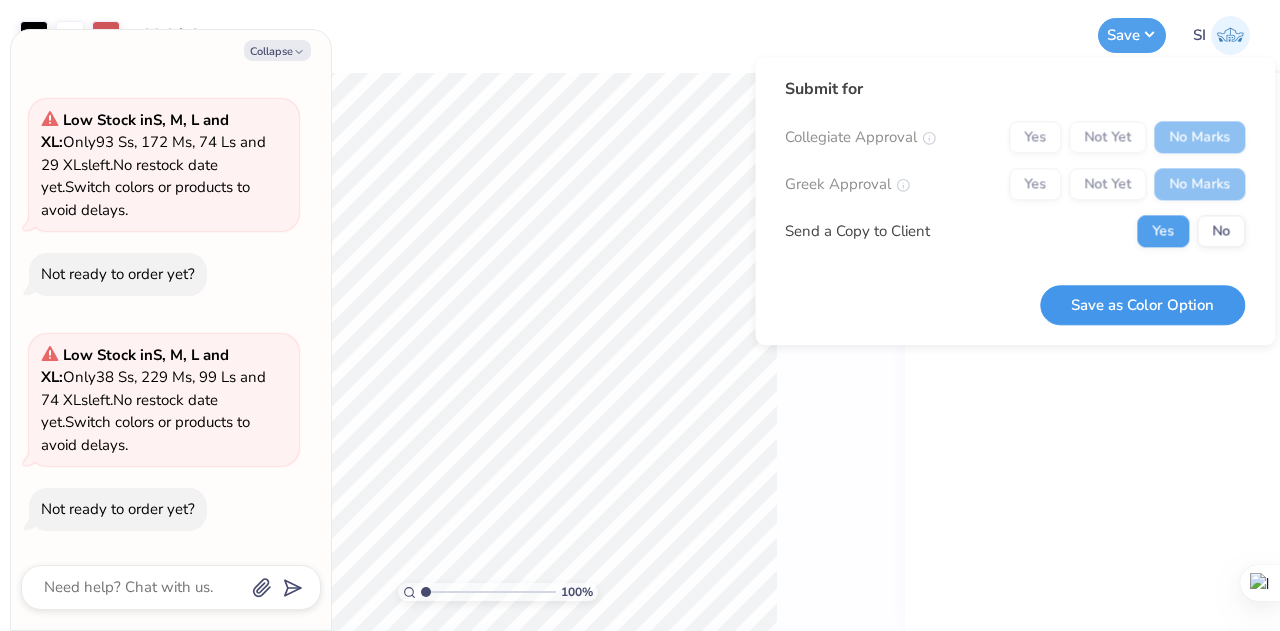 click on "Save as Color Option" at bounding box center (1142, 305) 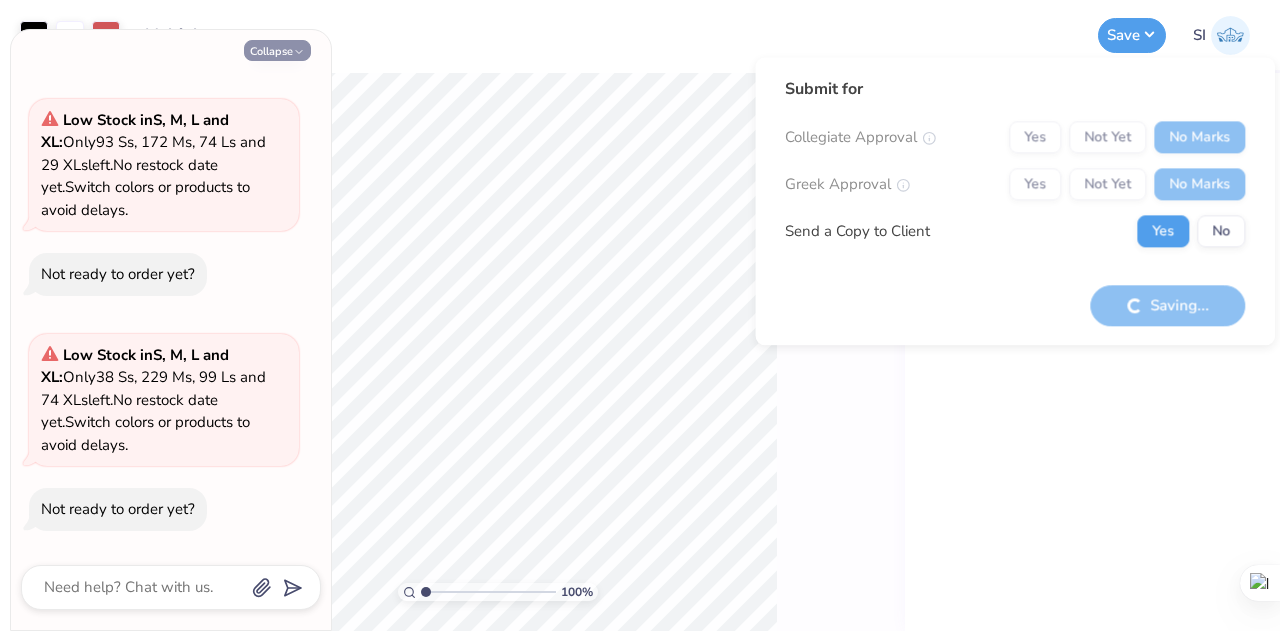 click 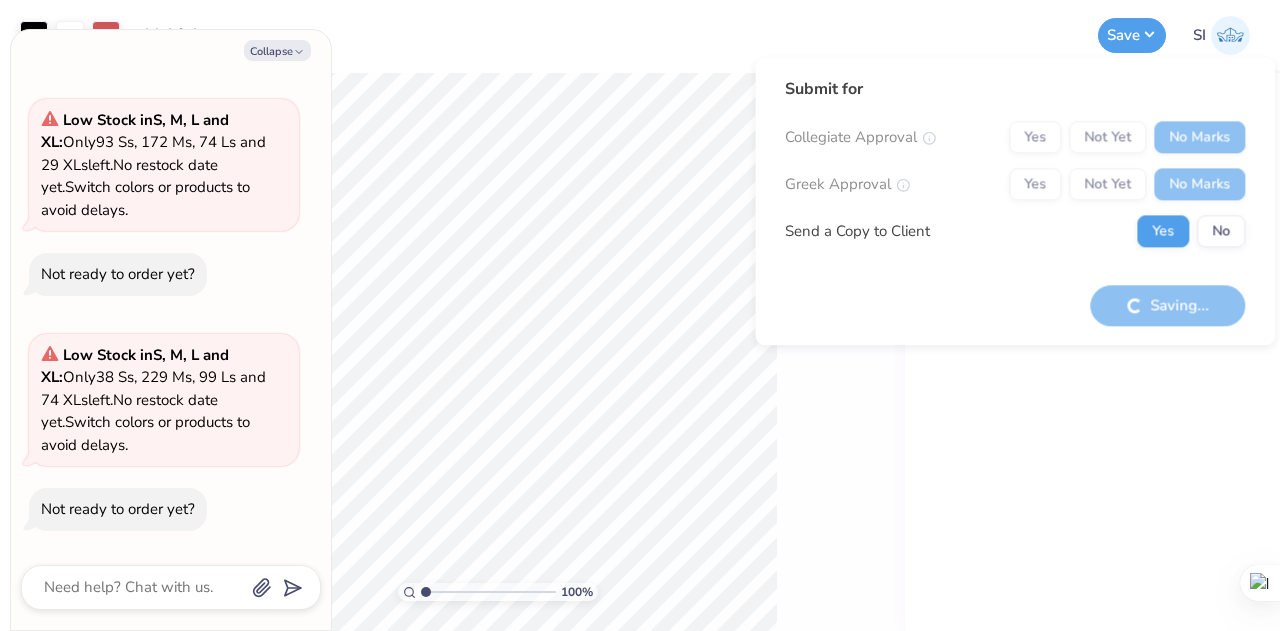 click 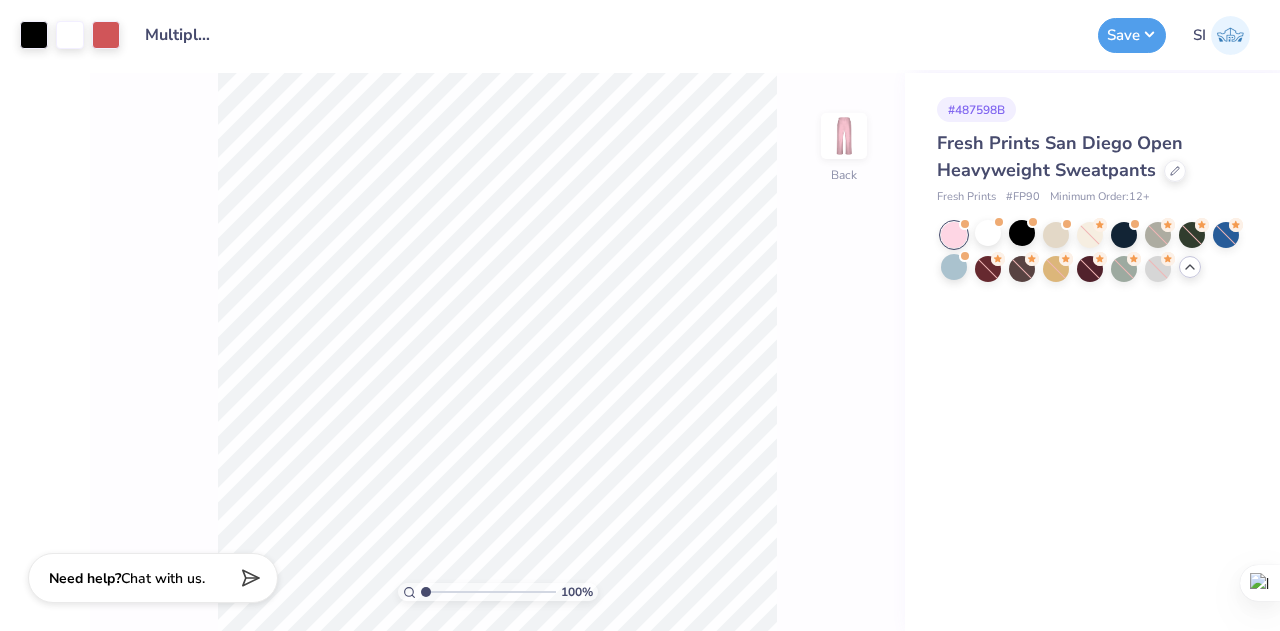 type on "x" 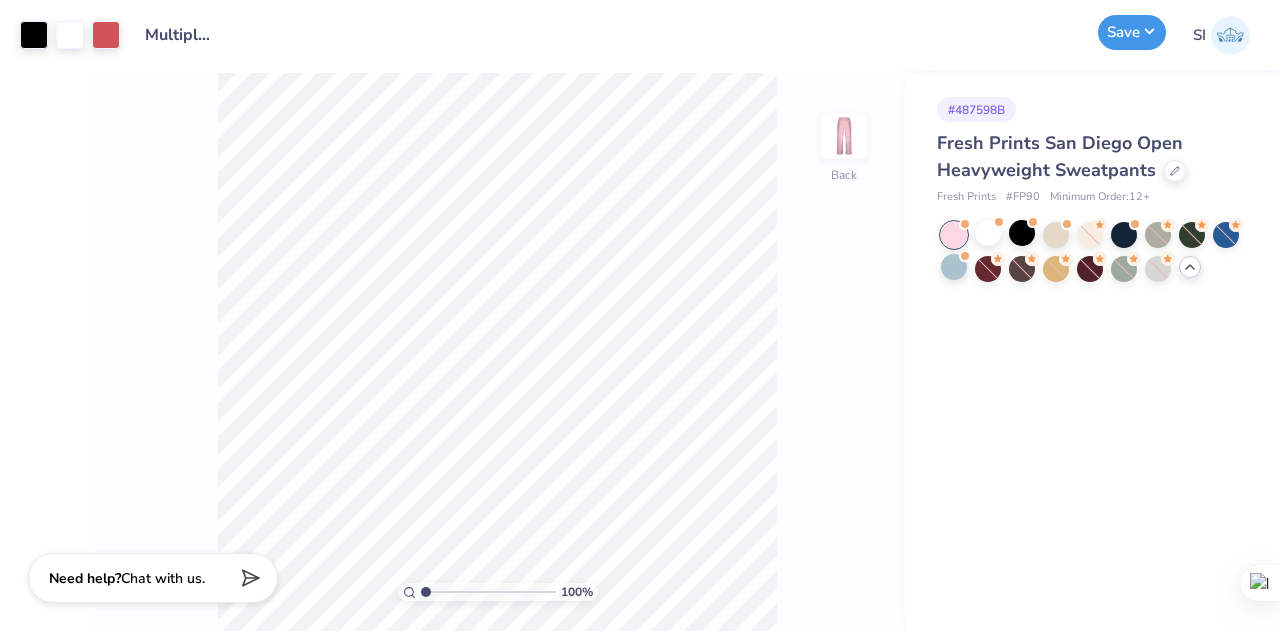 click on "Save" at bounding box center [1132, 32] 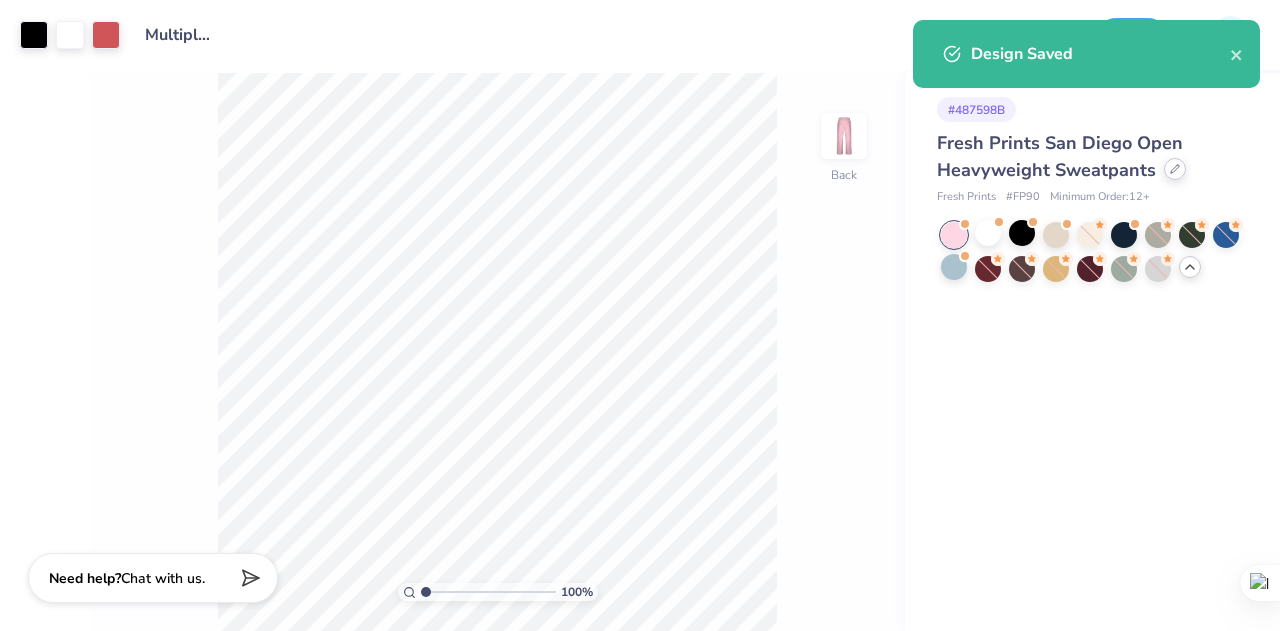 click 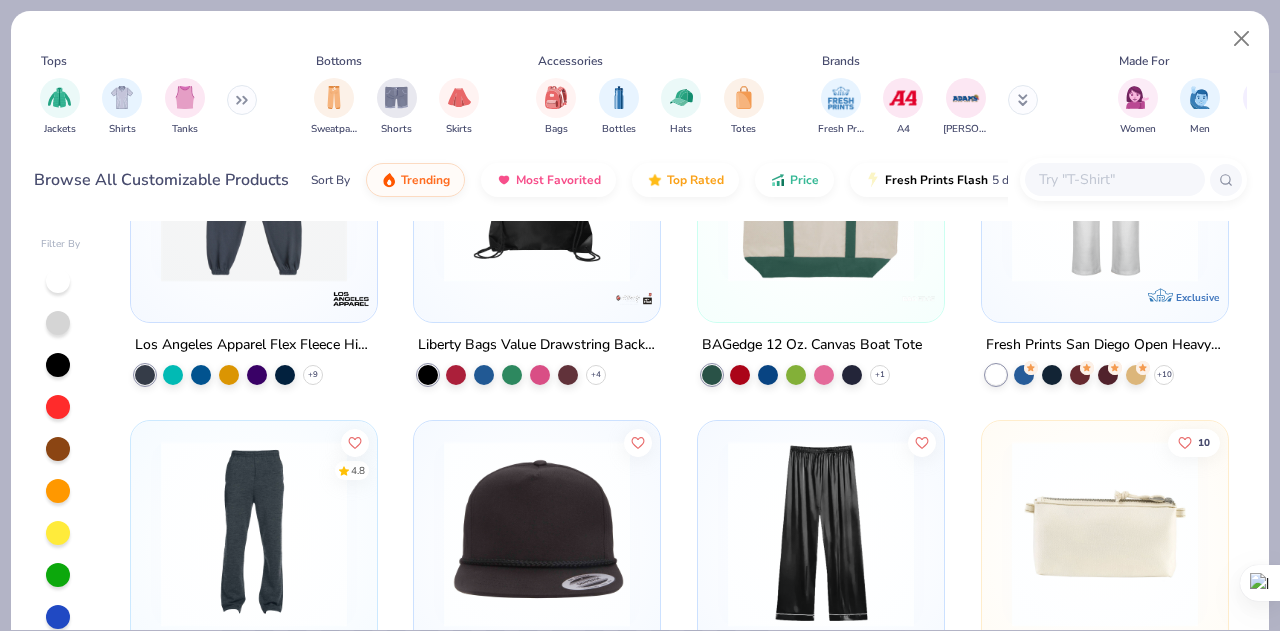scroll, scrollTop: 1028, scrollLeft: 0, axis: vertical 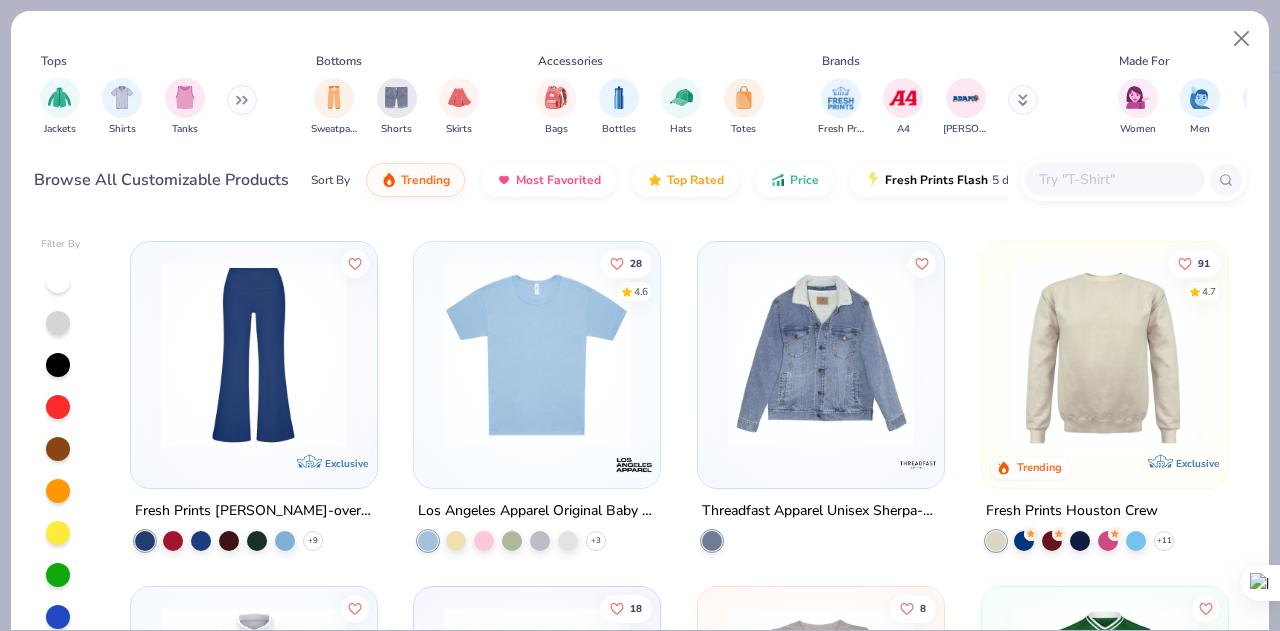 click on "44 Los Angeles Apparel Flex Fleece High Waist Sweatpant + 9 Liberty Bags Value Drawstring Backpack + 4 70 BAGedge 12 Oz. Canvas Boat Tote + 1 137 4.7 Exclusive Fresh Prints San Diego Open Heavyweight Sweatpants + 10 4.8 Jerzees Adult Nublend® Open-Bottom Fleece Sweatpants Yupoong Classic Poplin Golf Snapback L&L Promos Satin Pj Pants 10 Midori Bamboo Pouch Exclusive Fresh Prints Katie Fold-over Flared Pants + 9 28 4.6 Los Angeles Apparel Original Baby Rib Tee + 3 Threadfast Apparel Unisex Sherpa-Lined Denim Jacket 91 4.7 Trending Exclusive Fresh Prints Houston Crew + 11 Callaway Men's Core Performance Polo + 2 18 Bella + Canvas FWD Fashion Women's Crop Long Sleeve Tee 8 Bella + Canvas New Women's Relaxed Triblend Short Sleeve Tee + 16 Augusta Retro V-Neck Baseball Jersey + 9 Carhartt 1/4-Zip Long Sleeve Zip Up Nike Unstructured Cotton/Poly Twill Cap Hanes Garment-Dyed Quarter-Zip Sweatshirt Next Level Apparel Unisex Fleece Quarter-Zip" at bounding box center [679, 474] 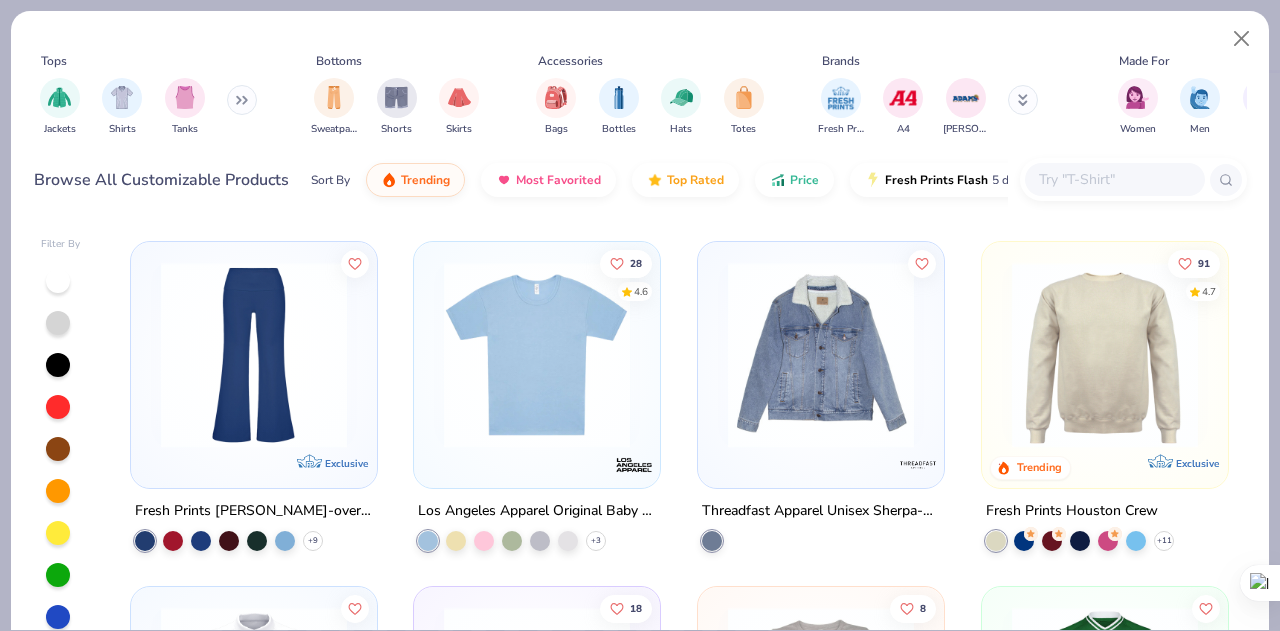 click at bounding box center (1105, 355) 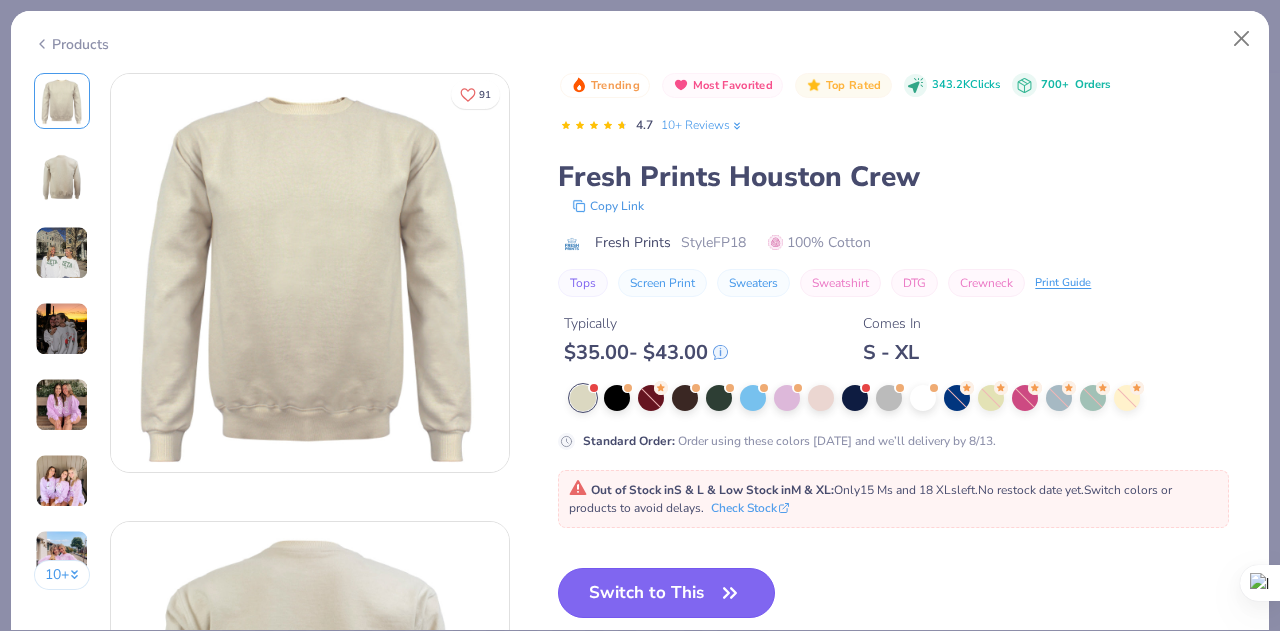 click on "Switch to This" at bounding box center [666, 593] 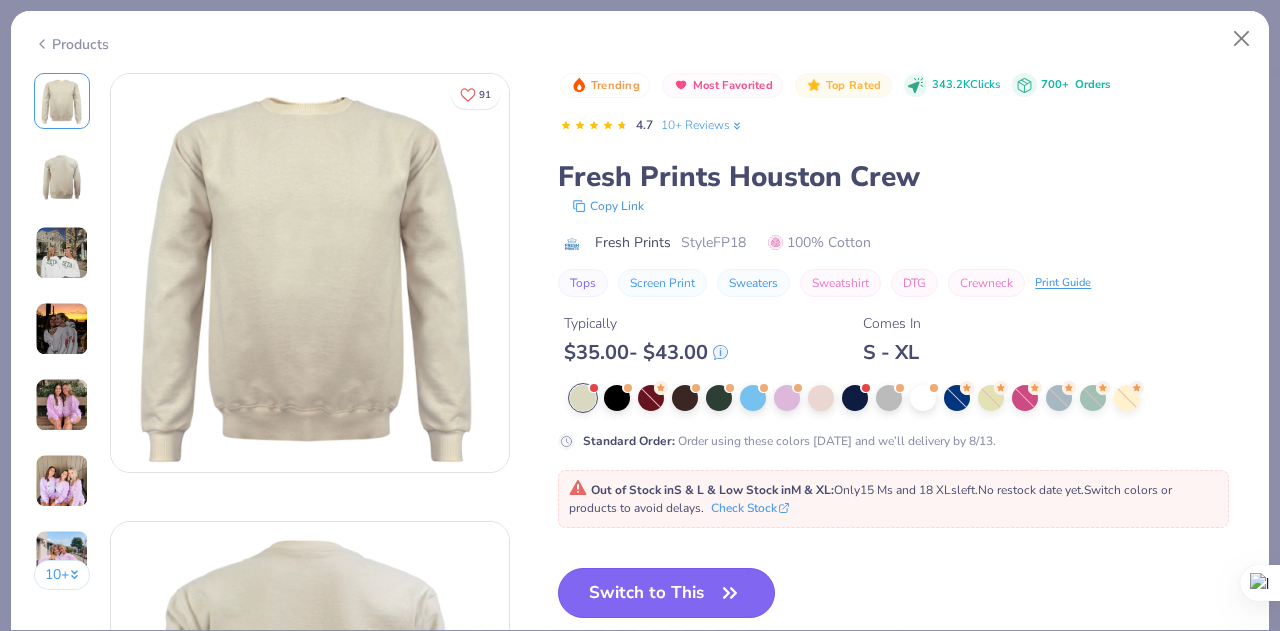 click on "Switch to This" at bounding box center [666, 593] 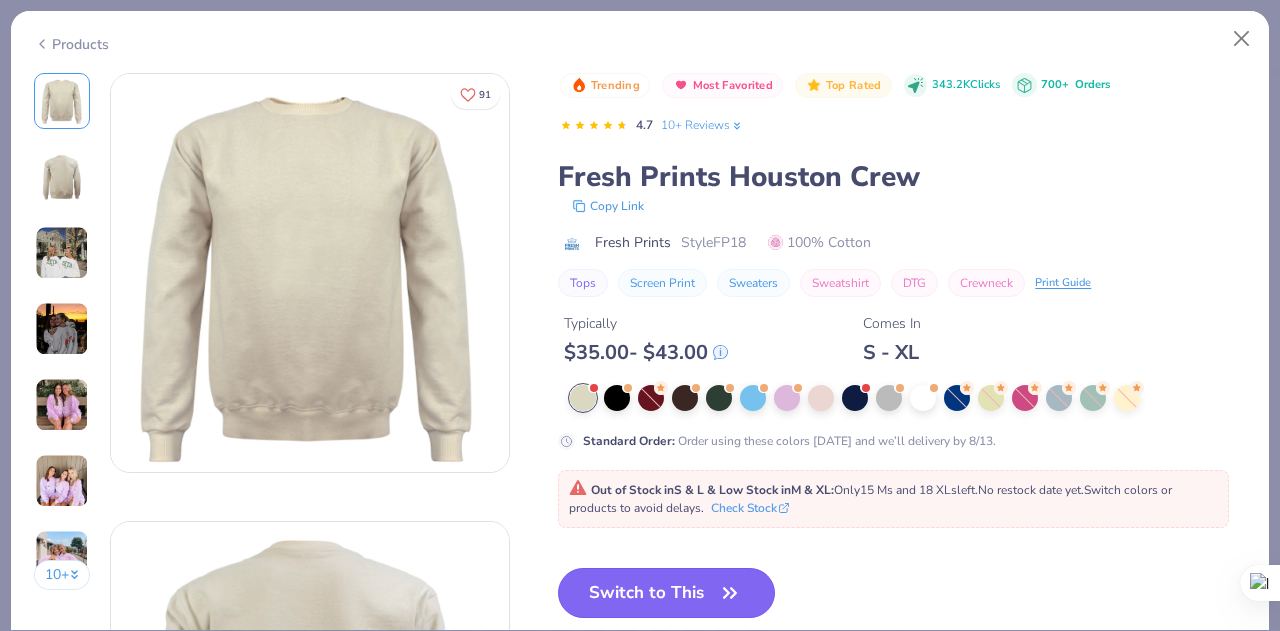 click on "Switch to This" at bounding box center (666, 593) 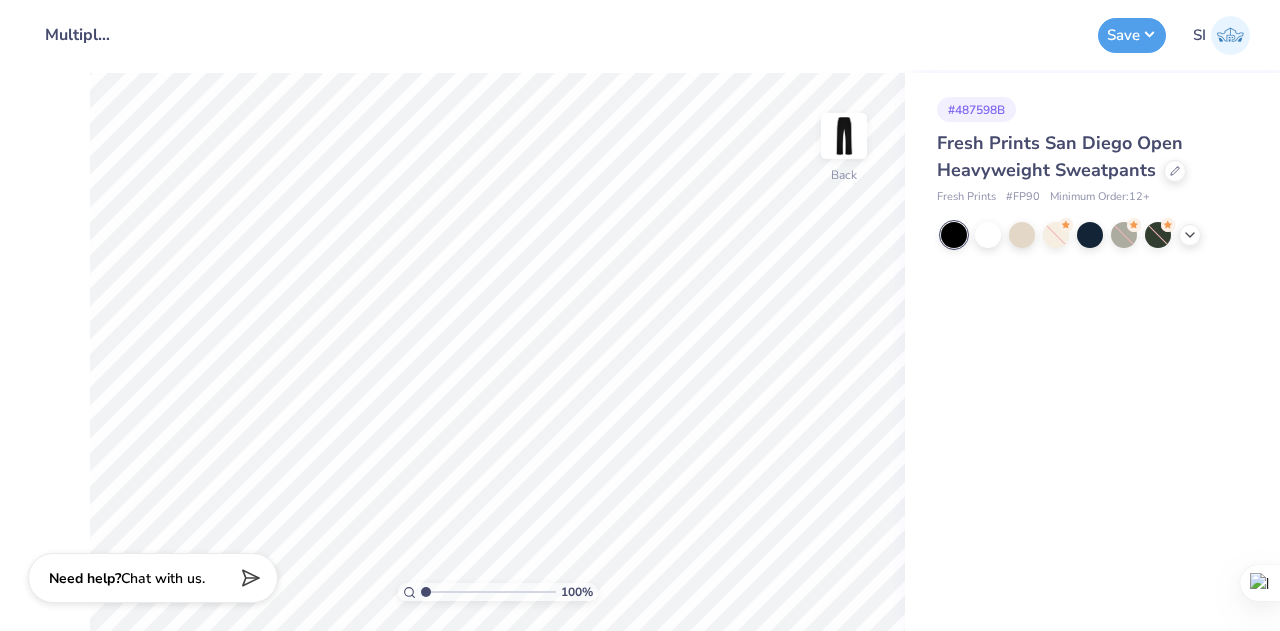scroll, scrollTop: 0, scrollLeft: 0, axis: both 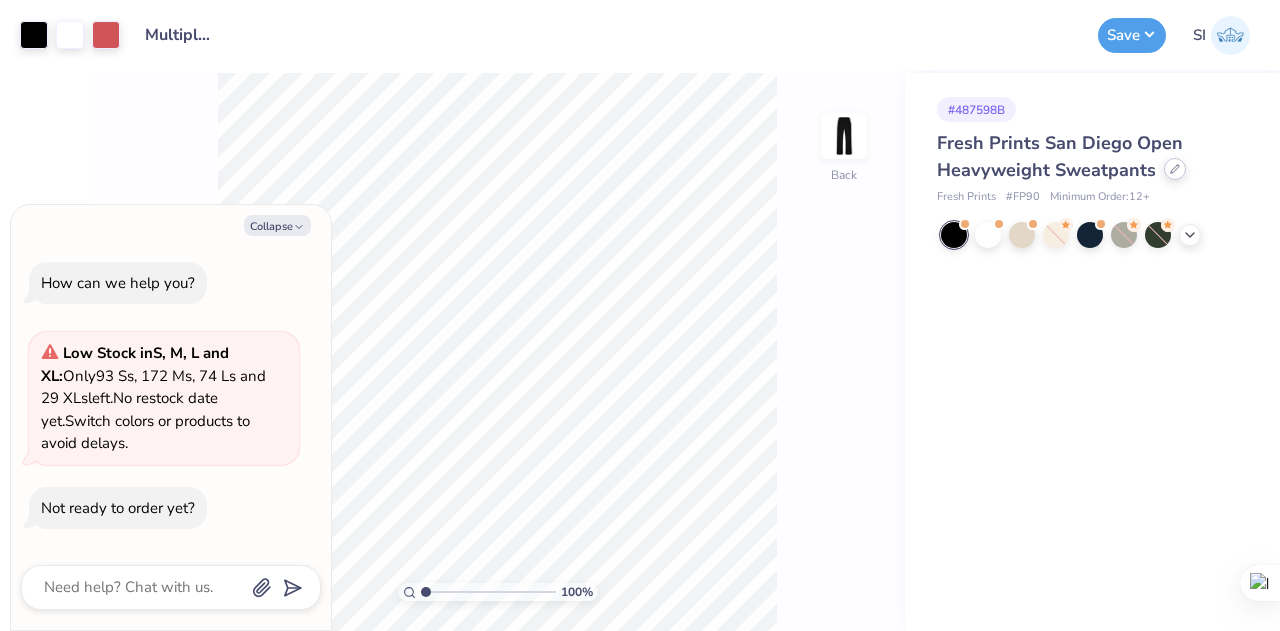 click 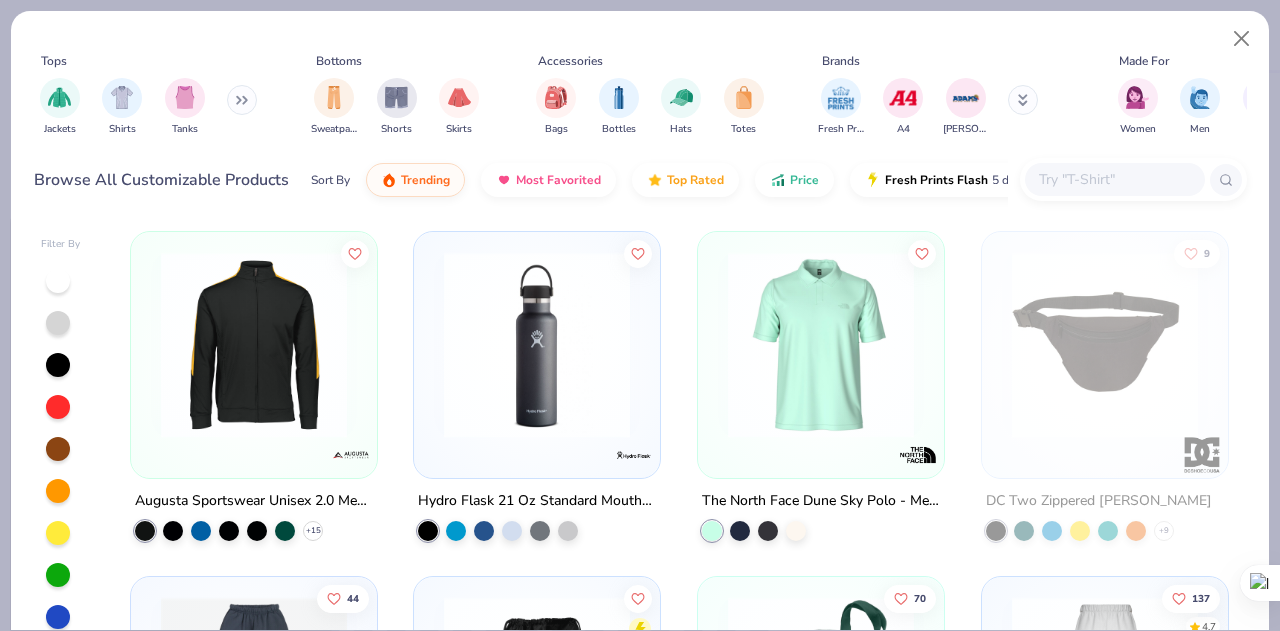 click at bounding box center [821, 345] 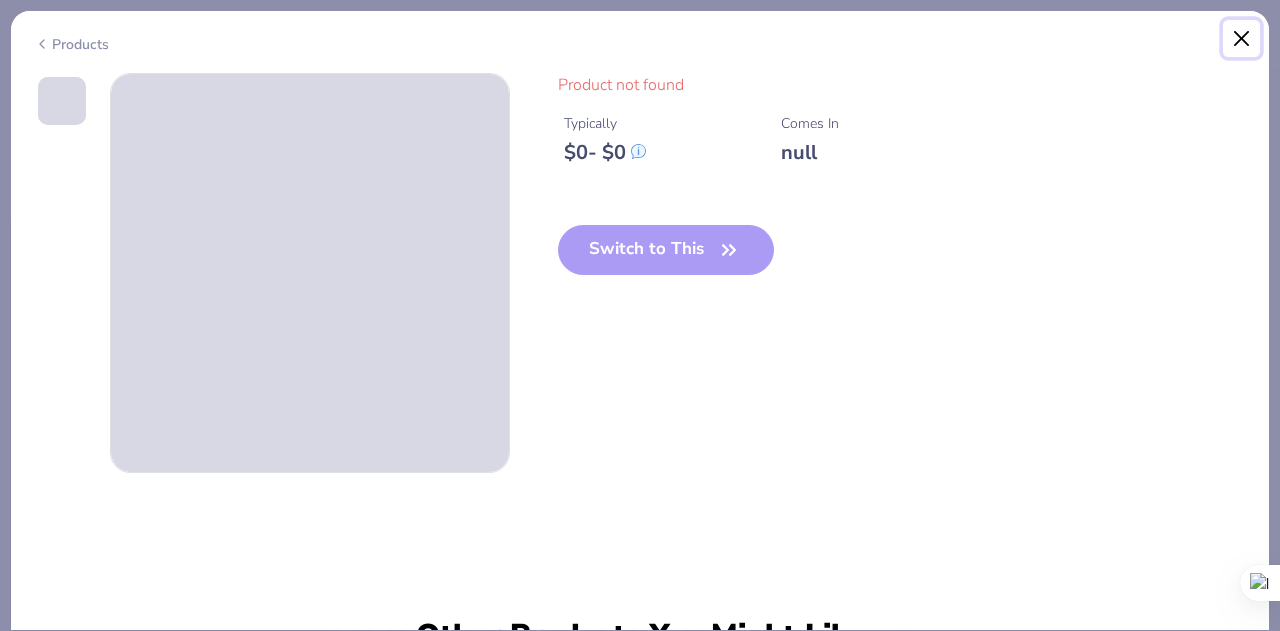 click at bounding box center [1242, 39] 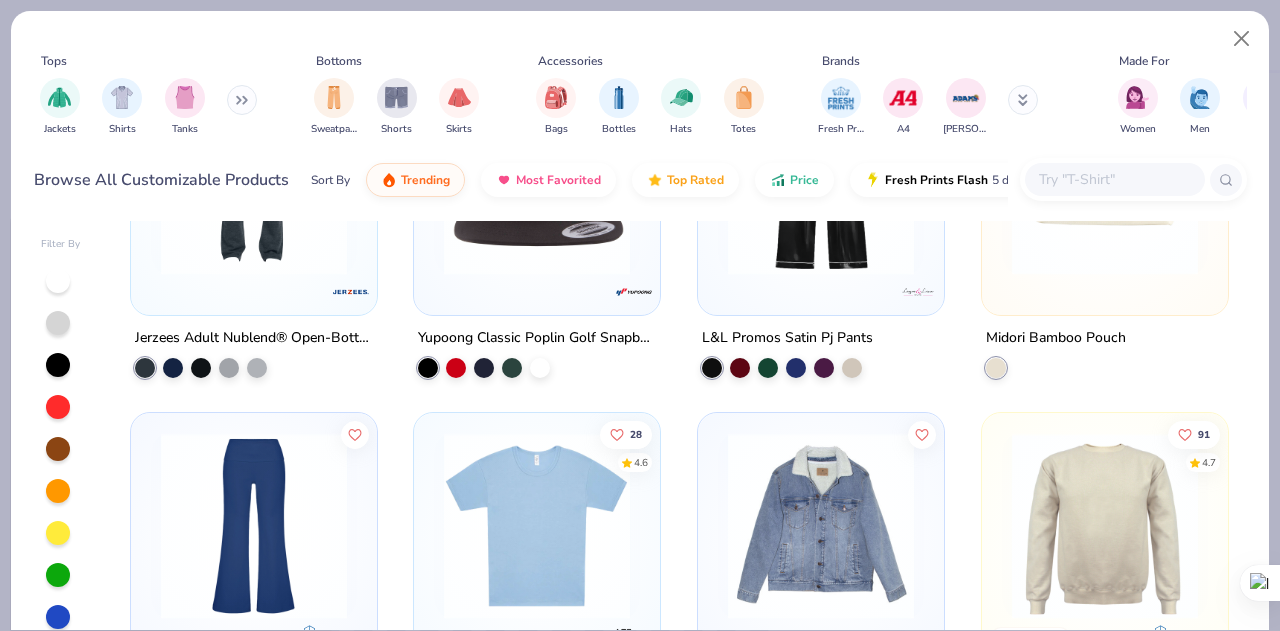 scroll, scrollTop: 595, scrollLeft: 0, axis: vertical 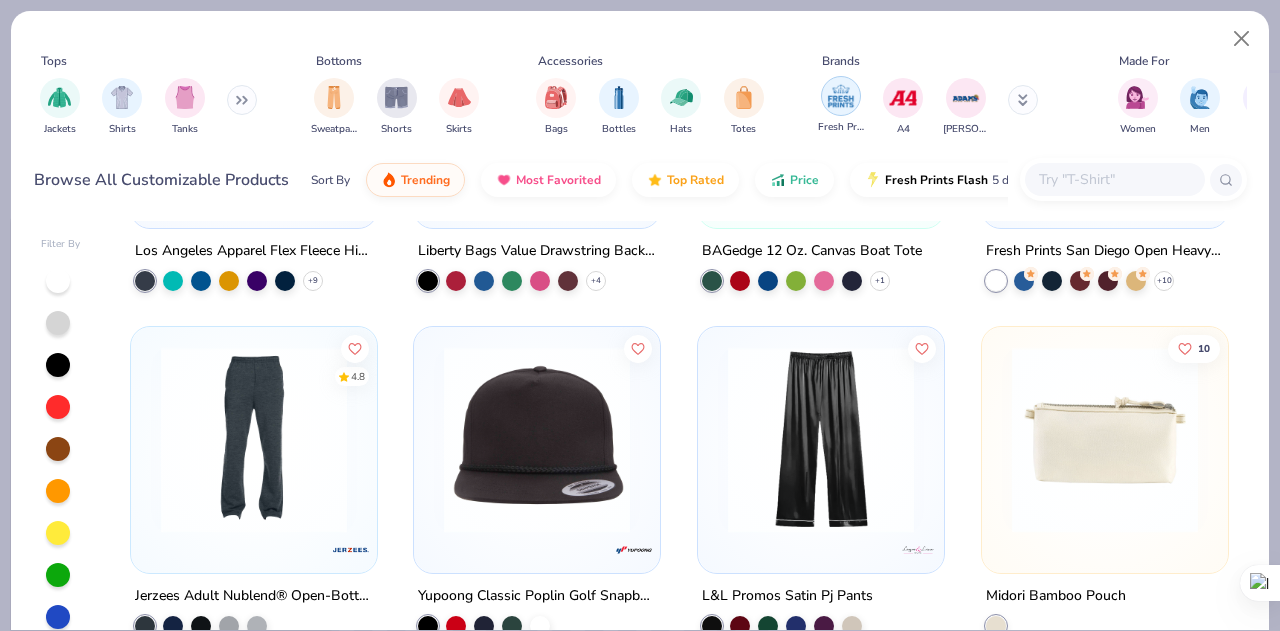 click at bounding box center [841, 96] 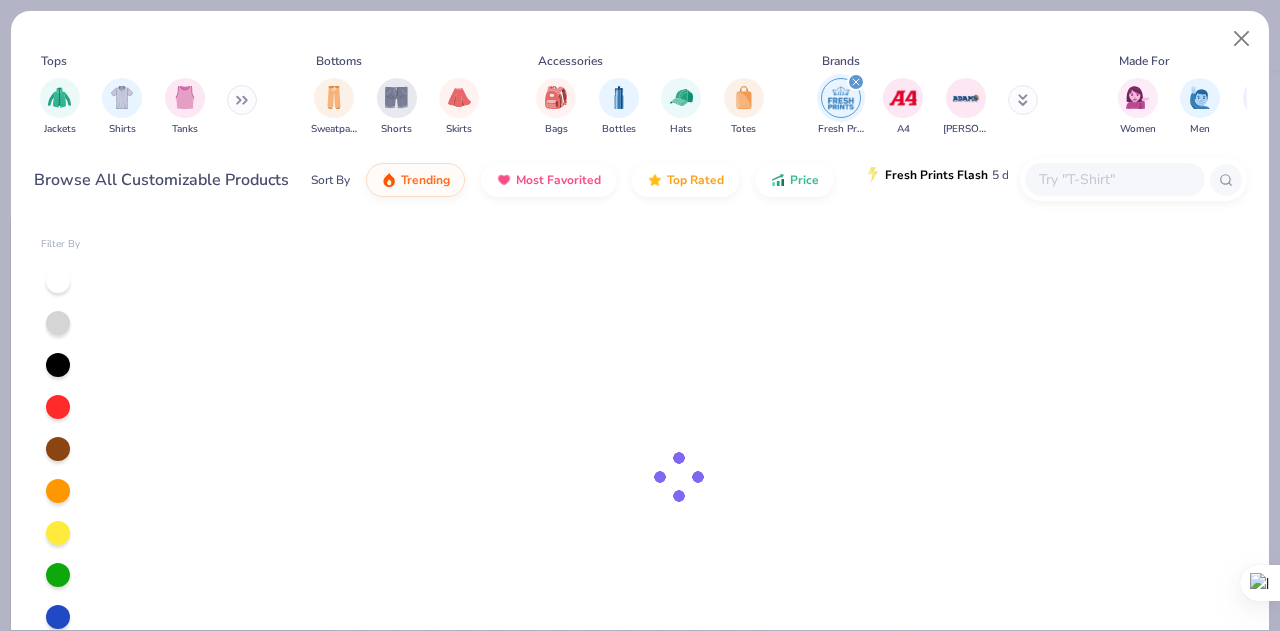 click on "Fresh Prints Flash 5 day delivery" at bounding box center [965, 175] 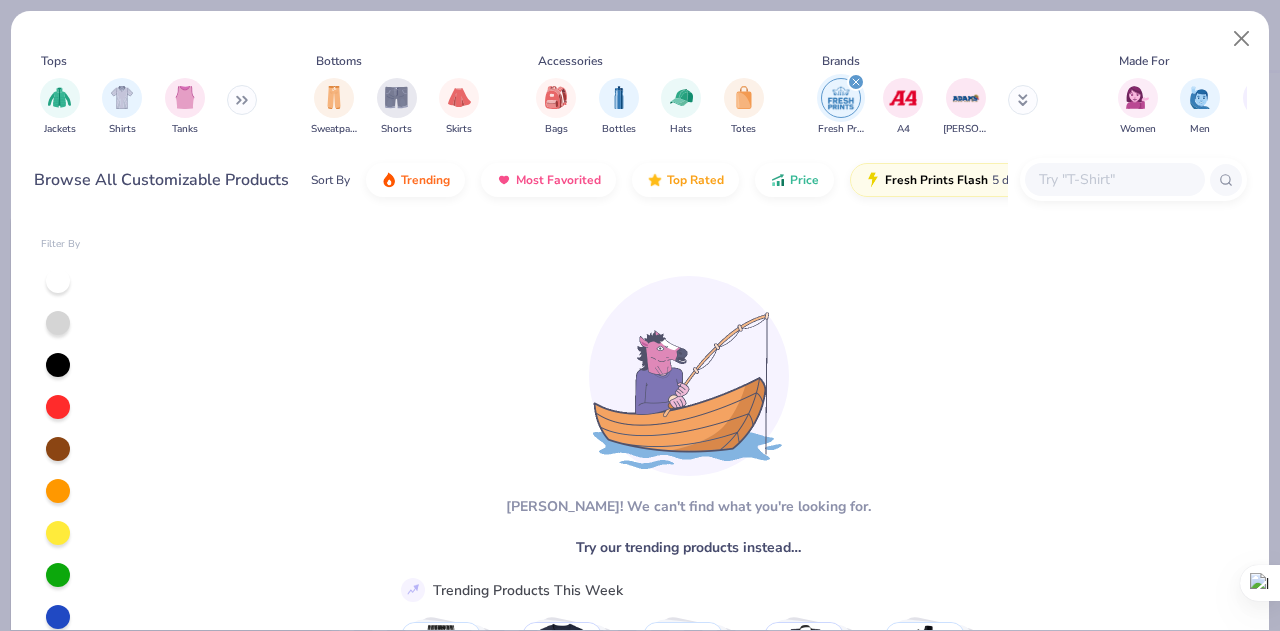 click at bounding box center (841, 98) 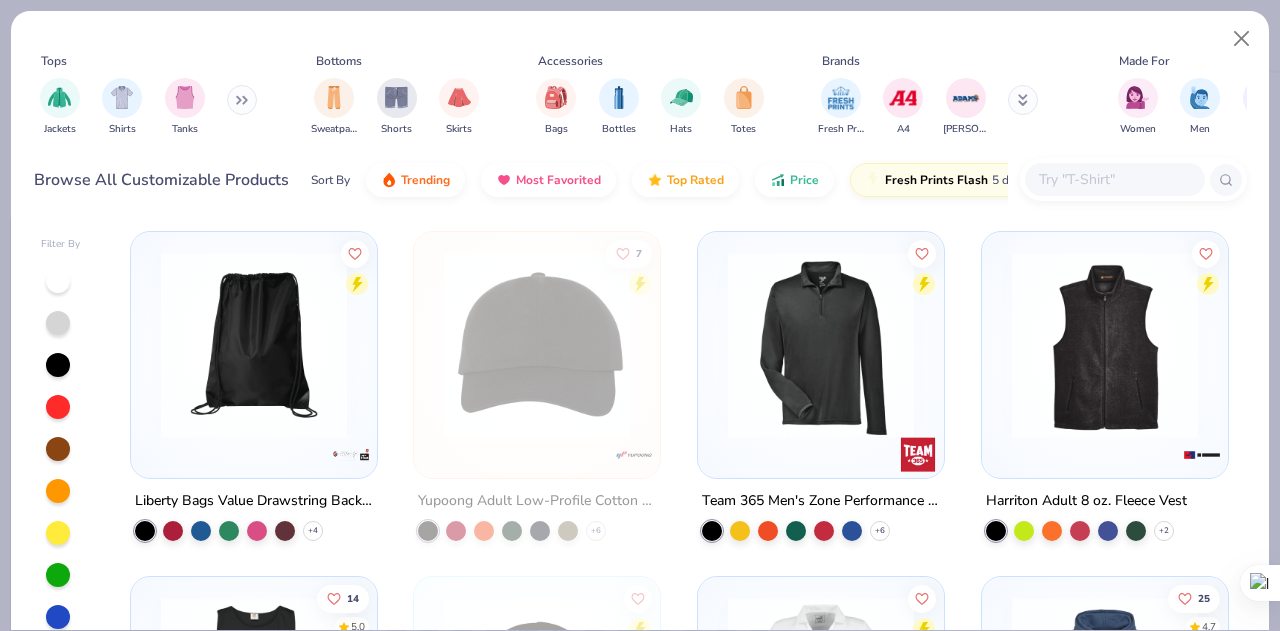 click at bounding box center [821, 345] 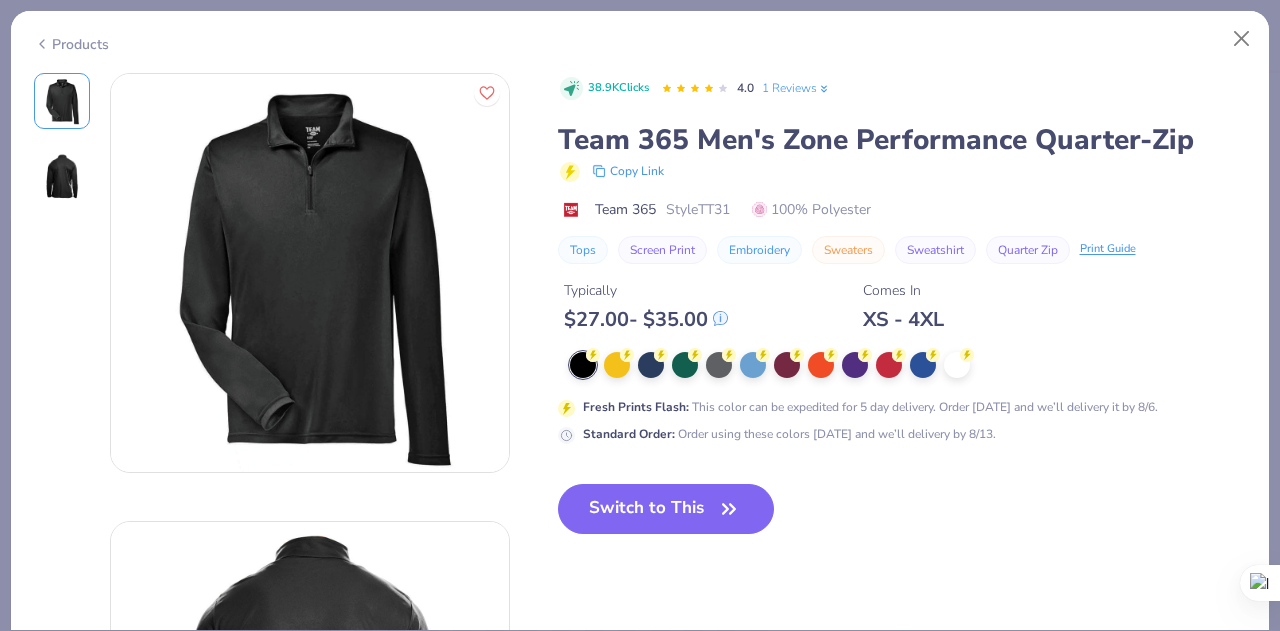 click on "38.9K  Clicks 4.0 1 Reviews Team 365 Men's Zone Performance Quarter-Zip Copy Link Team 365 Style  TT31   100% Polyester Tops Screen Print Embroidery Sweaters Sweatshirt Quarter Zip Print Guide Typically   $ 27.00  - $ 35.00   Comes In XS - 4XL     Fresh Prints Flash :   This color can be expedited for 5 day delivery. Order [DATE] and we’ll delivery it by 8/6. Standard Order :   Order using these colors [DATE] and we’ll delivery by 8/13. Switch to This" at bounding box center [902, 319] 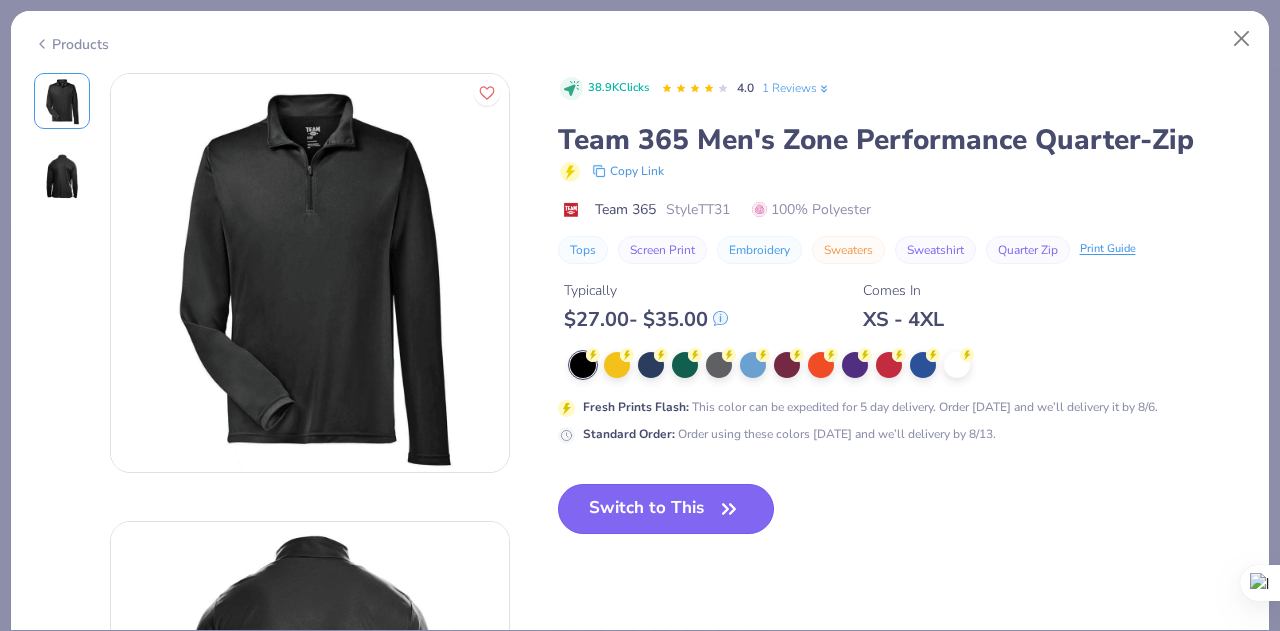 click on "Switch to This" at bounding box center [666, 509] 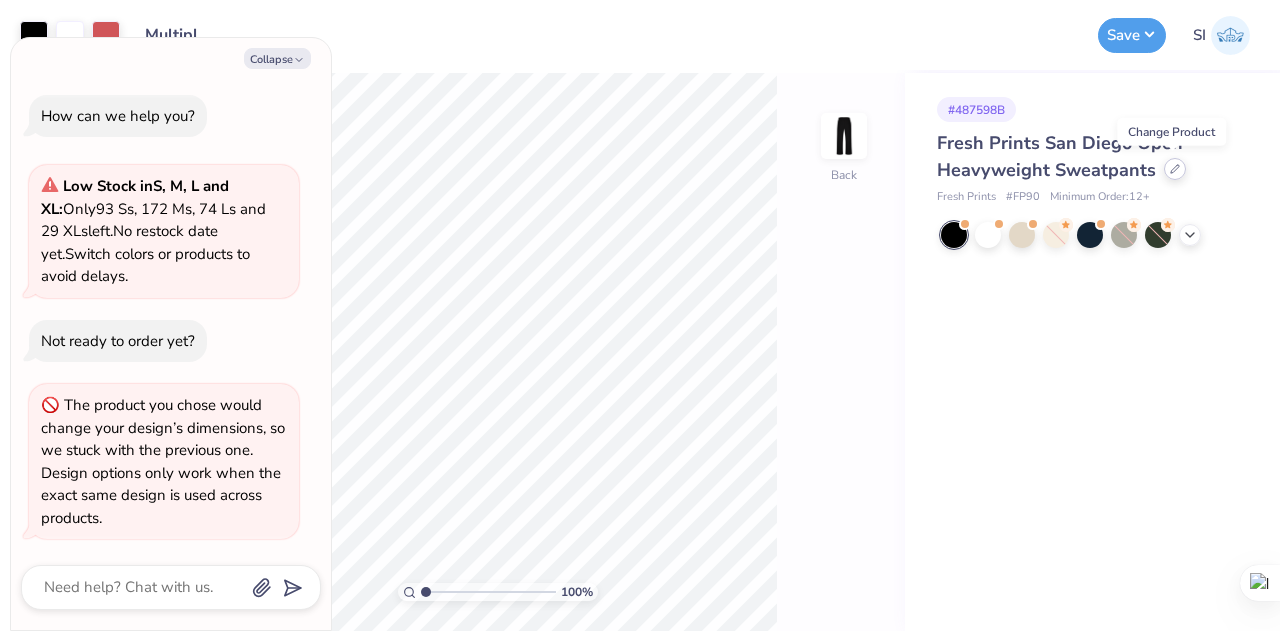 click 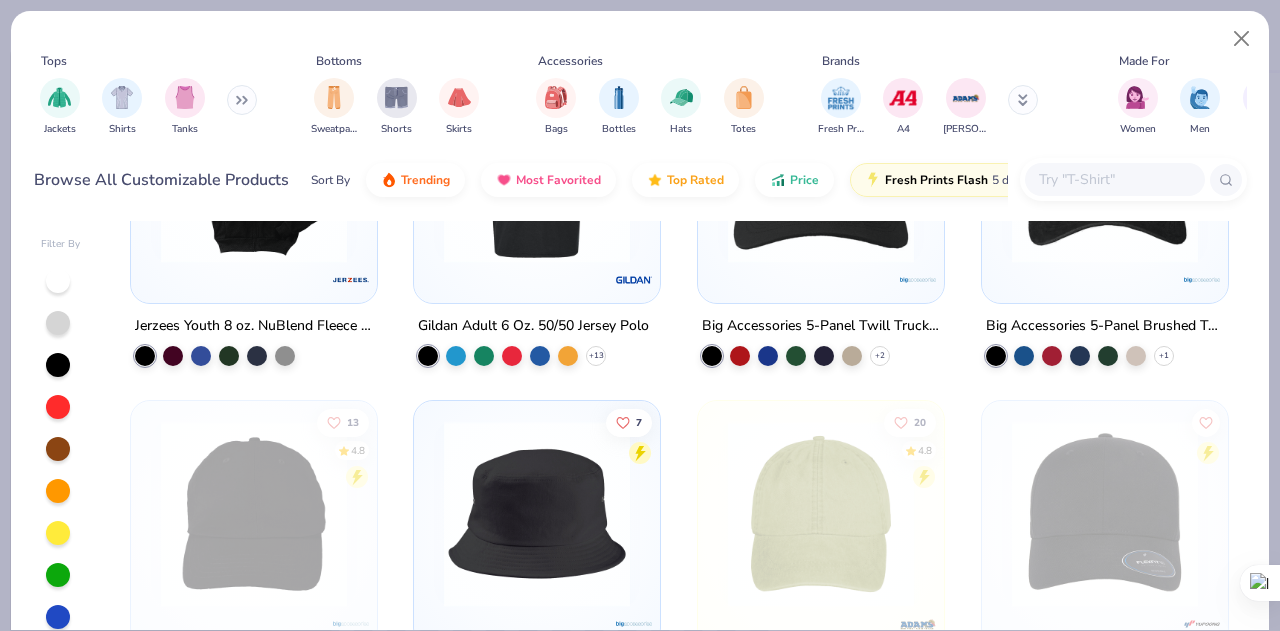 scroll, scrollTop: 772, scrollLeft: 0, axis: vertical 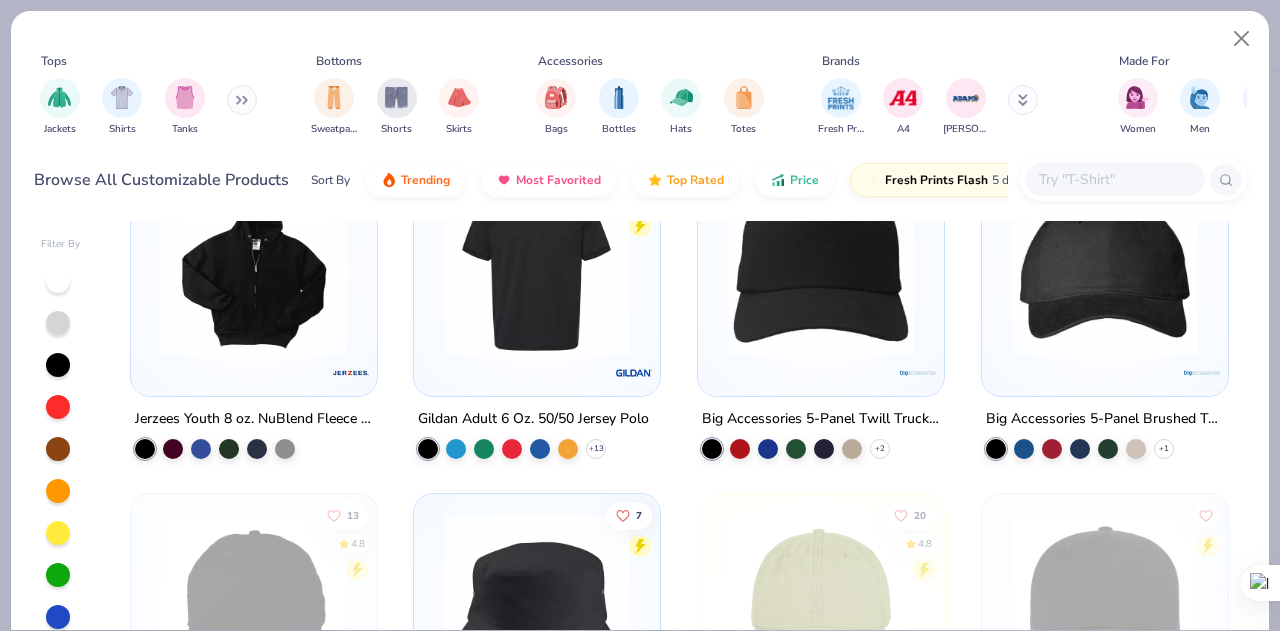 click on "14 5.0 Comfort Colors Adult Heavyweight RS Tank + 30 Yupoong Adult Cuffed Knit Beanie + 13 Puma Golf Ladies' Icon Golf Polo 25 4.7 Just Hoods By AWDis Men's 80/20 Midweight College Hooded Sweatshirt + 40 12 Jerzees Youth 8 oz. NuBlend Fleece Full-Zip Hood 13 4.8 Gildan Adult 6 Oz. 50/50 Jersey Polo + 13 10 Big Accessories 5-Panel Twill Trucker Cap + 2 6 Big Accessories 5-Panel Brushed Twill Unstructured Cap + 1 13 4.8 Big Accessories 6-Panel Brushed Twill Unstructured Cap + 13 7 Big Accessories Metal Eyelet Bucket Cap 20 4.8 Adams Optimum Pigment Dyed-Cap + 34 Yupoong Flexfit Nu® Adjustable Cap Yupoong Adult Zone Performance Cap + 6 Tie-Dye Vintage Wash T-Shirt Threadfast Apparel Unisex Triblend Short-Sleeve T-Shirt + 5 4.4 Champion Champion Adult 6 oz. Short-Sleeve T-Shirt + 24" at bounding box center [679, 474] 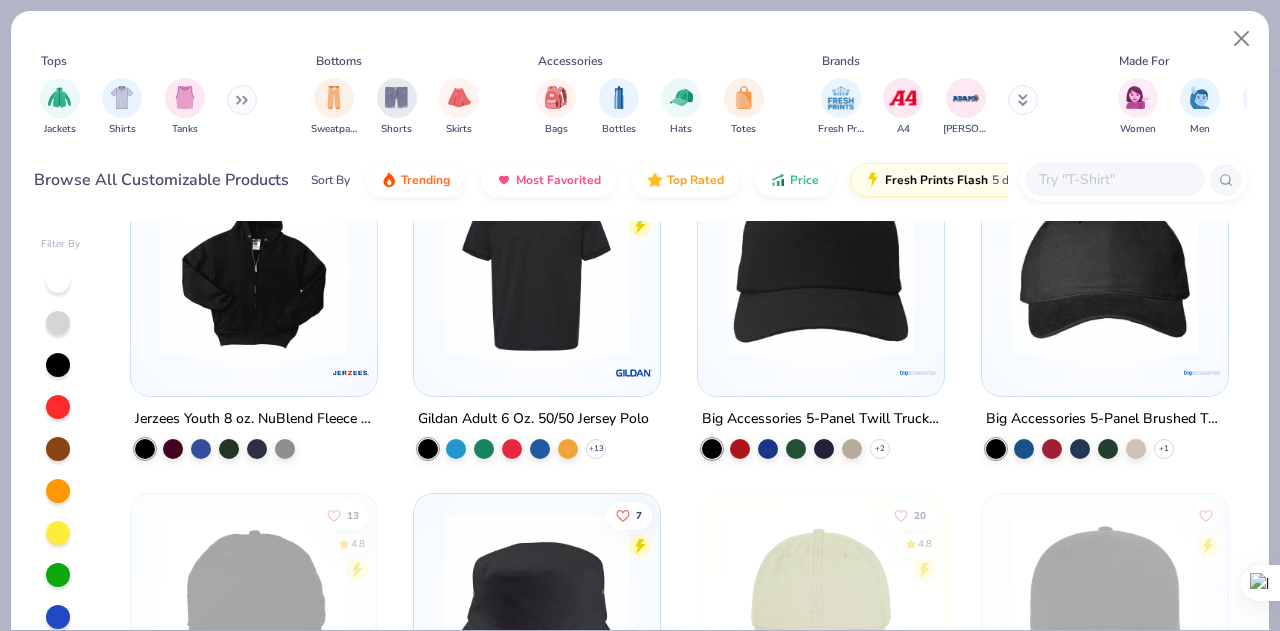 click at bounding box center [537, 262] 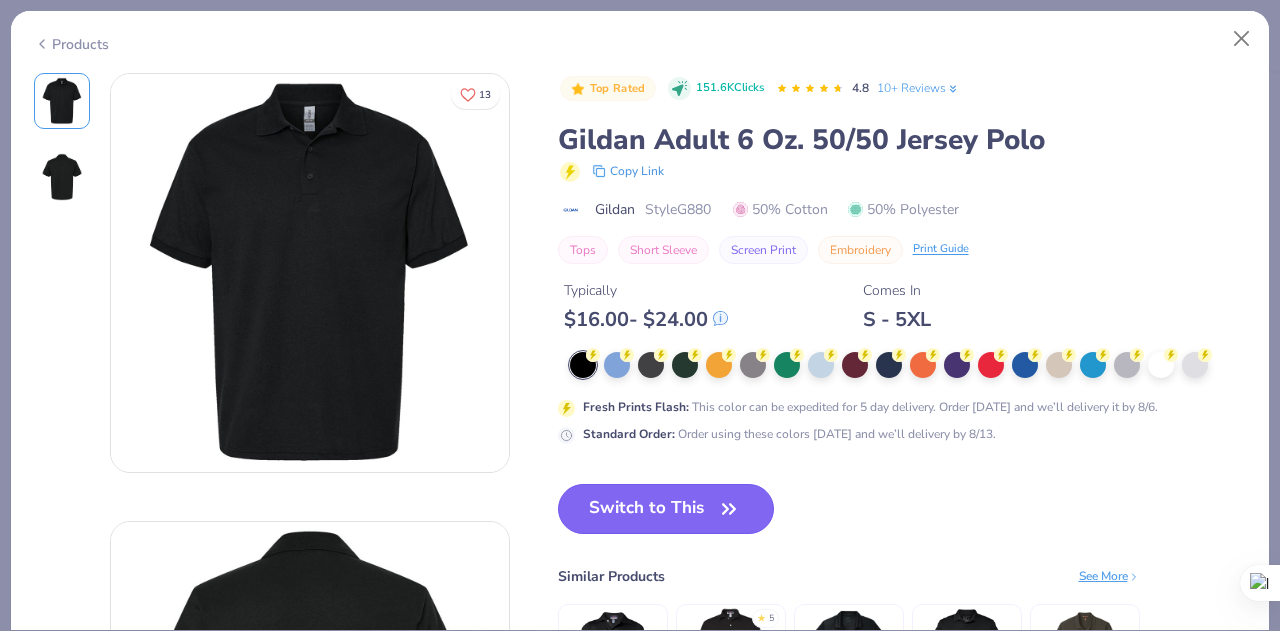 click on "Switch to This" at bounding box center [666, 509] 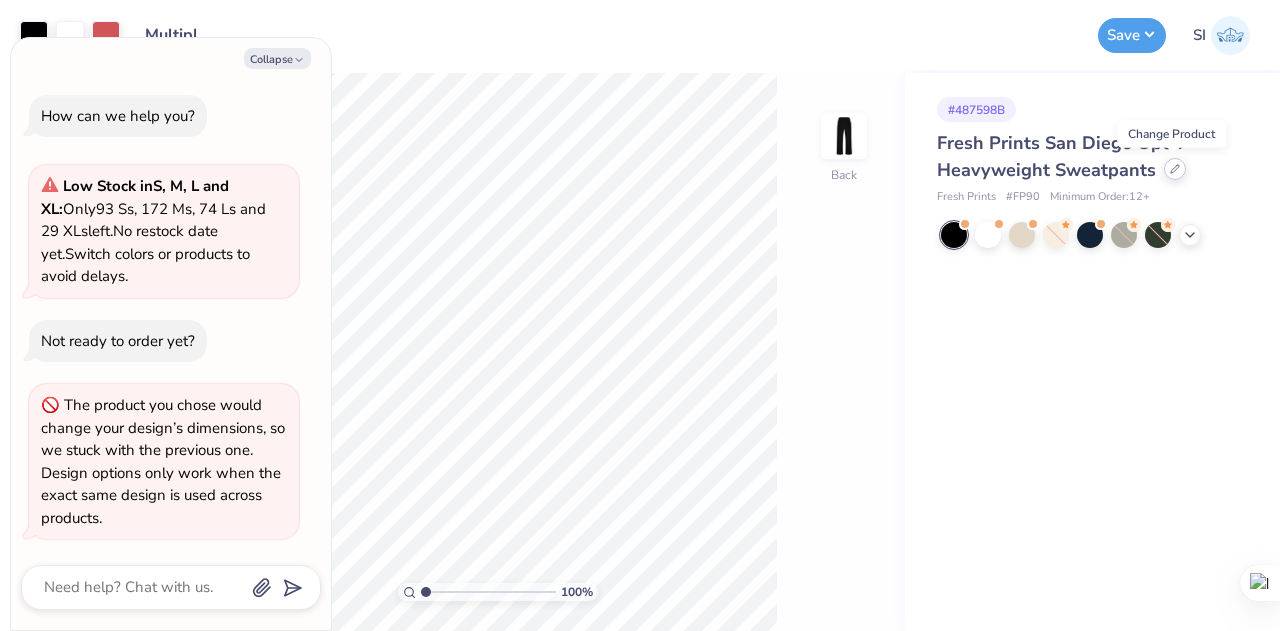 click at bounding box center (1175, 169) 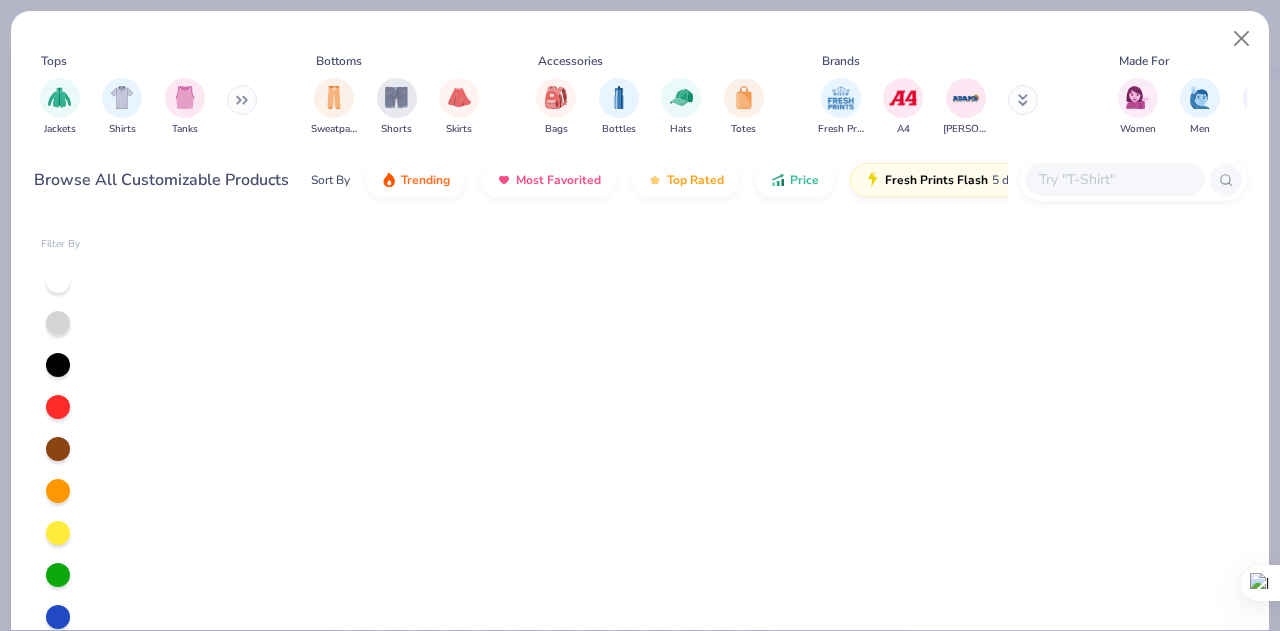 scroll, scrollTop: 2109, scrollLeft: 0, axis: vertical 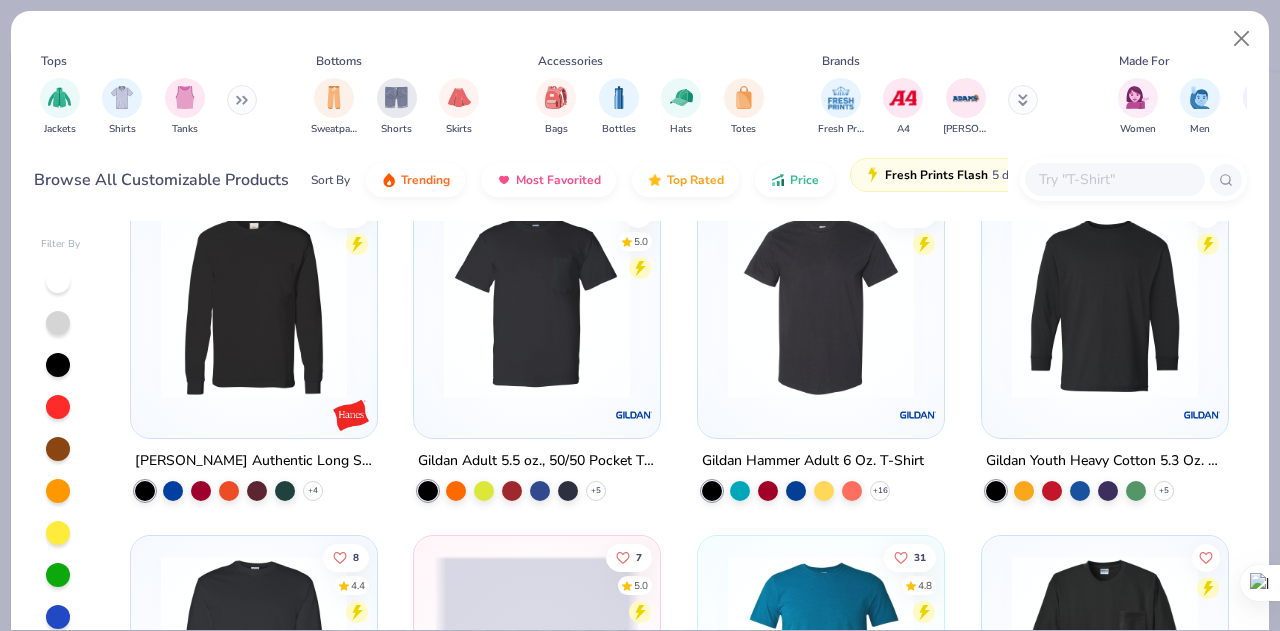 click on "Fresh Prints Flash" at bounding box center [936, 175] 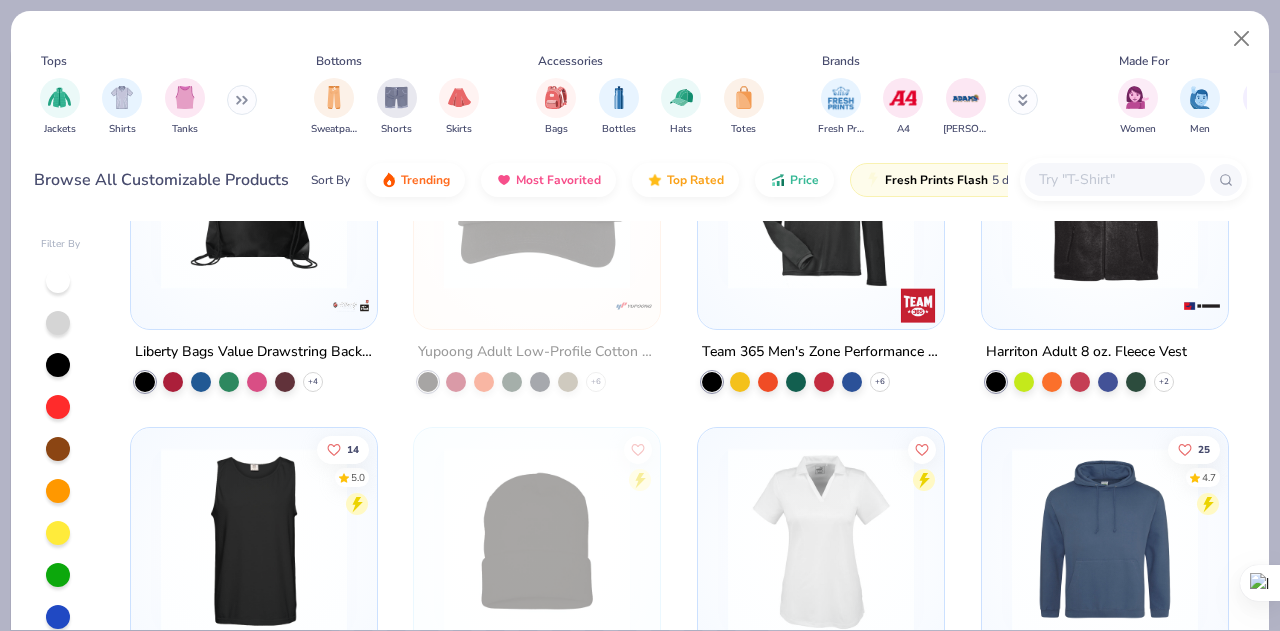 scroll, scrollTop: 0, scrollLeft: 0, axis: both 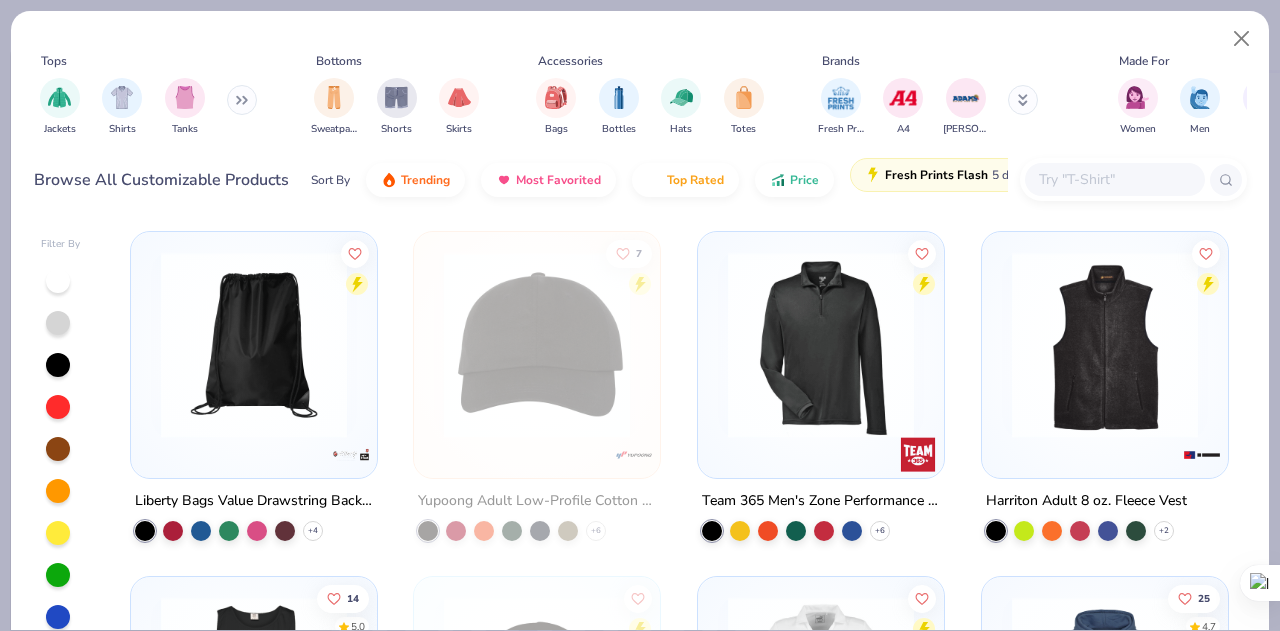 click on "Fresh Prints Flash" at bounding box center (936, 175) 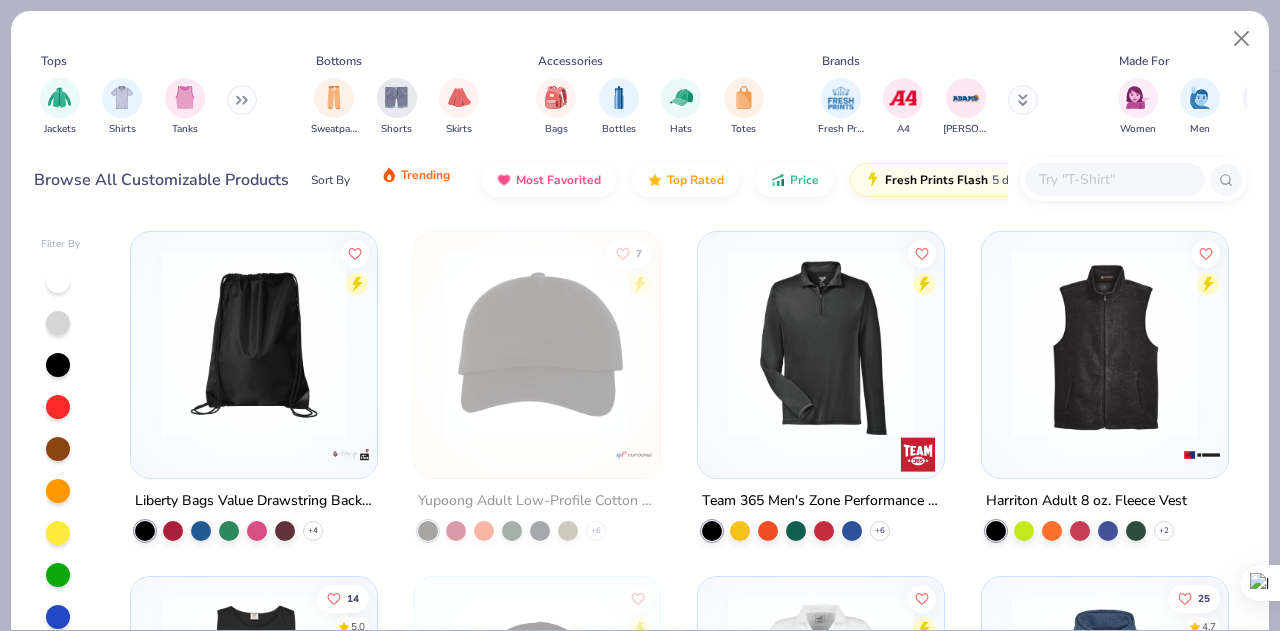 click on "Trending" at bounding box center [415, 175] 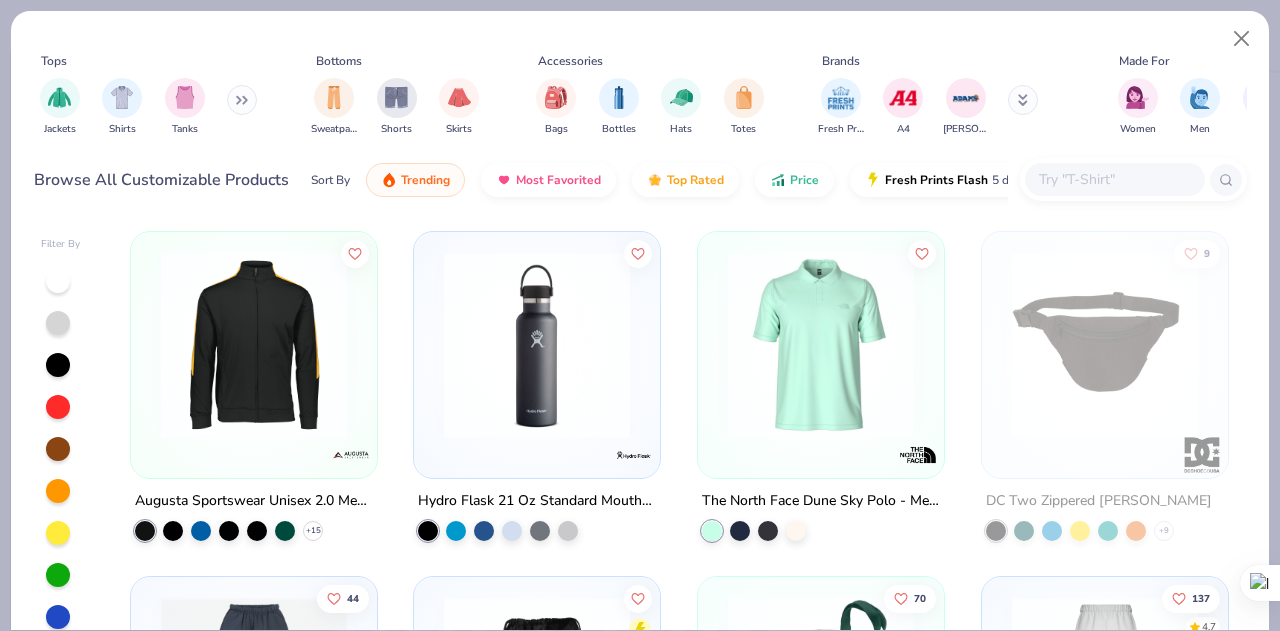 scroll, scrollTop: 350, scrollLeft: 0, axis: vertical 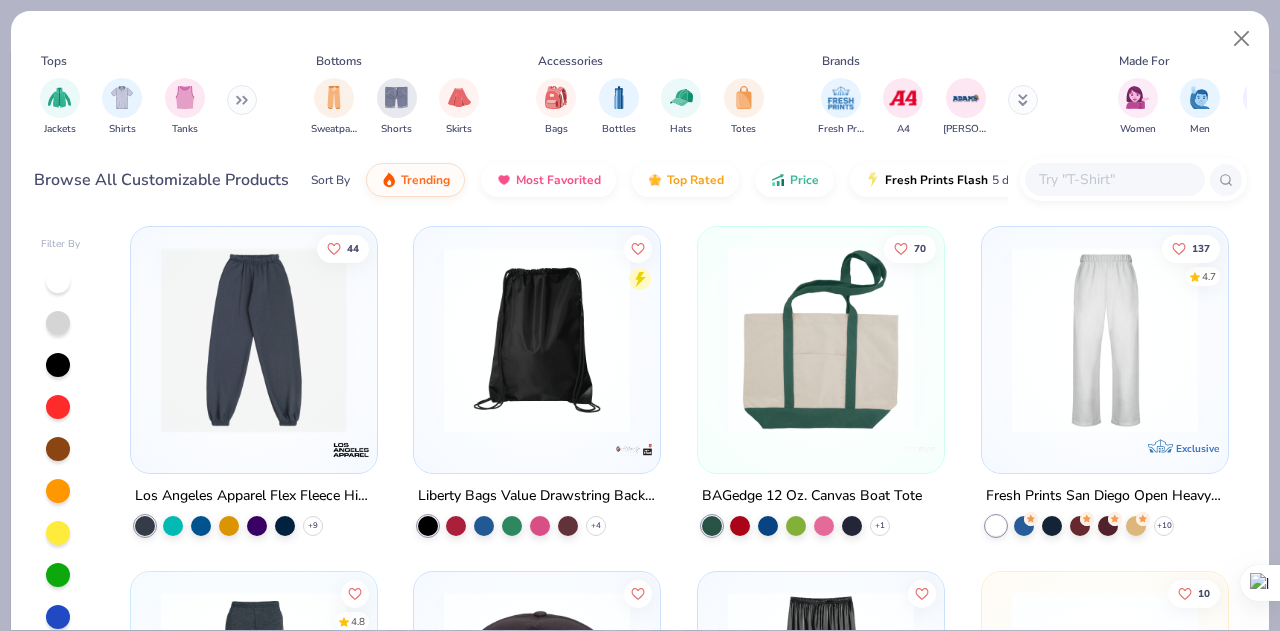 click at bounding box center (1114, 179) 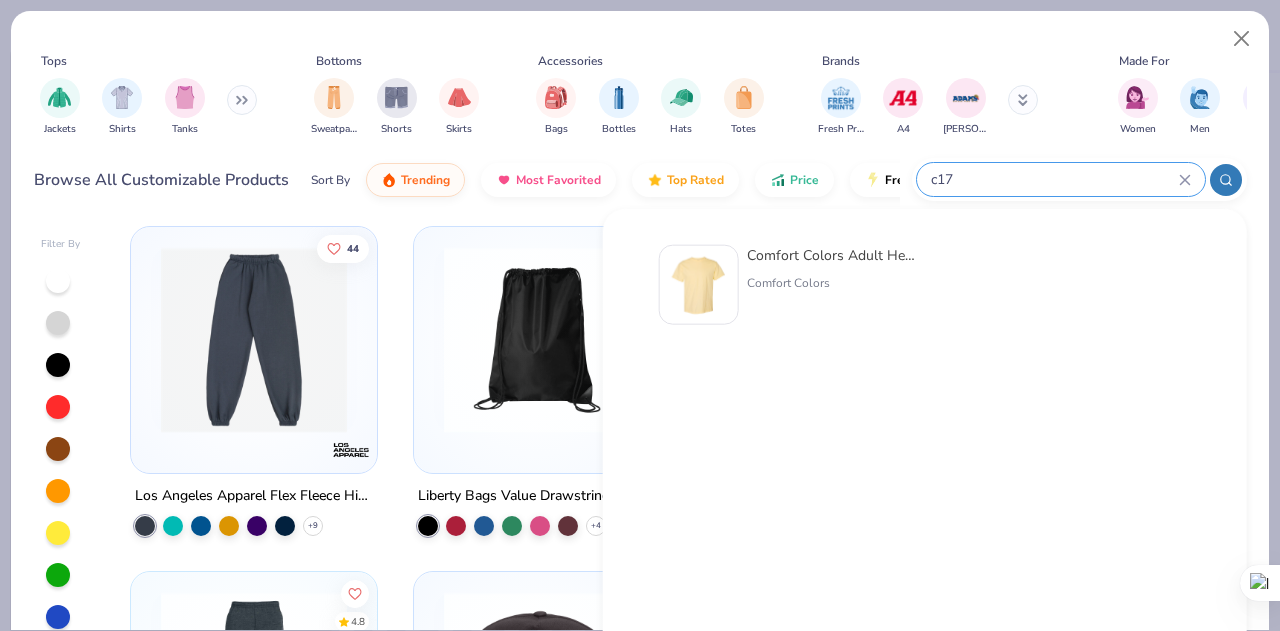 type on "c17" 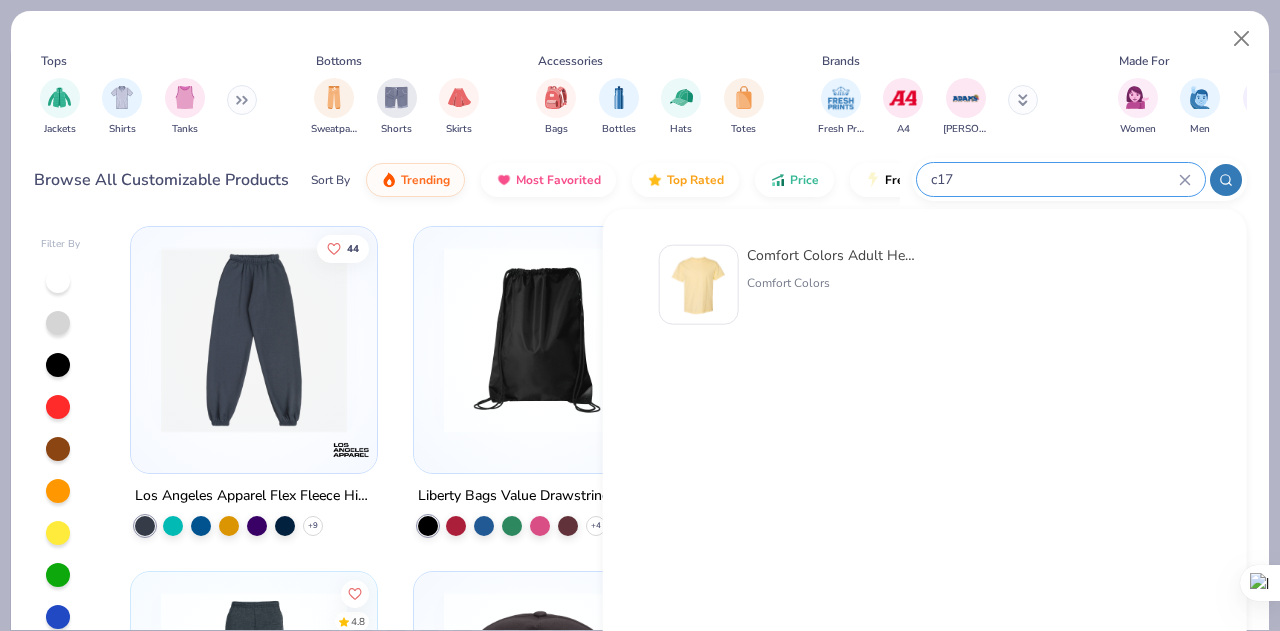 click on "Comfort Colors Adult Heavyweight T-Shirt Comfort Colors" at bounding box center (831, 285) 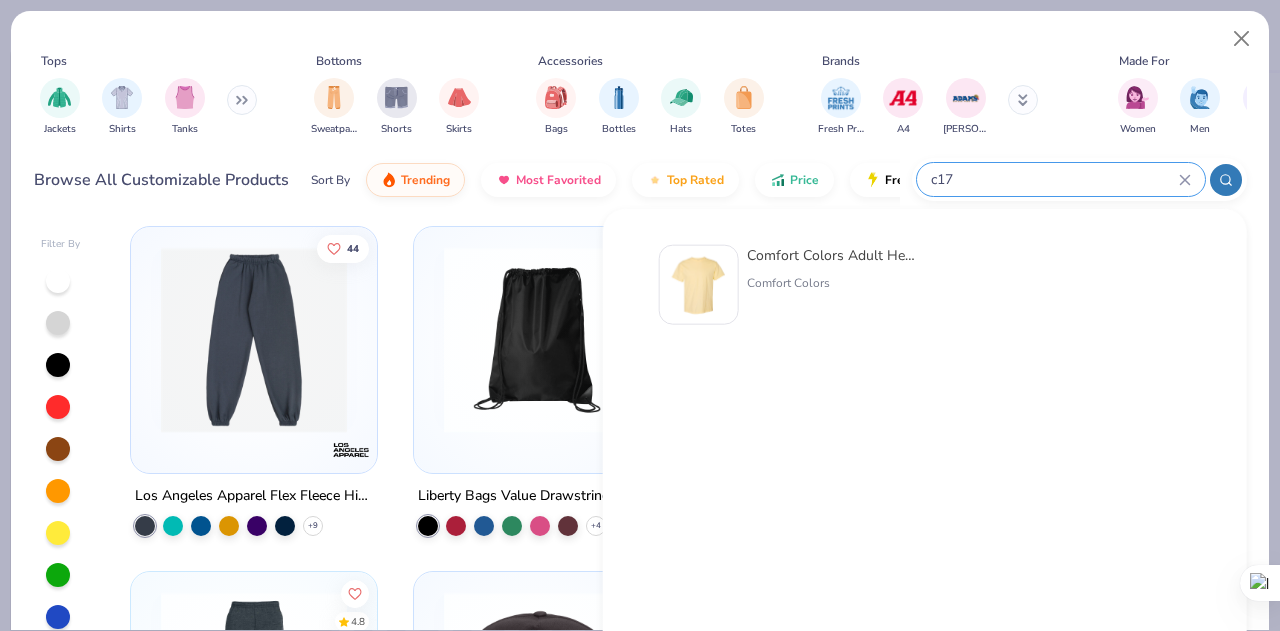 type 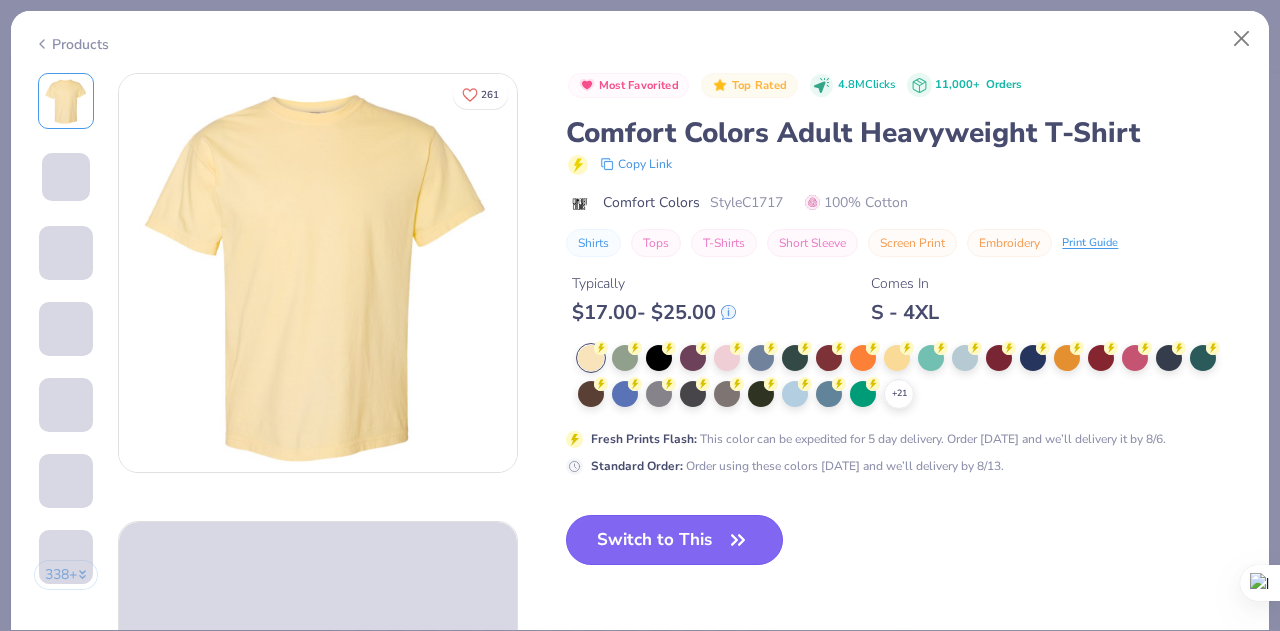 click on "Switch to This" at bounding box center (674, 540) 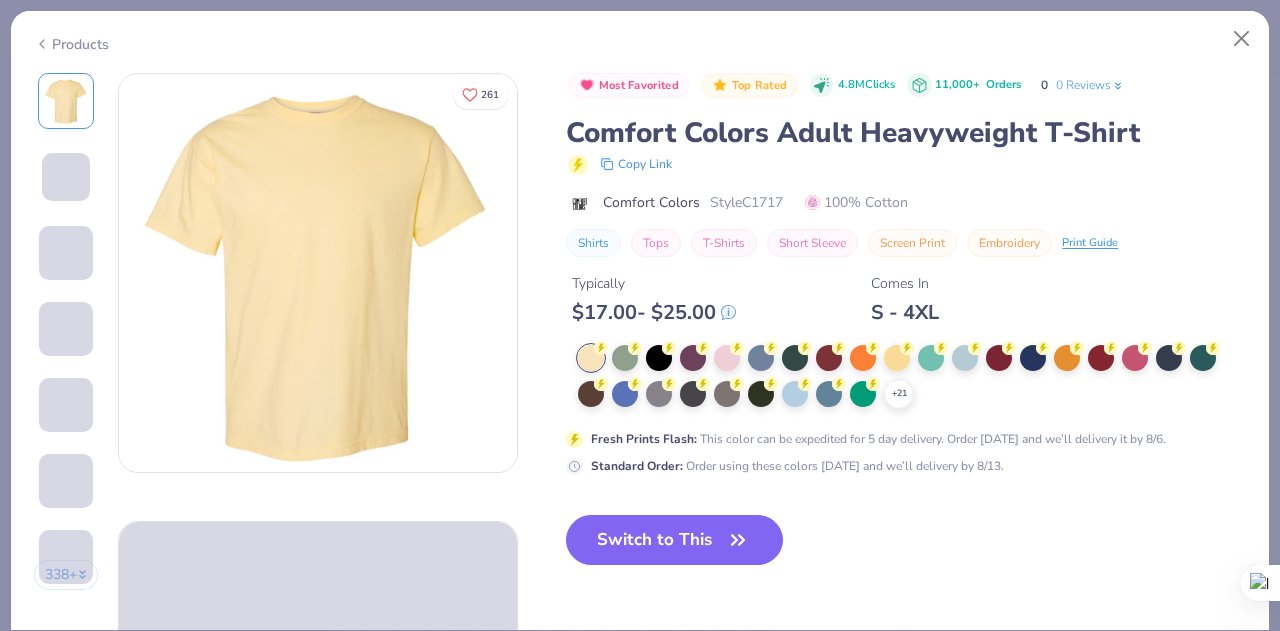 click on "Switch to This" at bounding box center [674, 540] 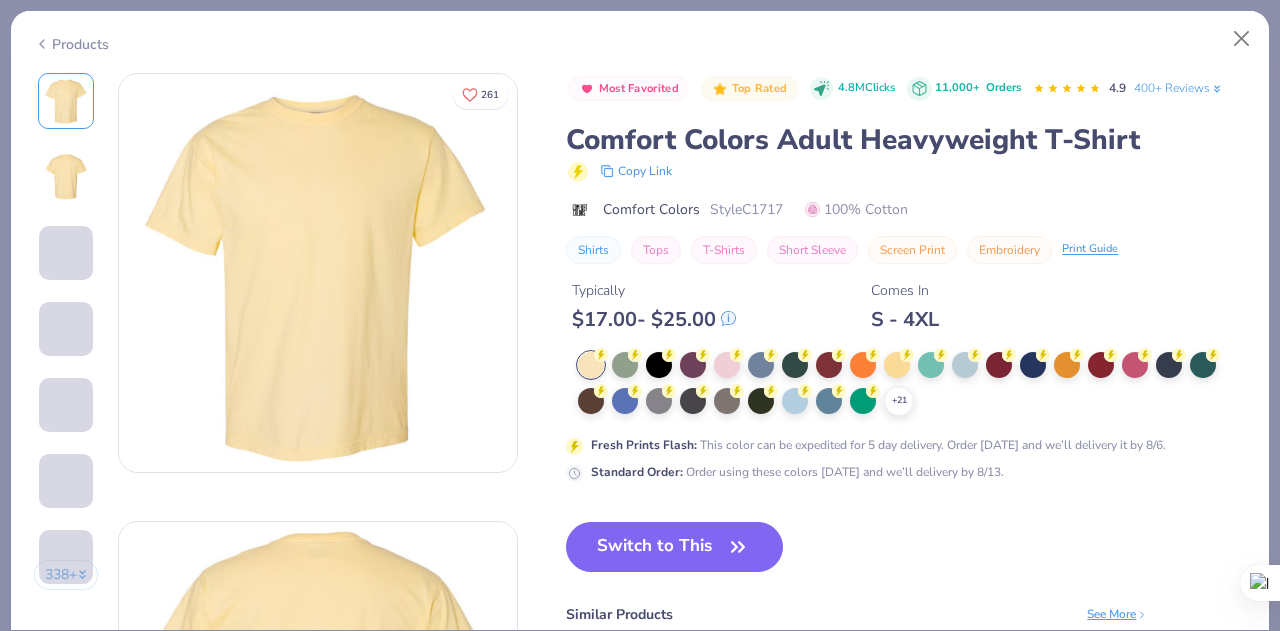 click on "Switch to This" at bounding box center [674, 547] 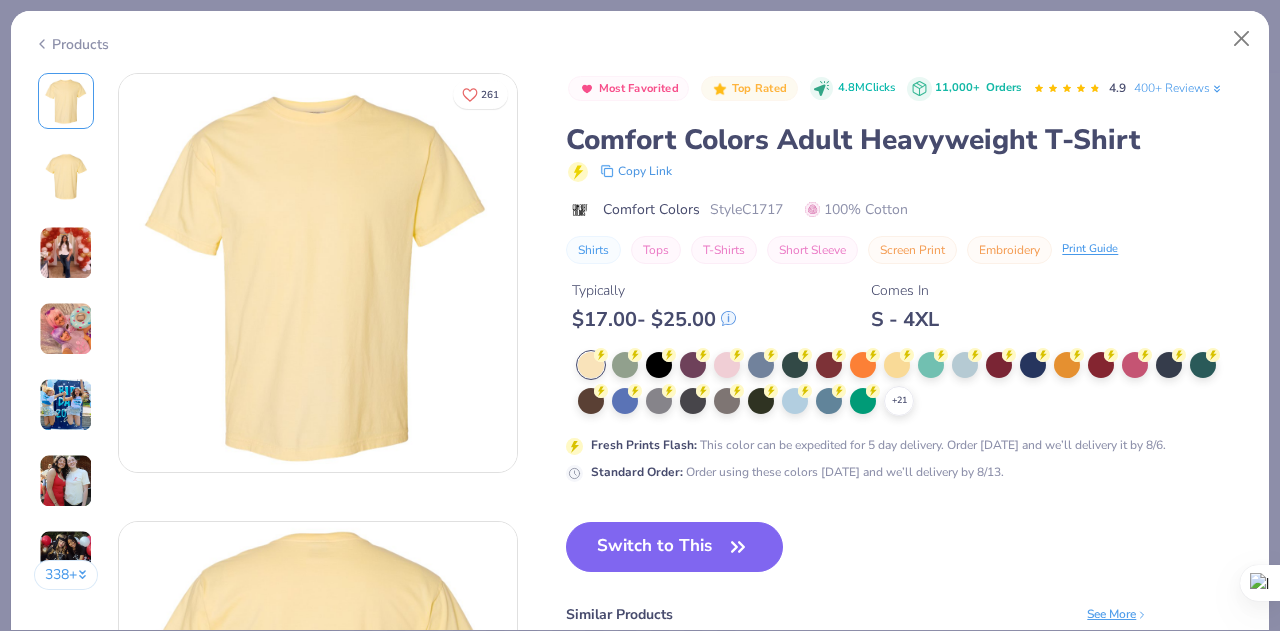 type on "x" 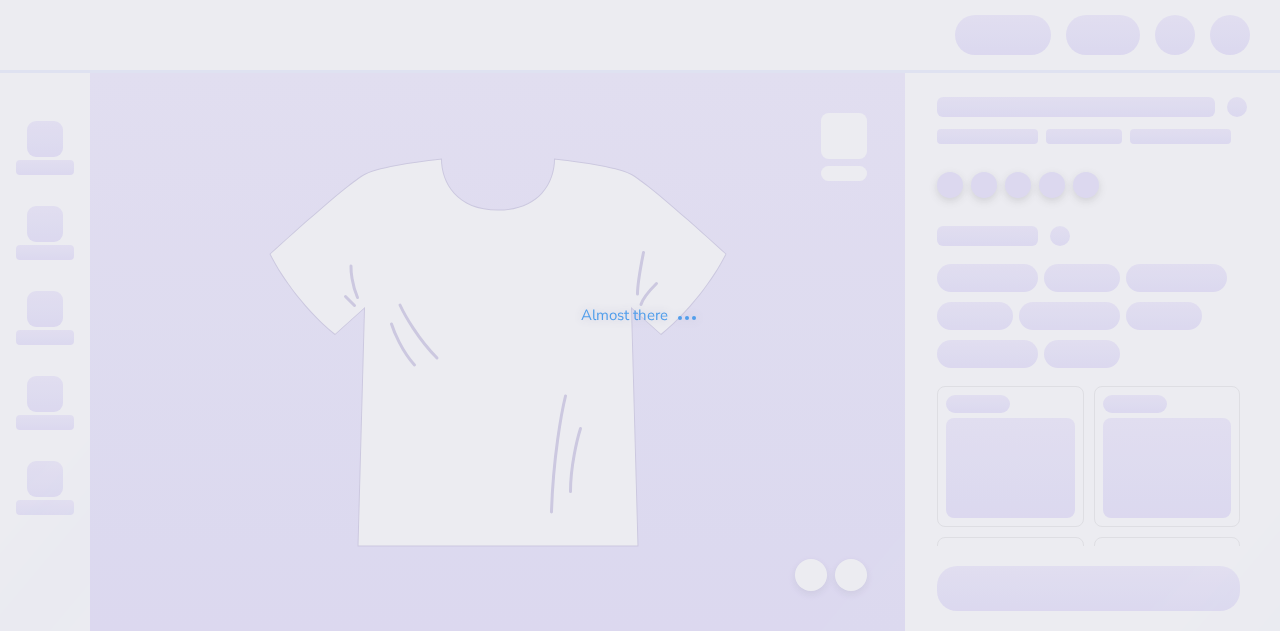 scroll, scrollTop: 0, scrollLeft: 0, axis: both 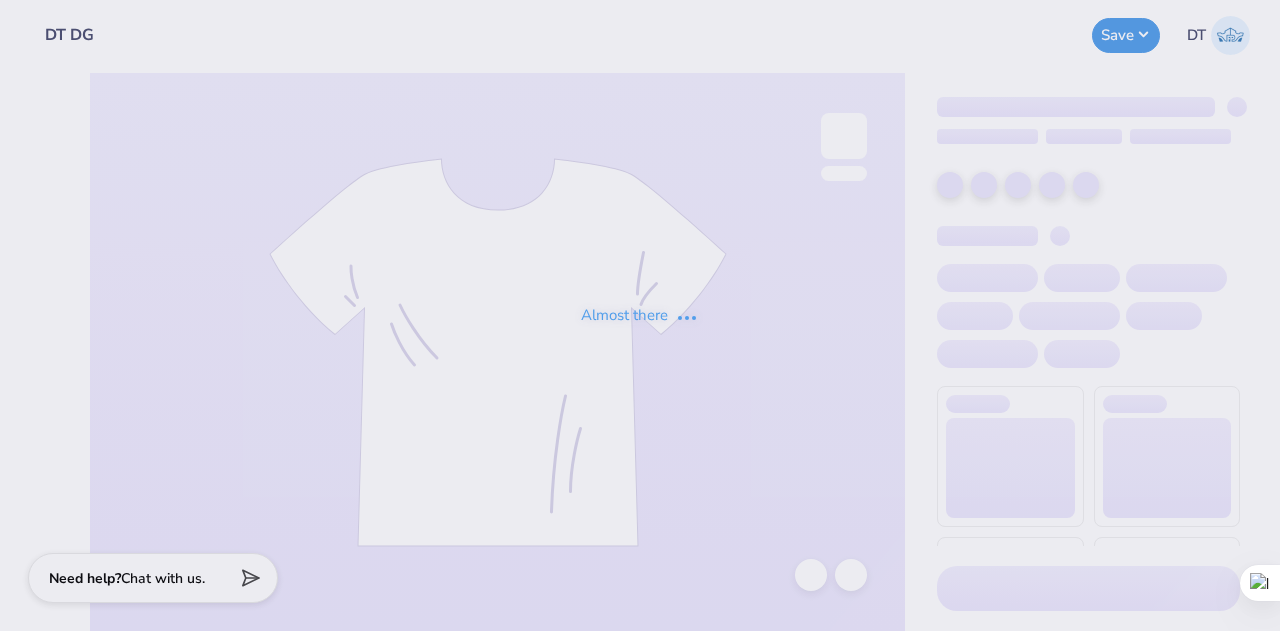 type on "DT DG" 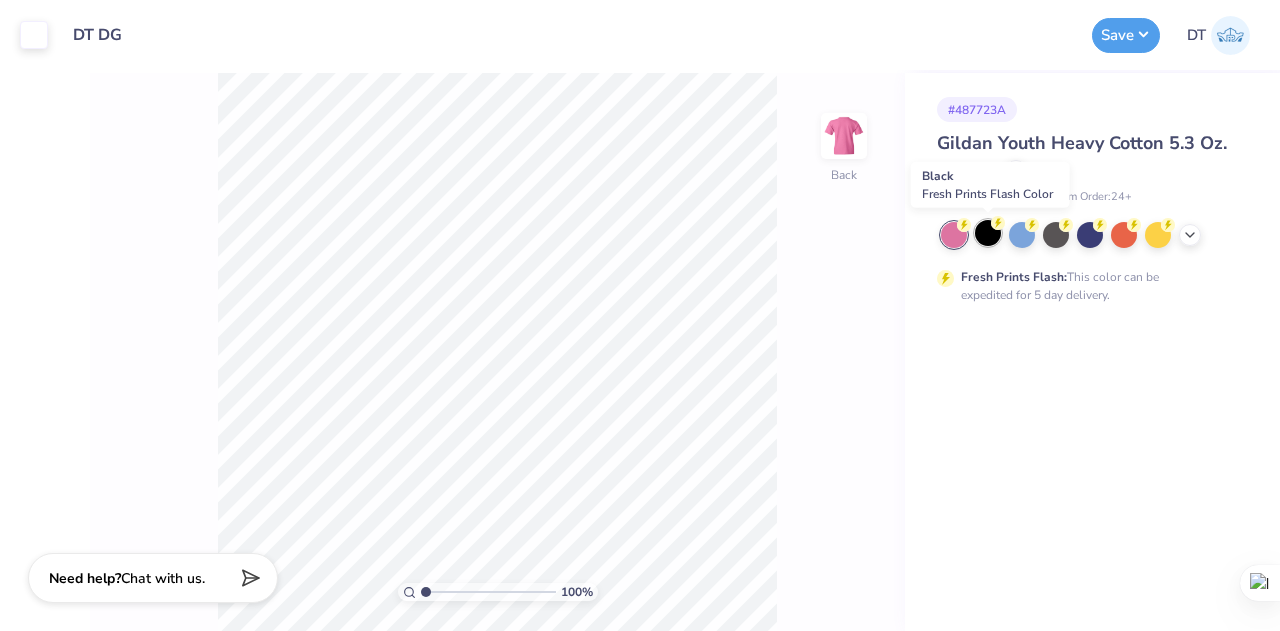click at bounding box center (988, 233) 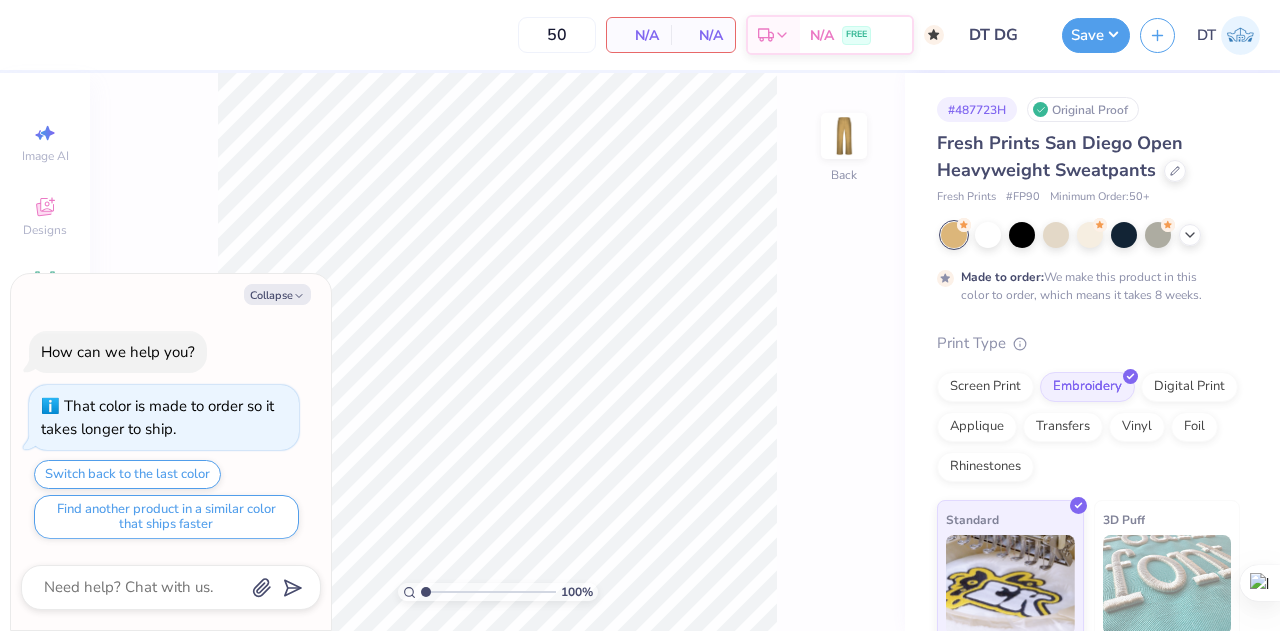 scroll, scrollTop: 0, scrollLeft: 0, axis: both 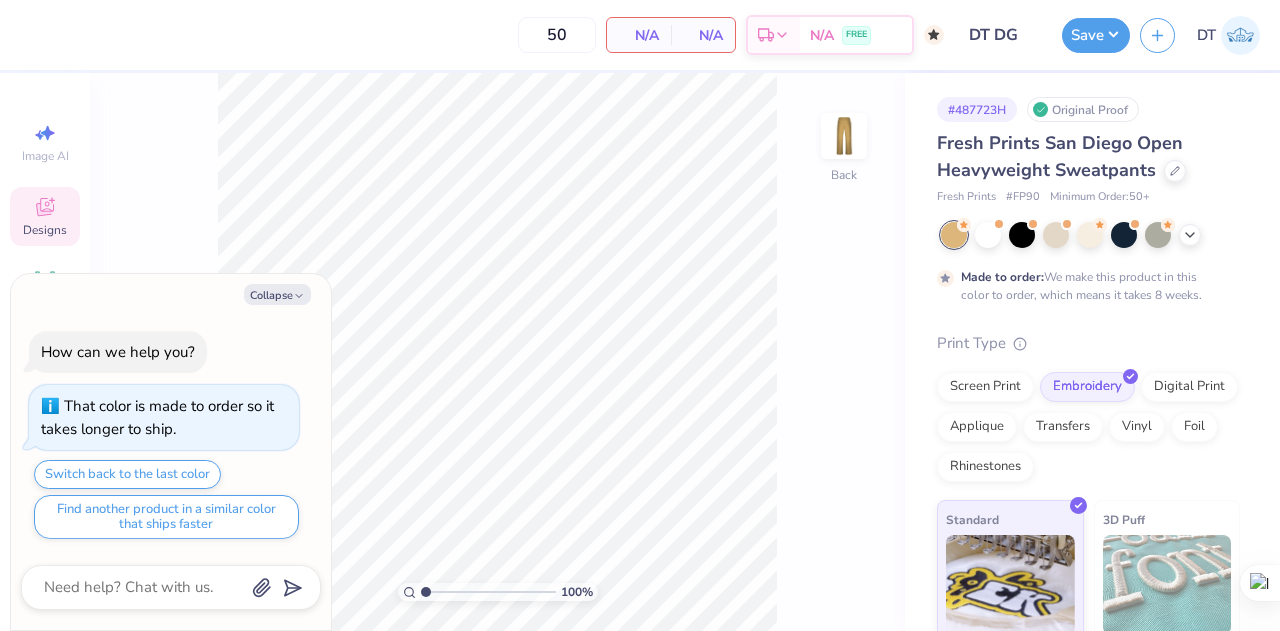 click on "Designs" at bounding box center (45, 230) 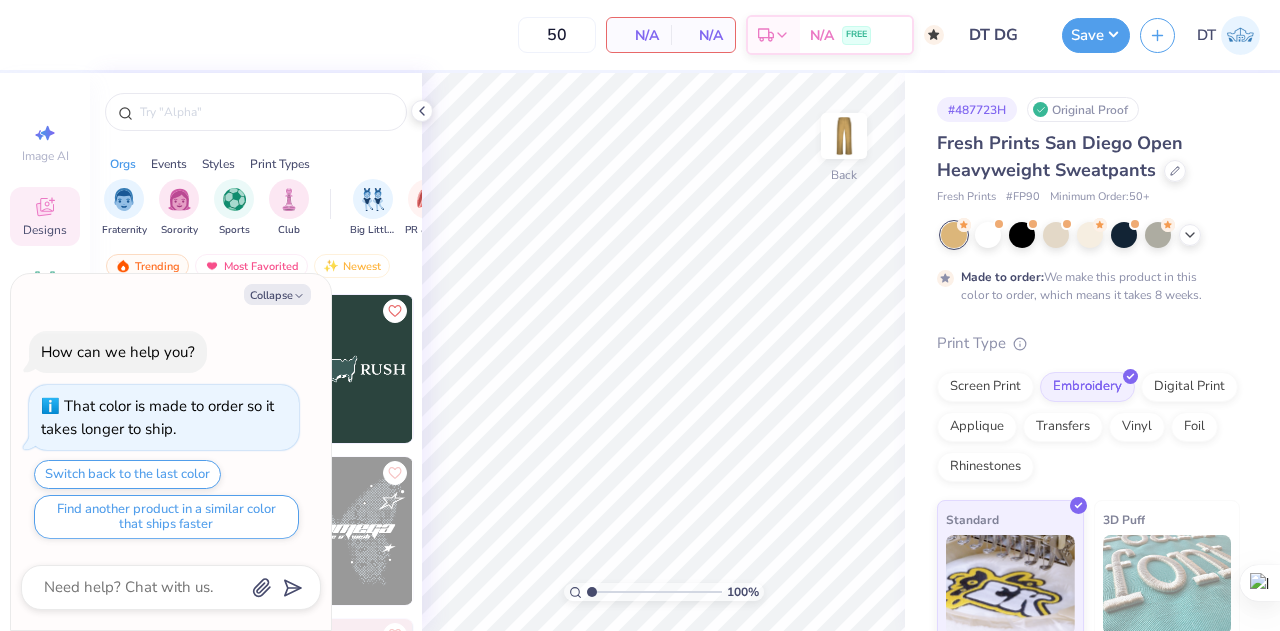 click at bounding box center (339, 369) 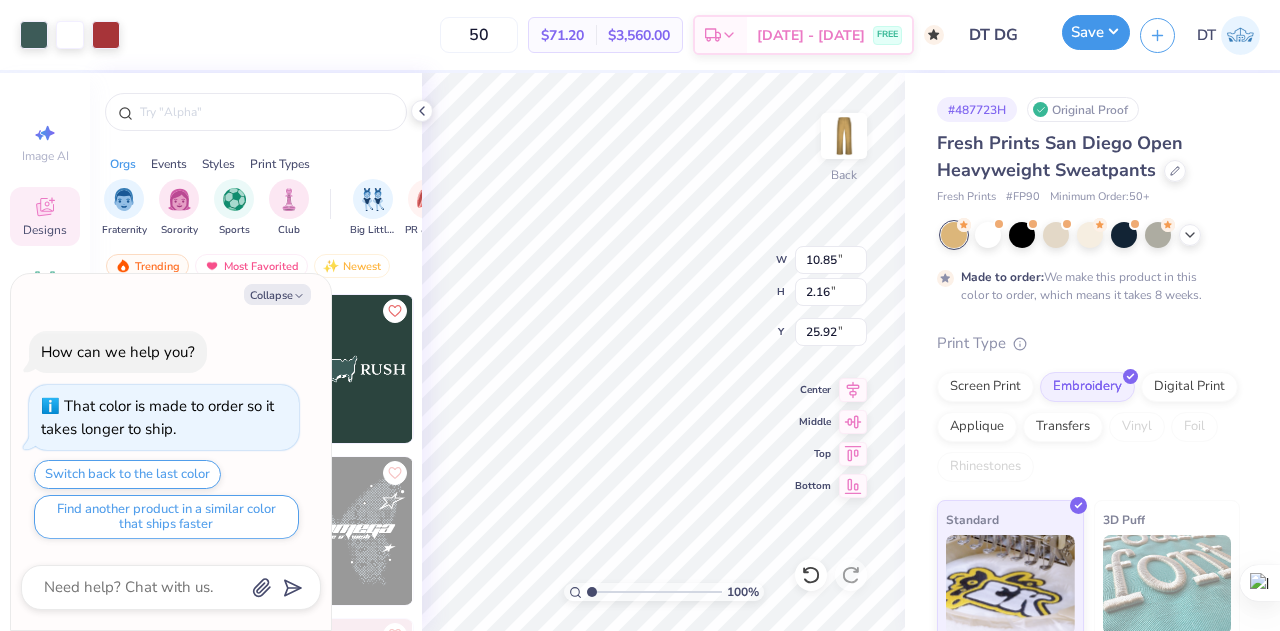 click on "Save" at bounding box center (1096, 32) 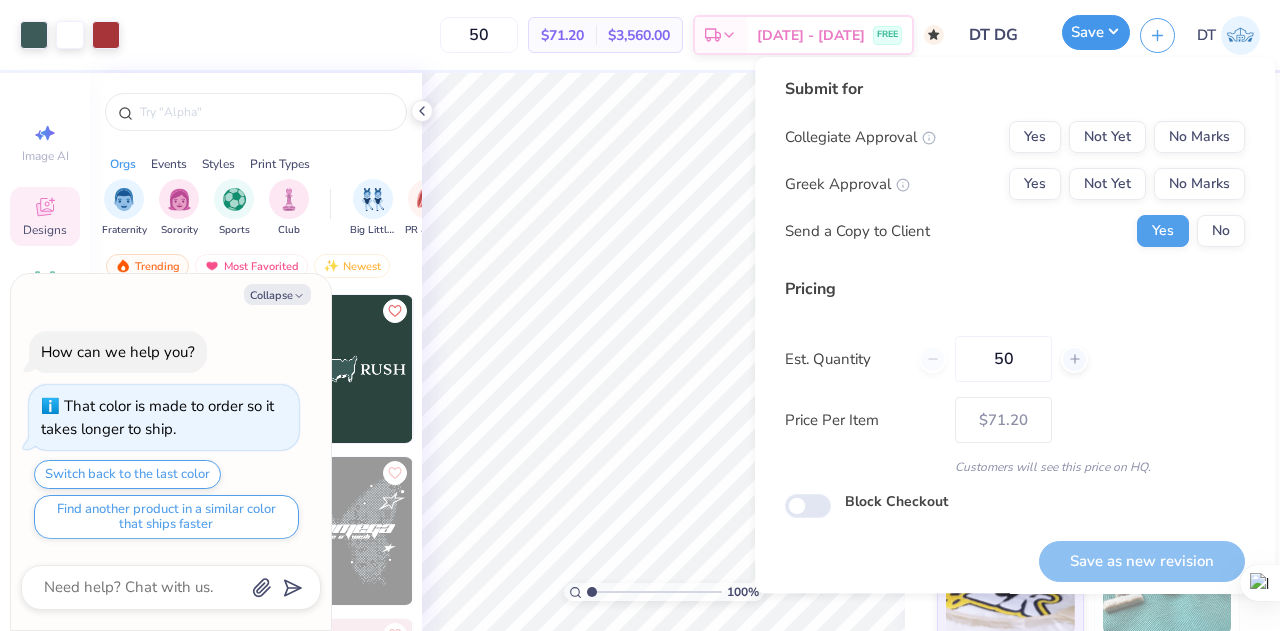 type on "x" 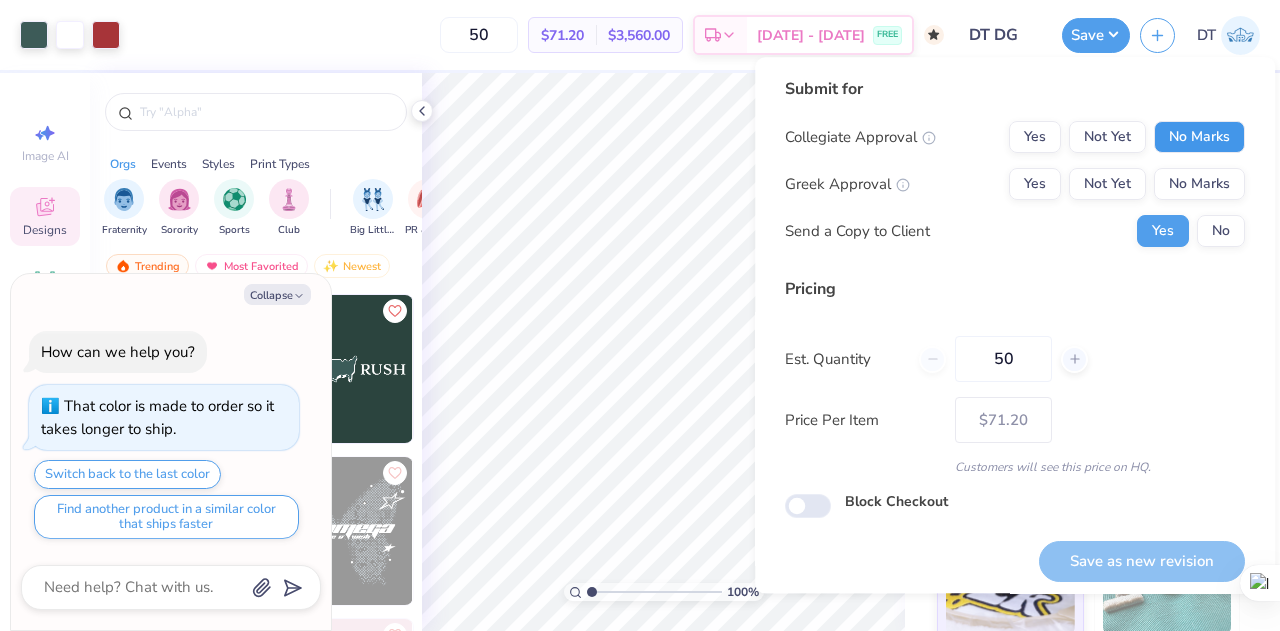 click on "No Marks" at bounding box center (1199, 137) 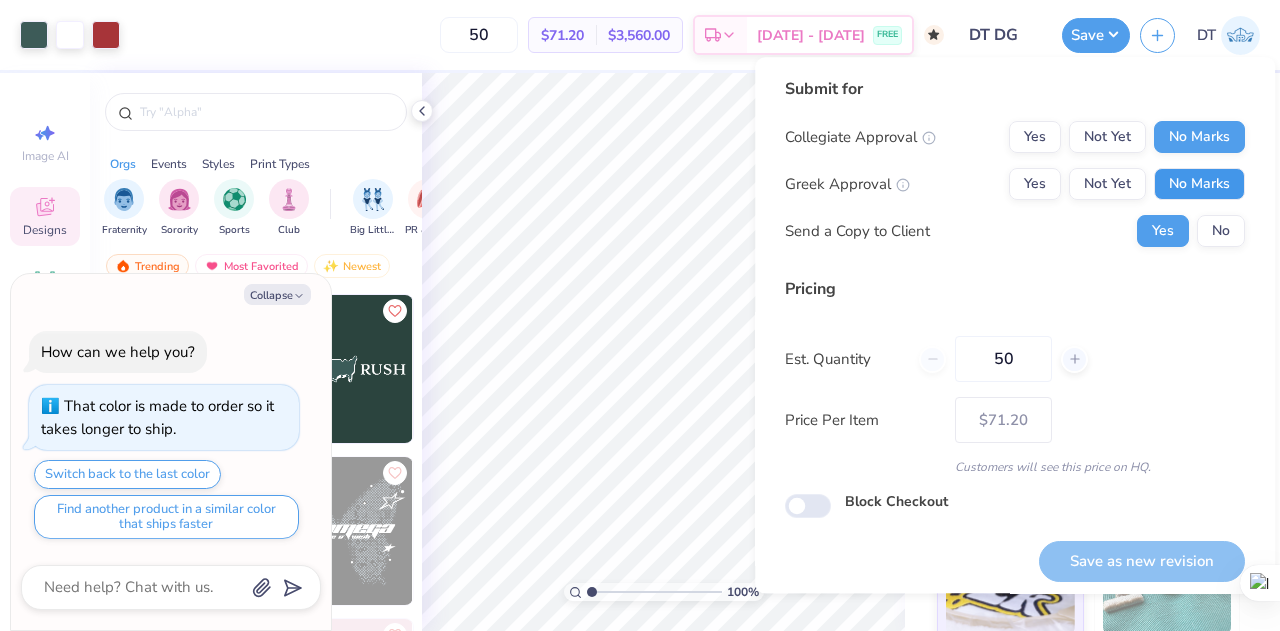 click on "No Marks" at bounding box center [1199, 184] 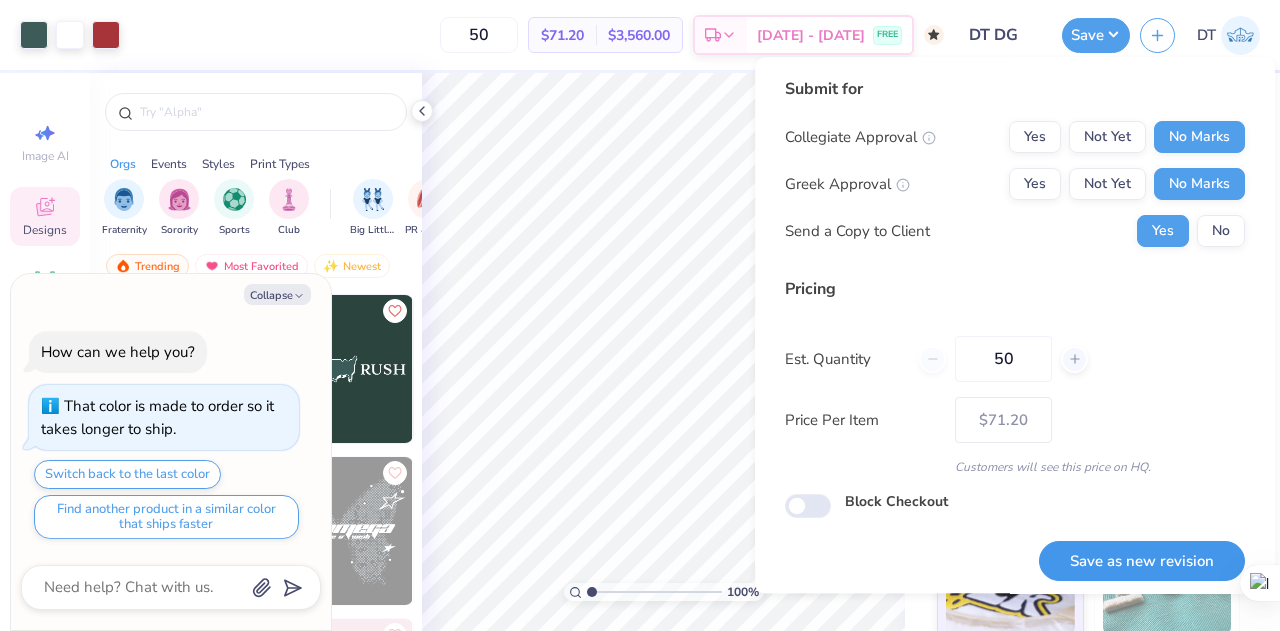 click on "Save as new revision" at bounding box center (1142, 561) 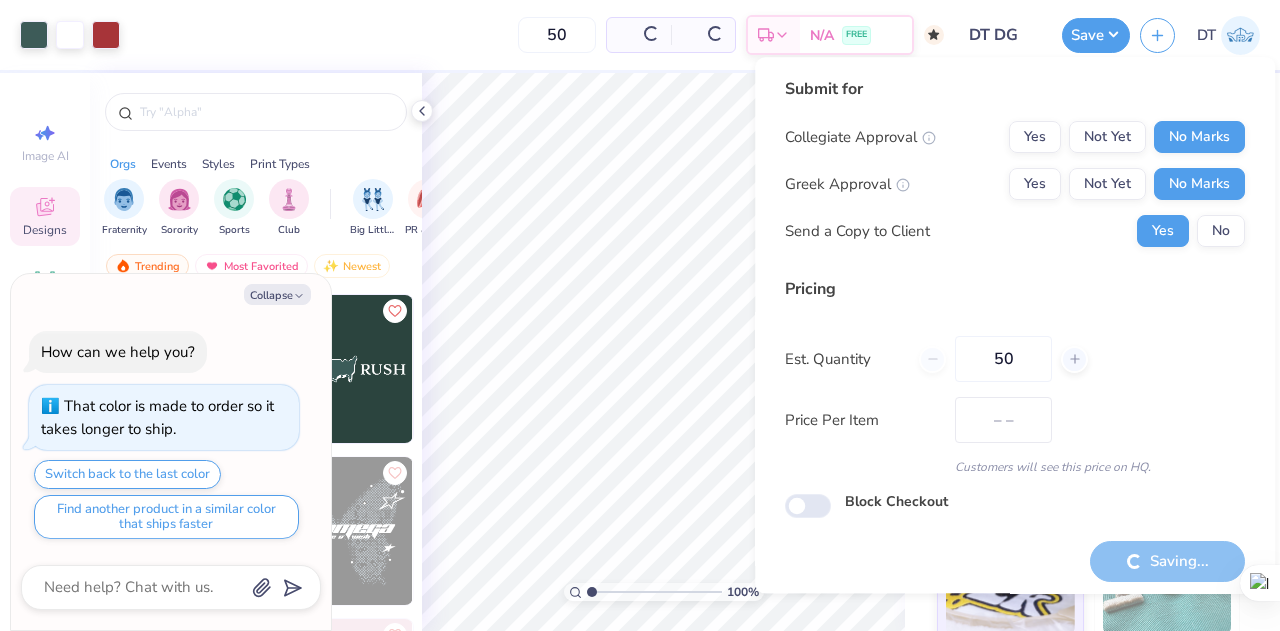 type on "$71.20" 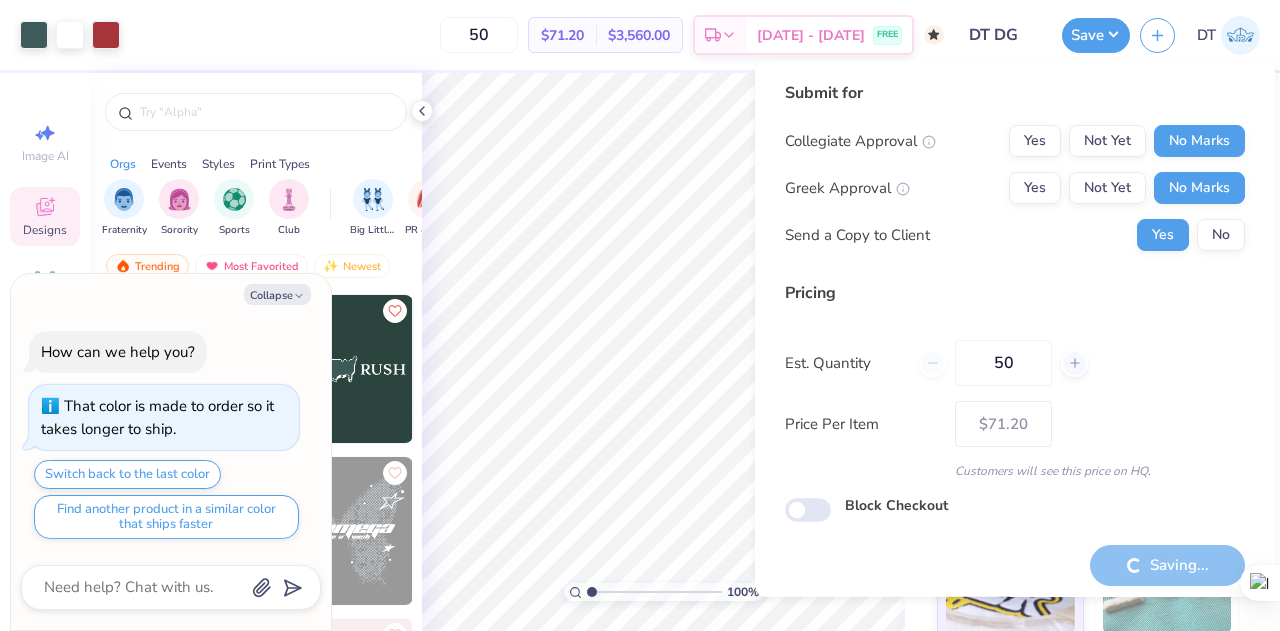 scroll, scrollTop: 6, scrollLeft: 0, axis: vertical 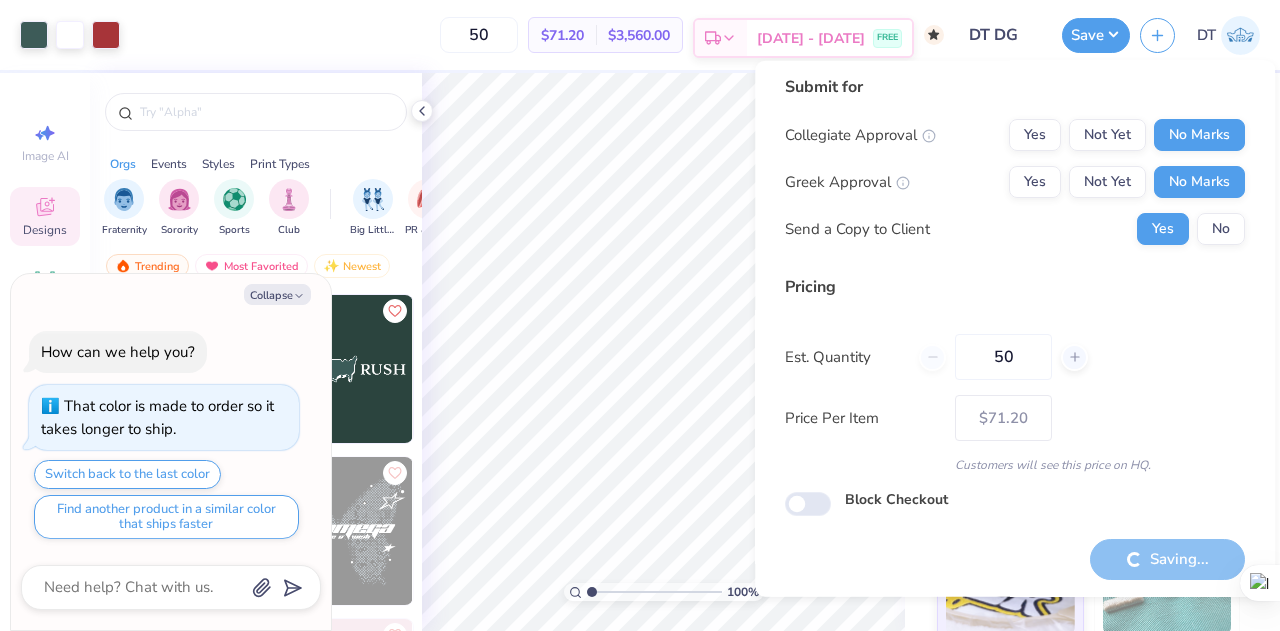 type on "x" 